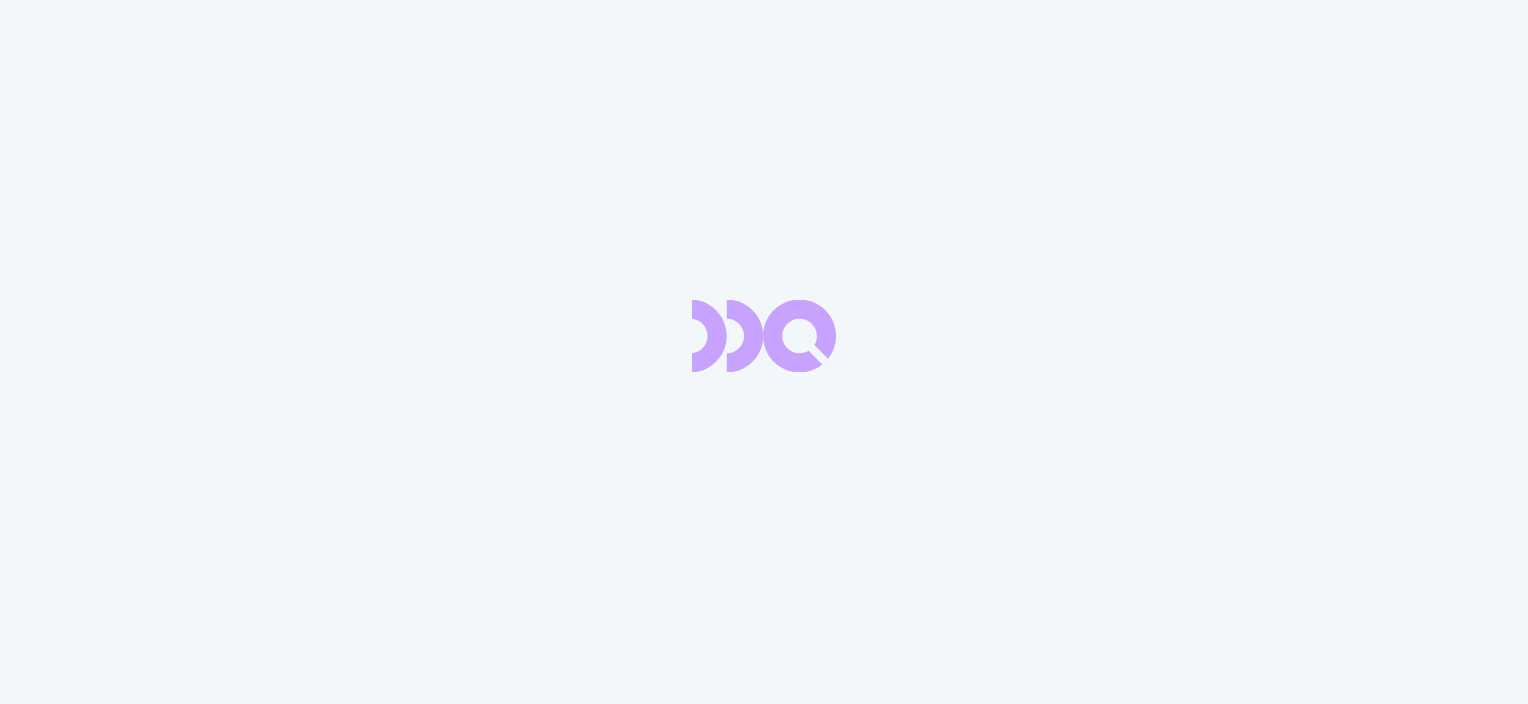 scroll, scrollTop: 0, scrollLeft: 0, axis: both 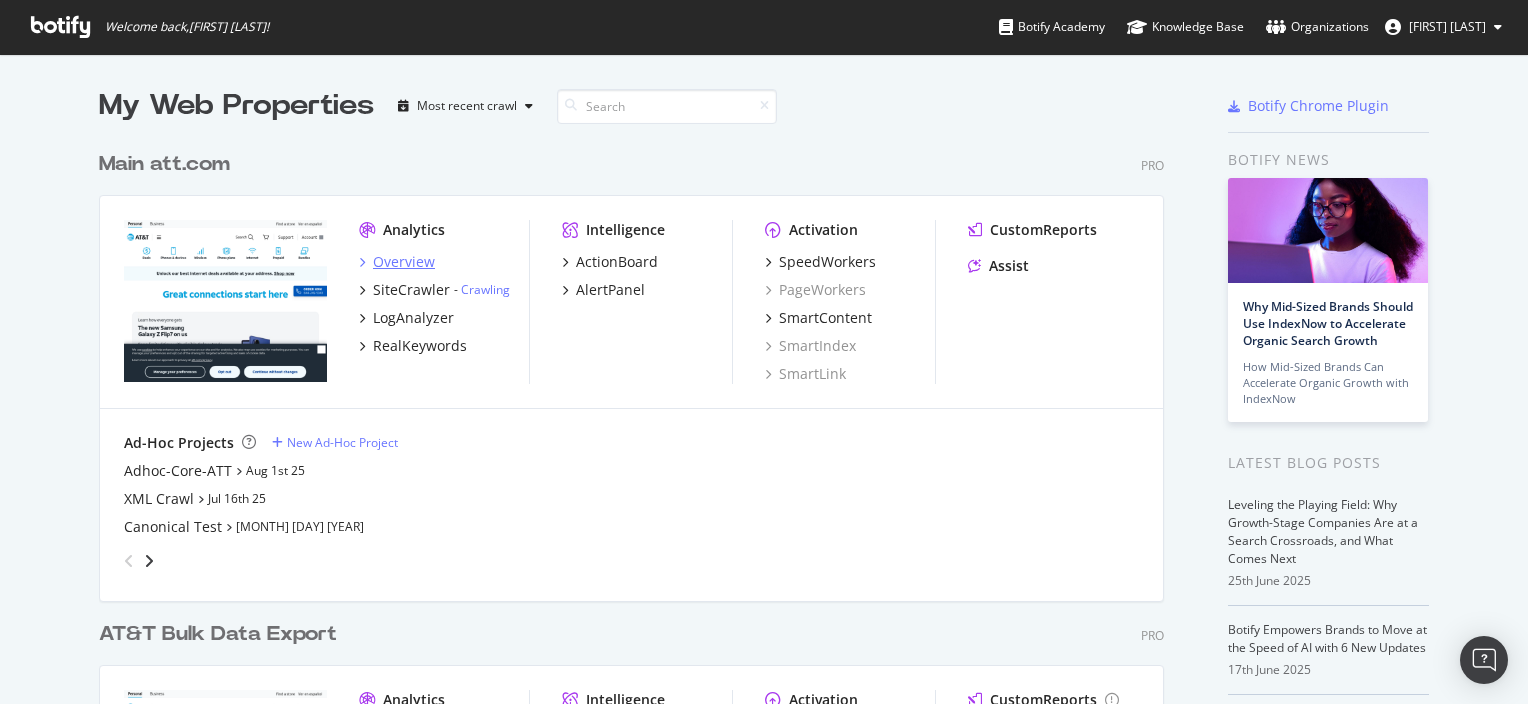 drag, startPoint x: 0, startPoint y: 0, endPoint x: 396, endPoint y: 263, distance: 475.37878 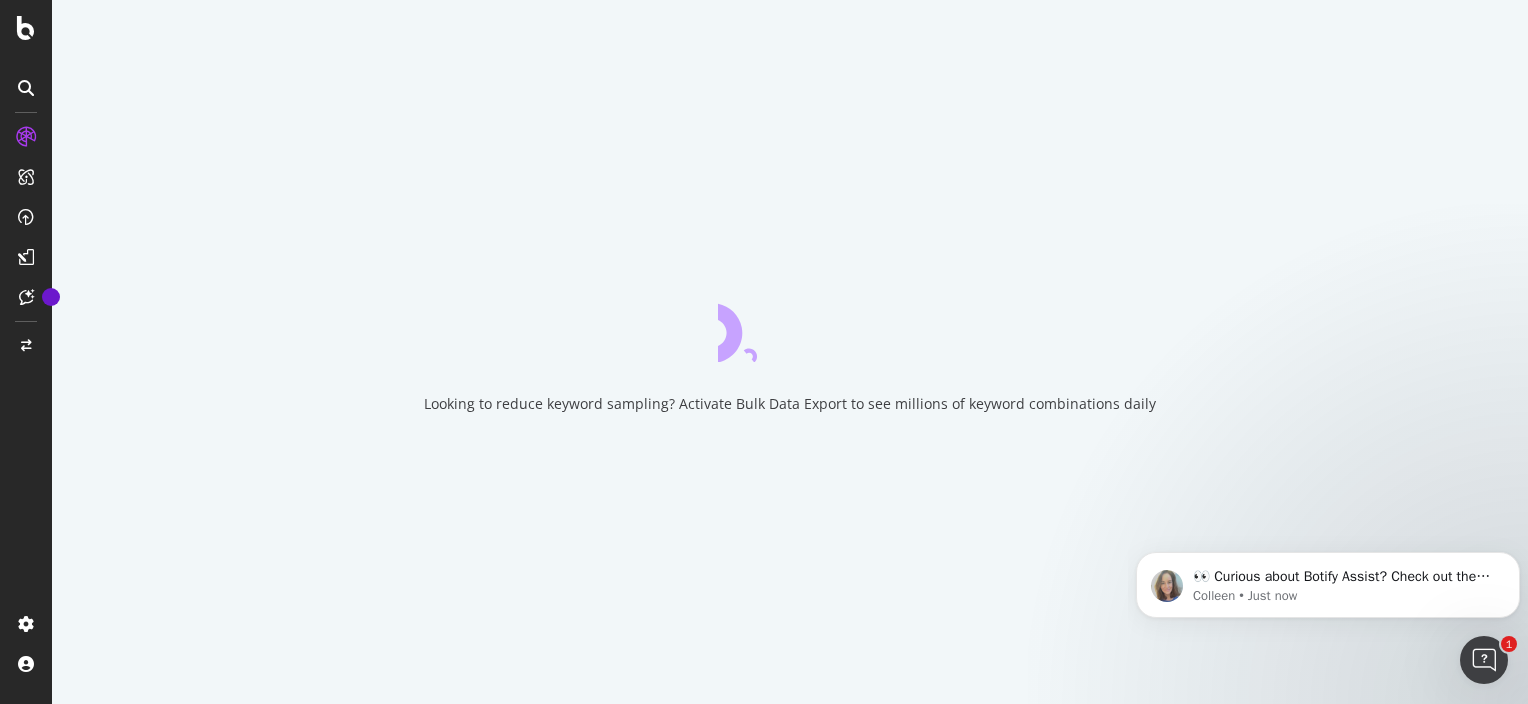 scroll, scrollTop: 0, scrollLeft: 0, axis: both 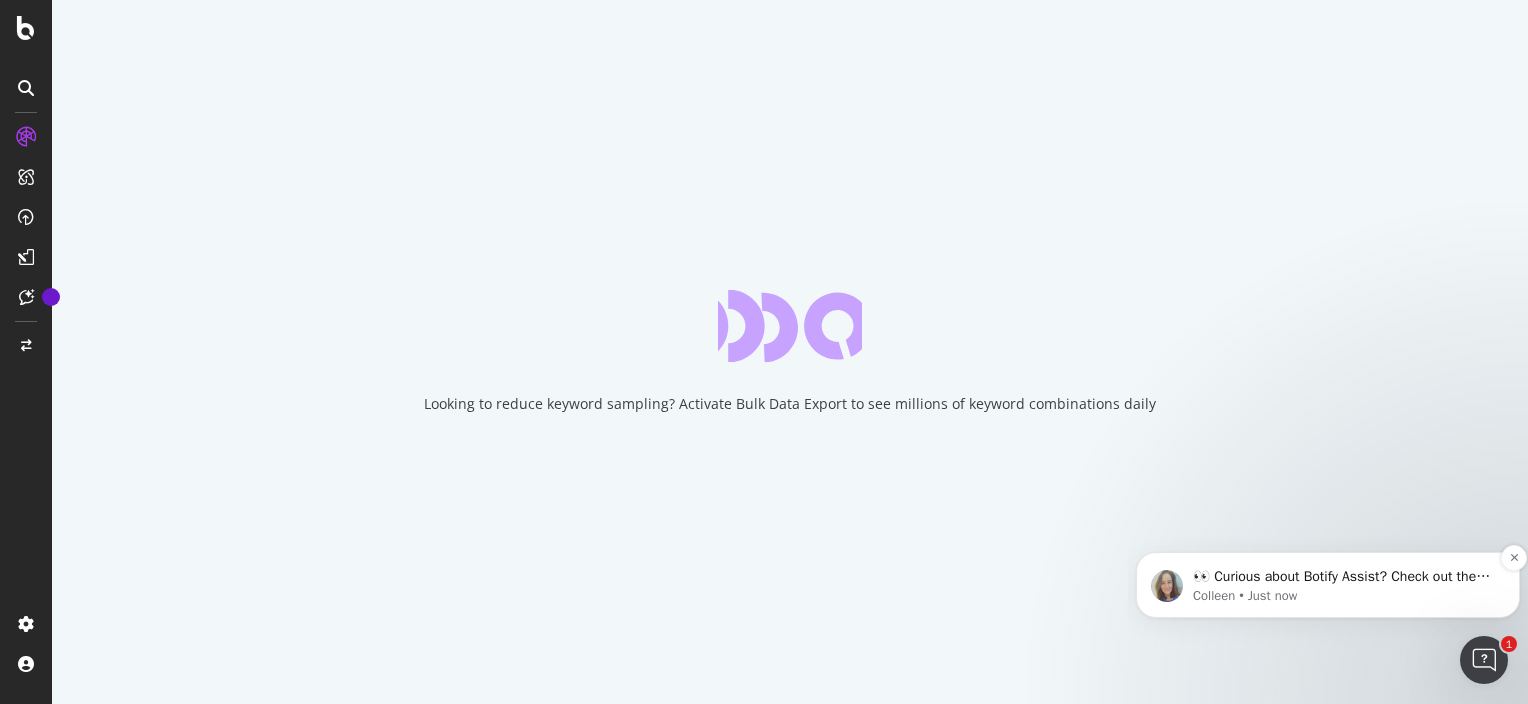 click on "👀 Curious about Botify Assist? Check out these use cases to explore what Assist can do!" at bounding box center (1344, 577) 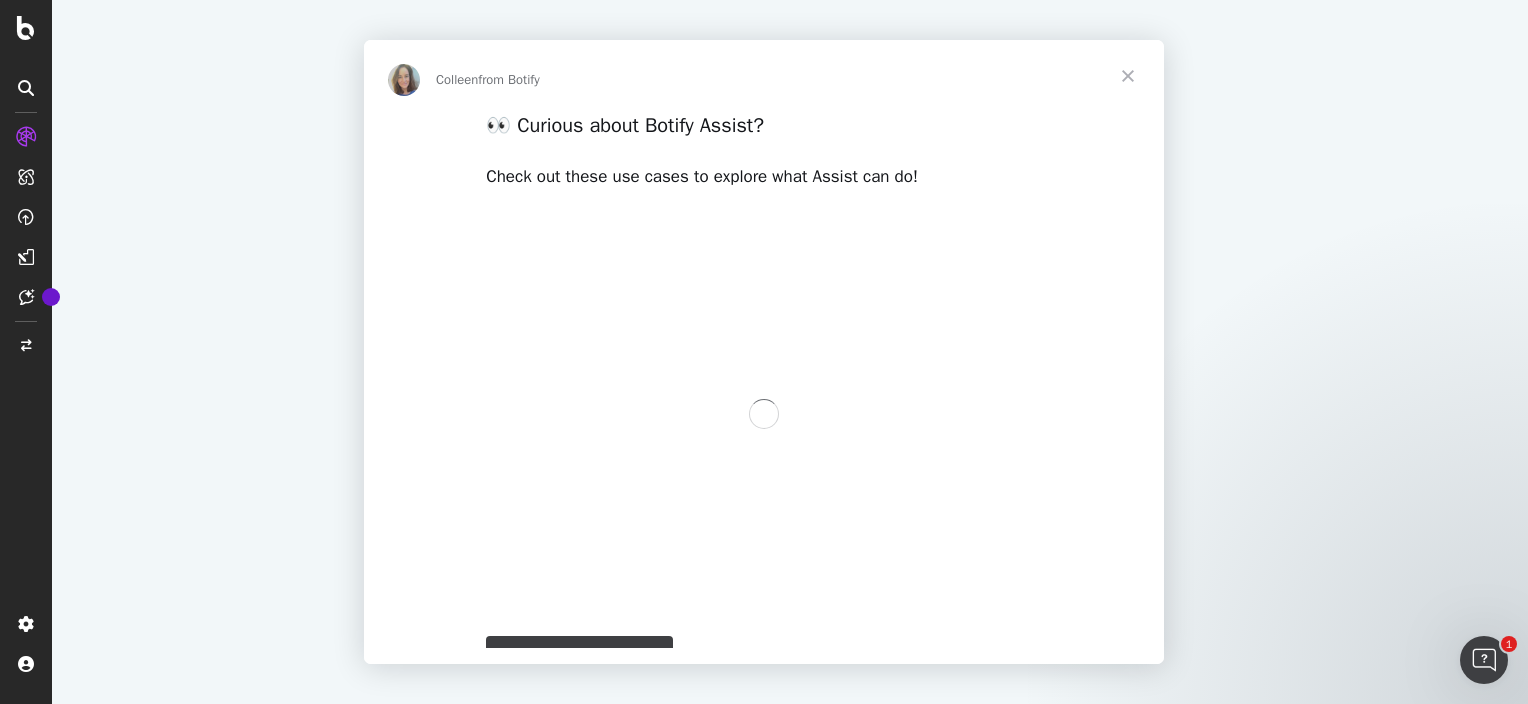 scroll, scrollTop: 0, scrollLeft: 0, axis: both 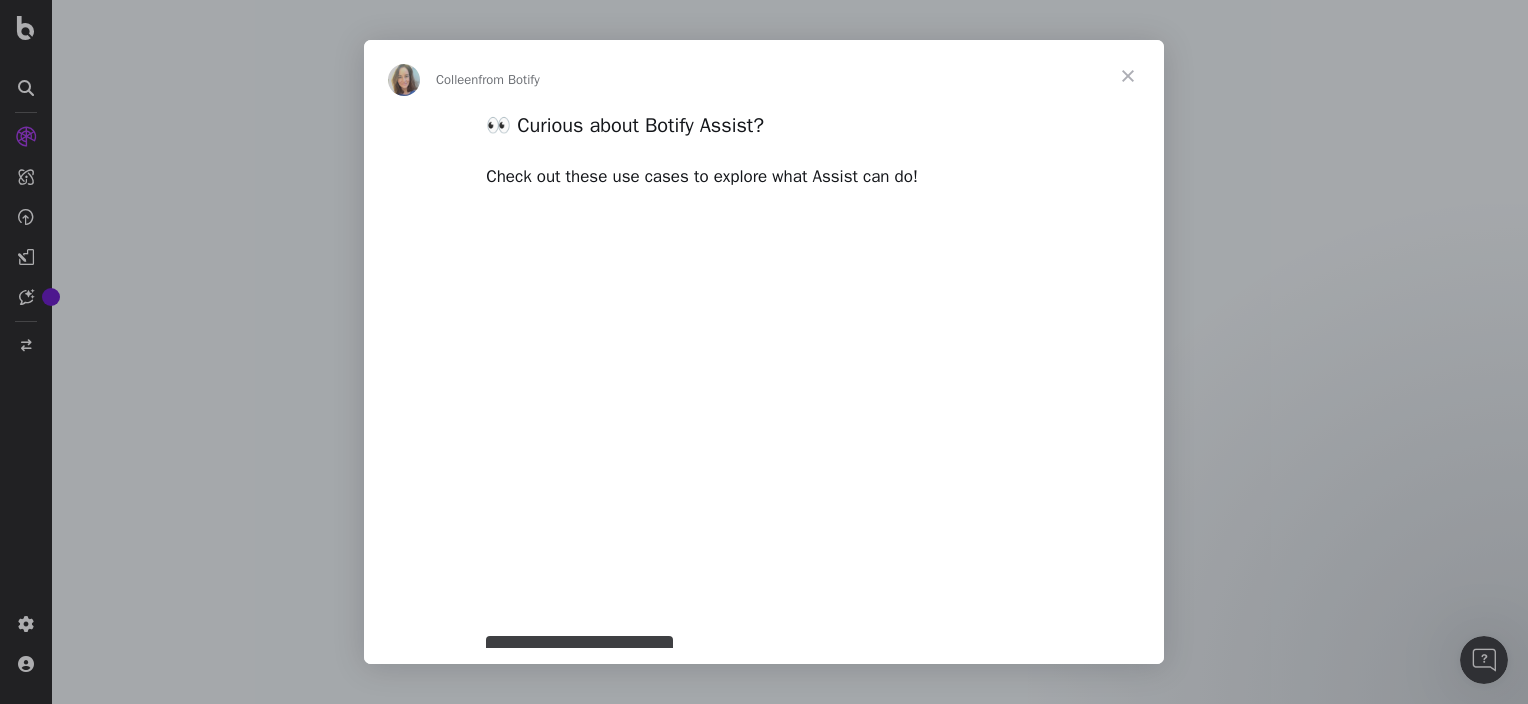 type on "367282" 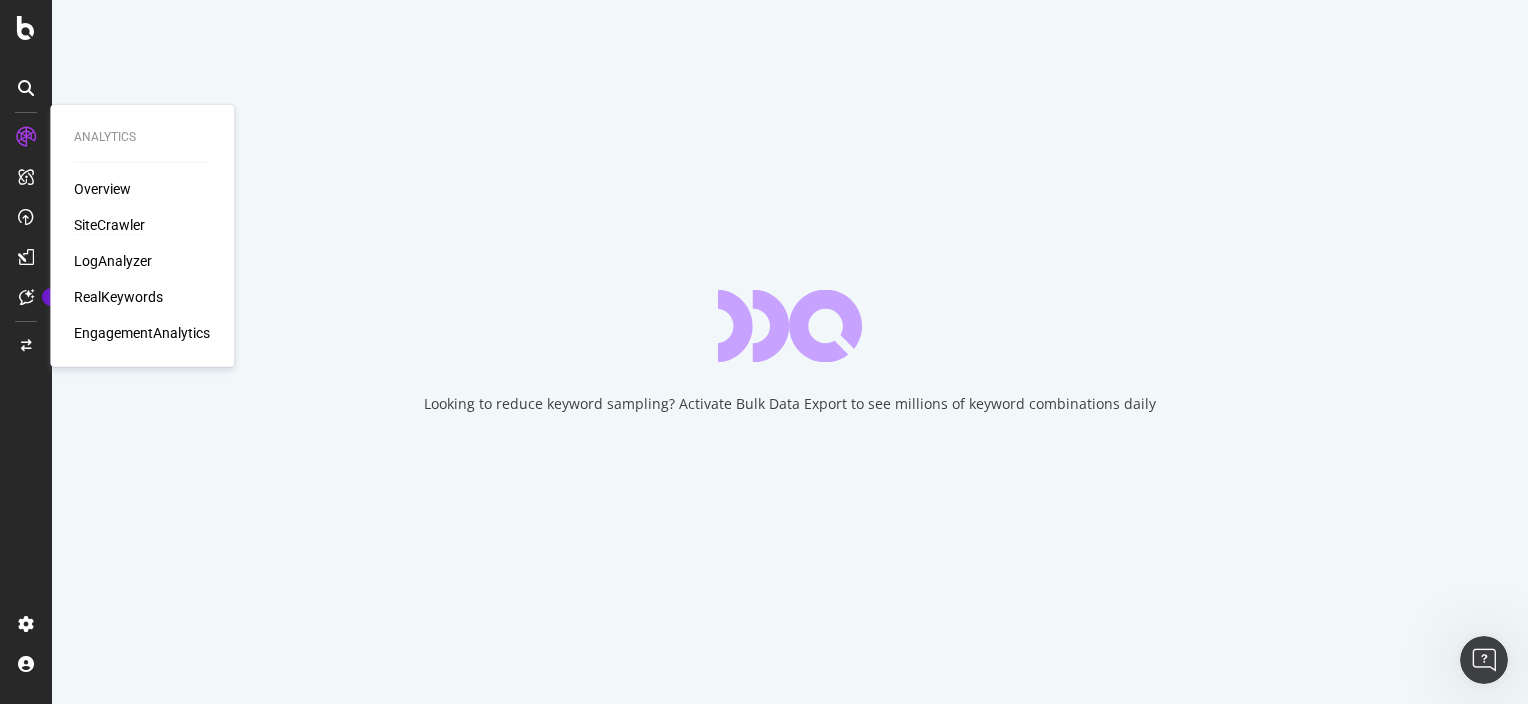 click on "Overview SiteCrawler LogAnalyzer RealKeywords EngagementAnalytics" at bounding box center [142, 261] 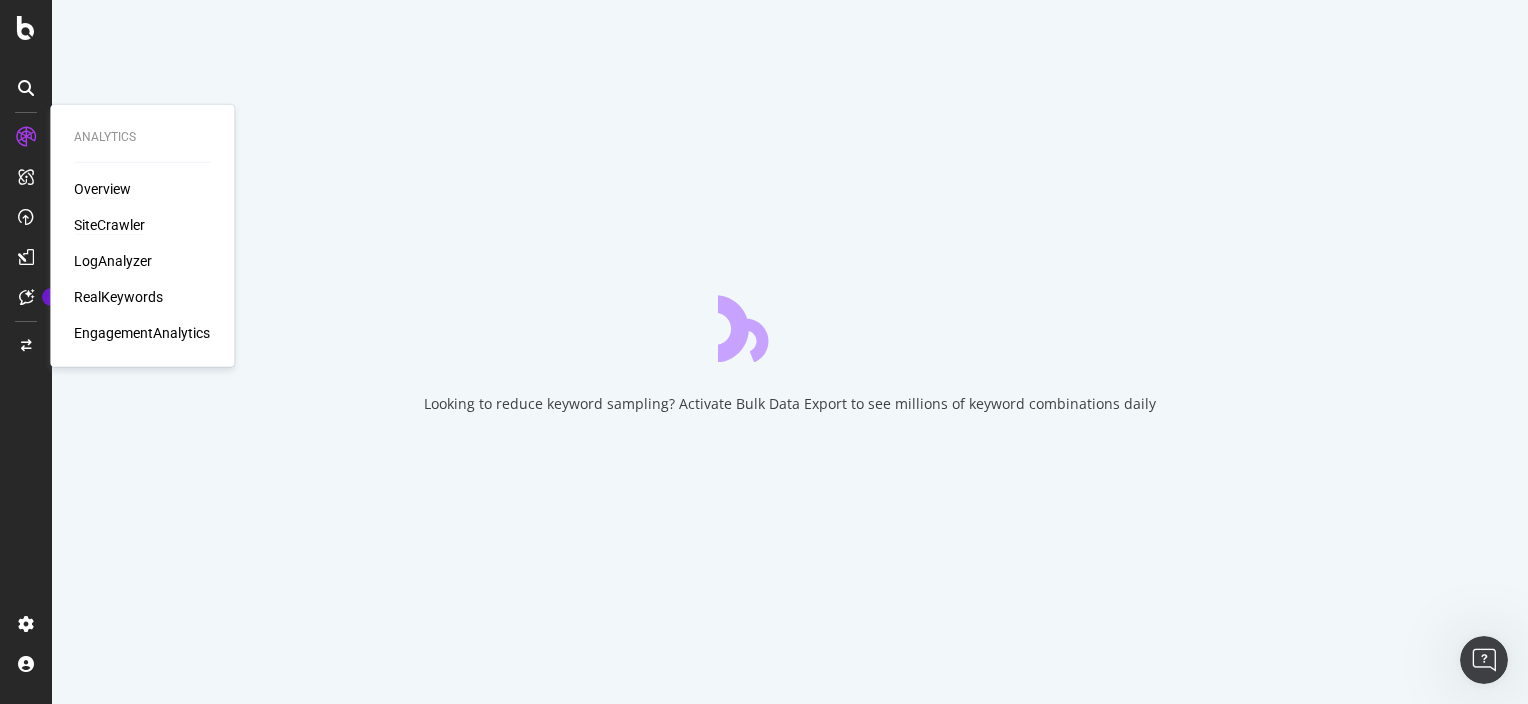 click on "SiteCrawler" at bounding box center (109, 225) 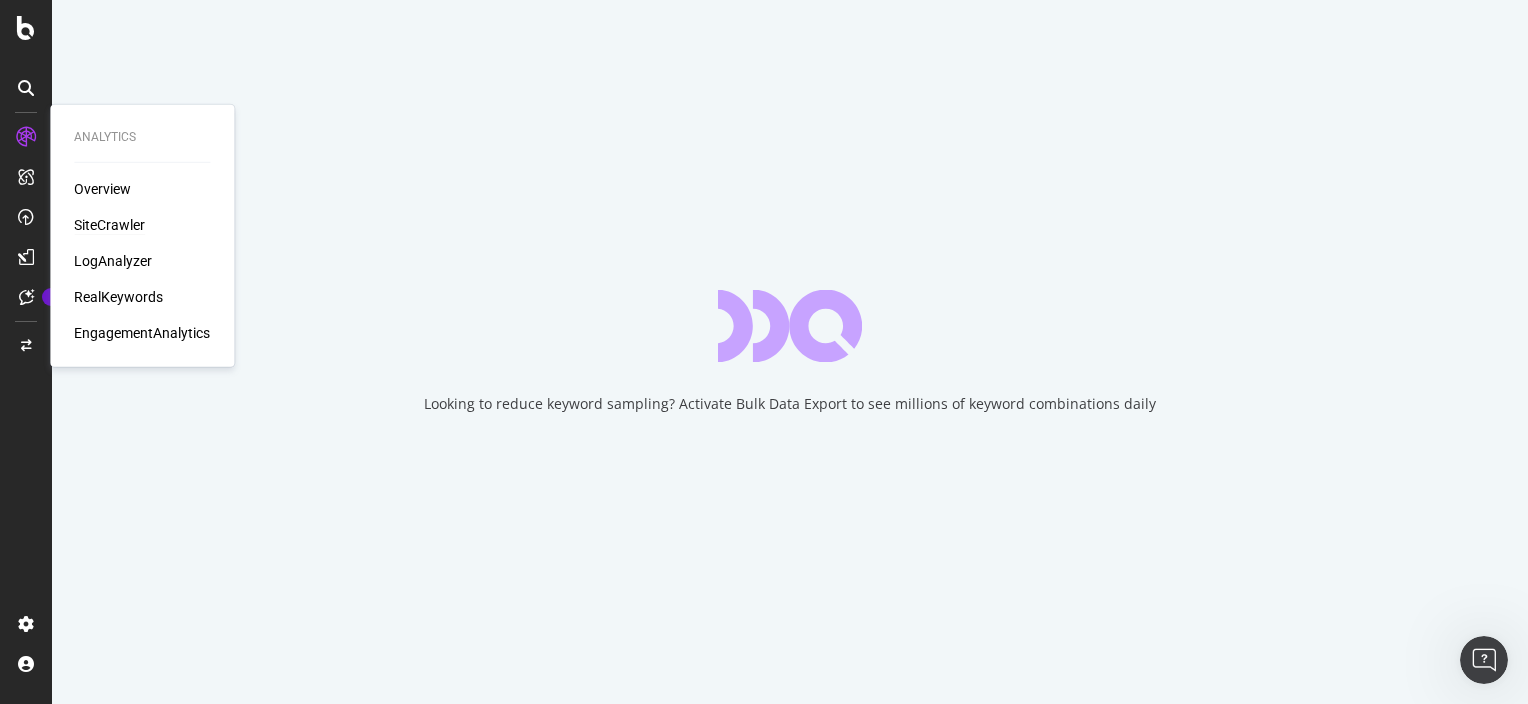 click on "SiteCrawler" at bounding box center (109, 225) 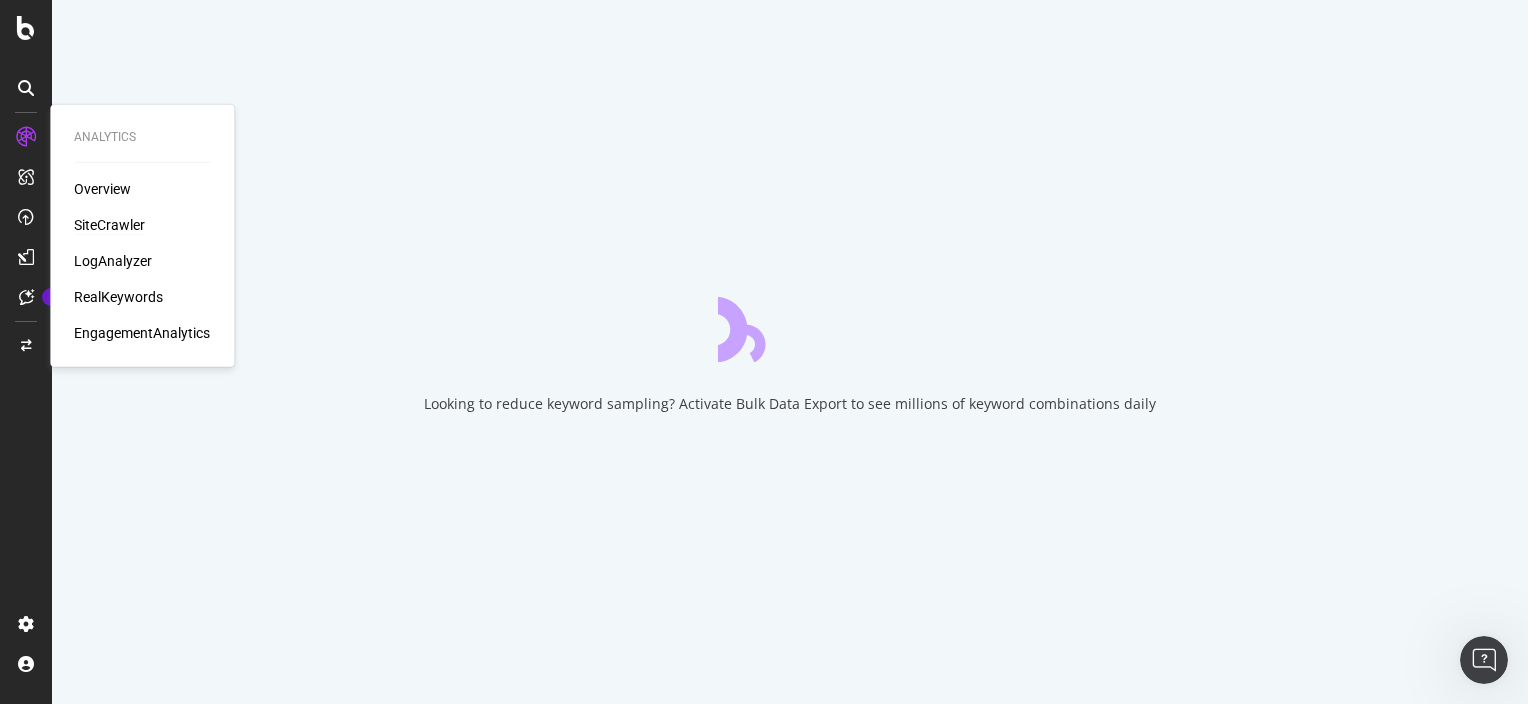 click on "SiteCrawler" at bounding box center [109, 225] 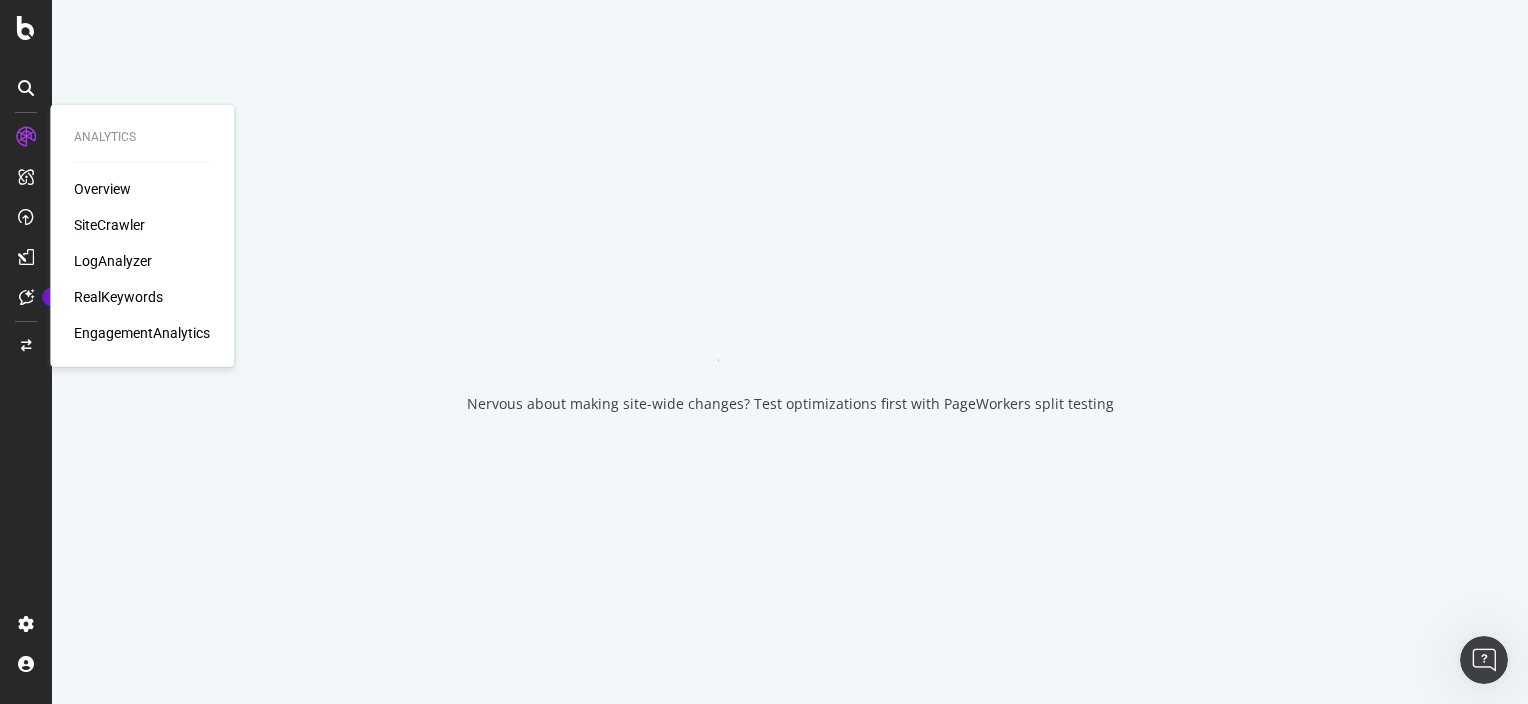click on "SiteCrawler" at bounding box center [109, 225] 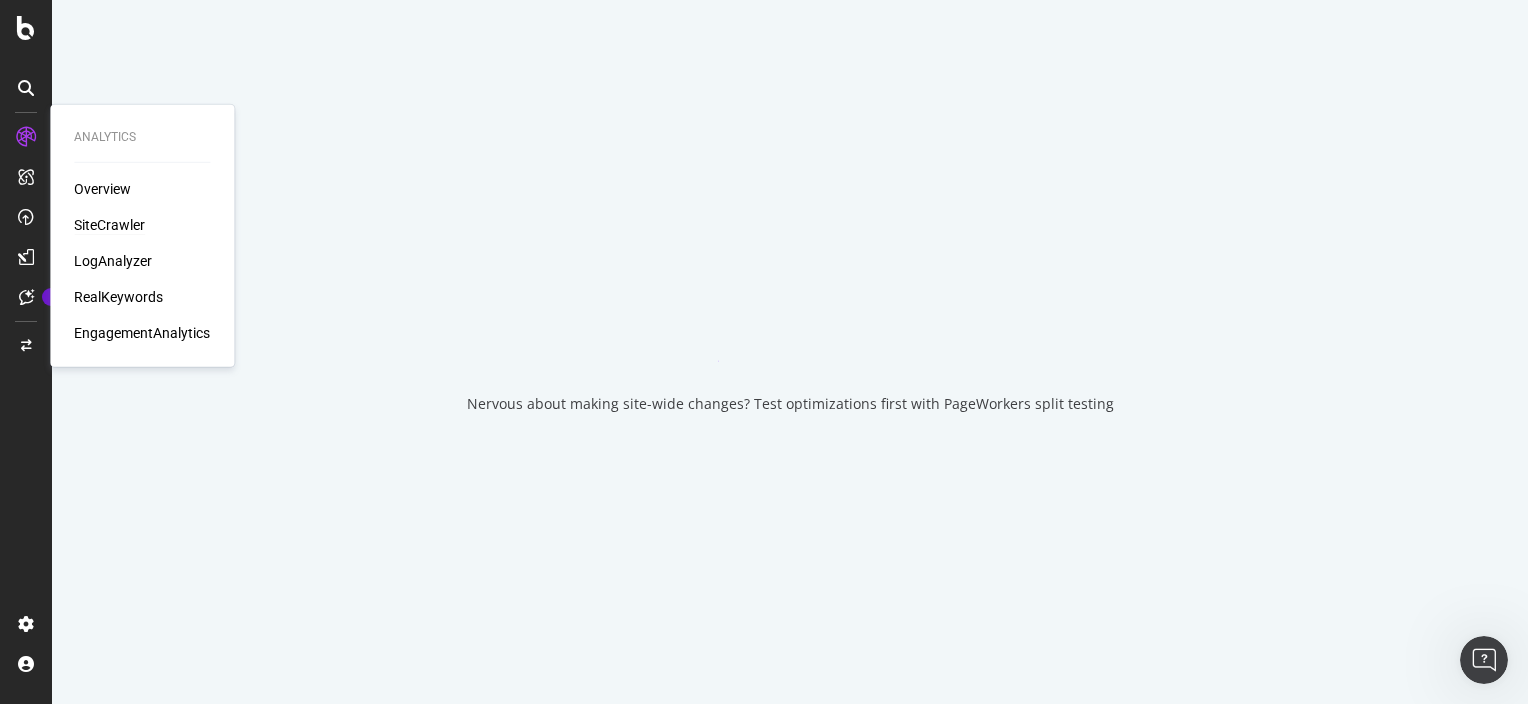 click on "SiteCrawler" at bounding box center (109, 225) 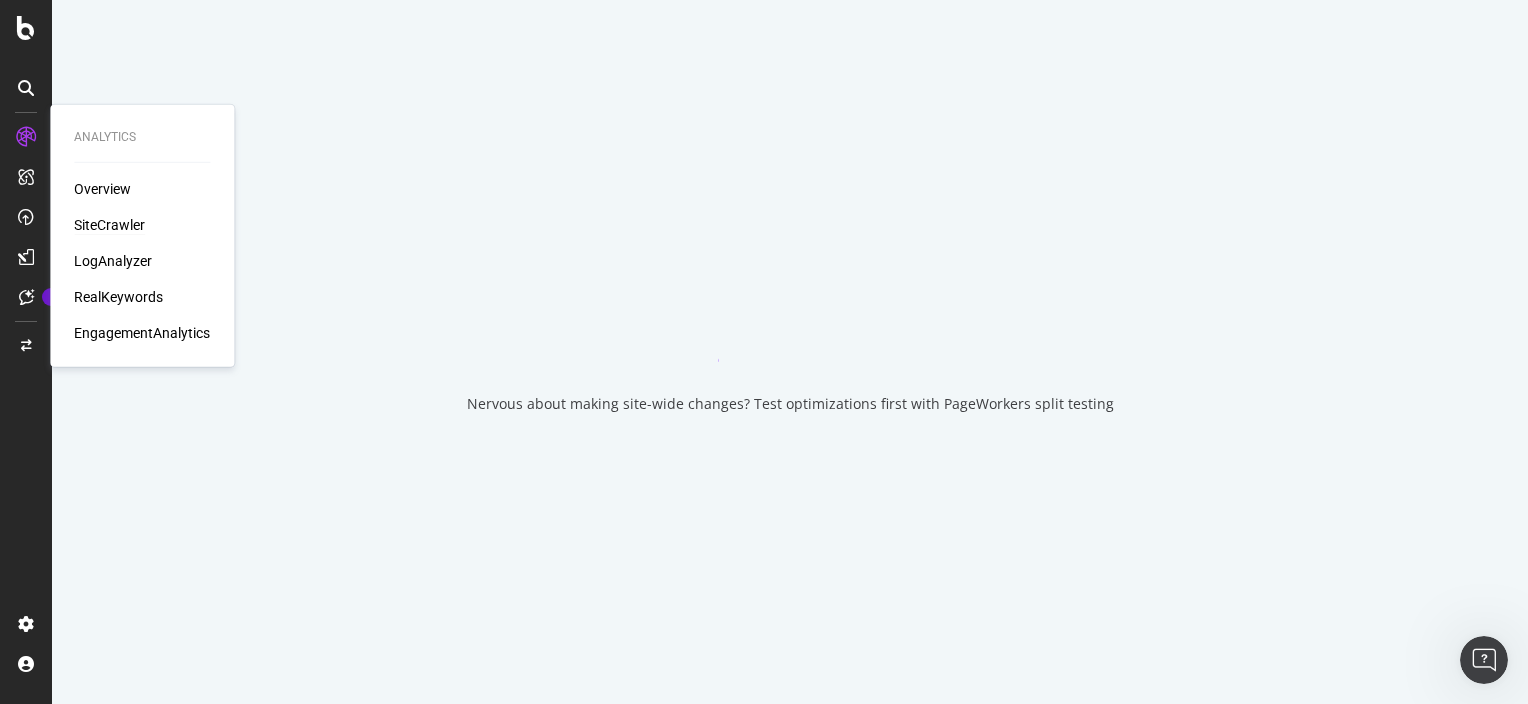 click on "SiteCrawler" at bounding box center (109, 225) 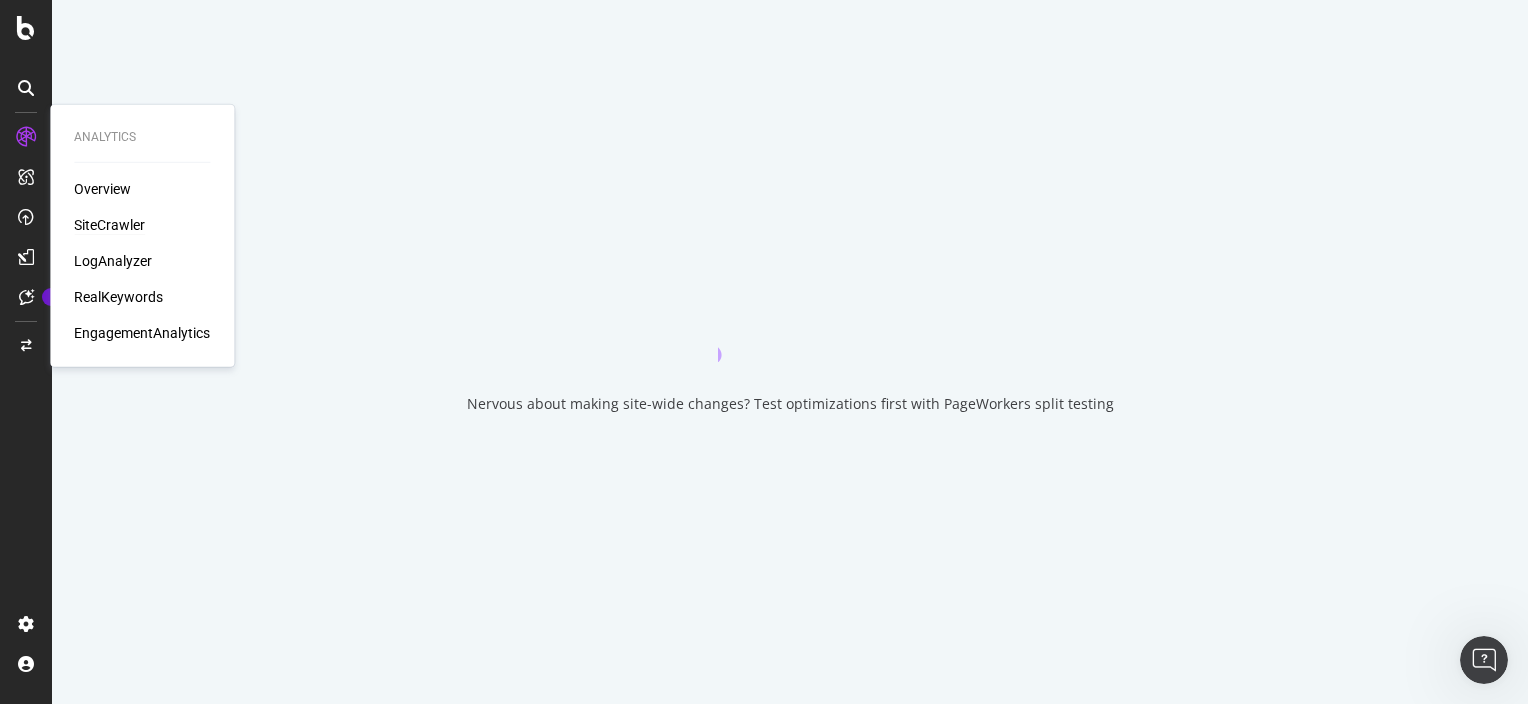 click on "SiteCrawler" at bounding box center [109, 225] 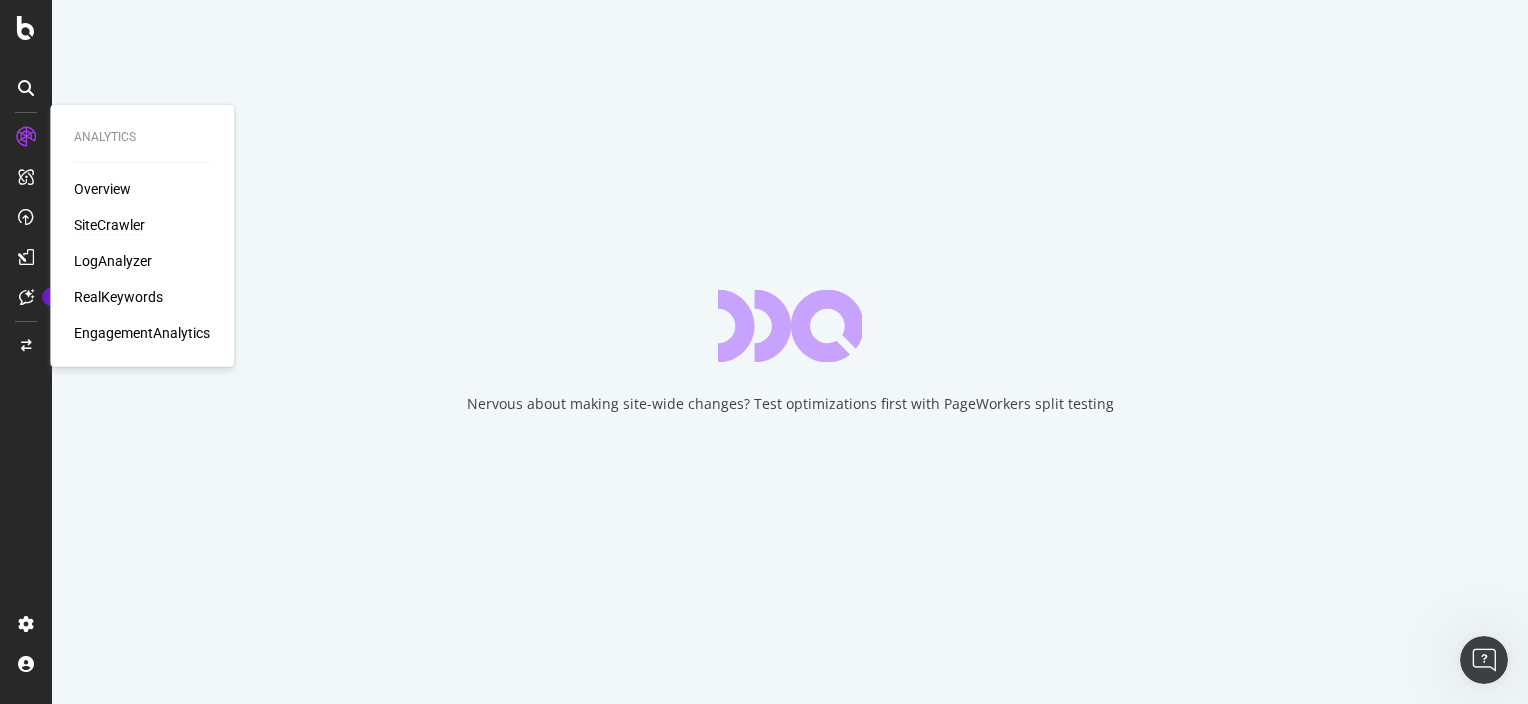 click on "SiteCrawler" at bounding box center (109, 225) 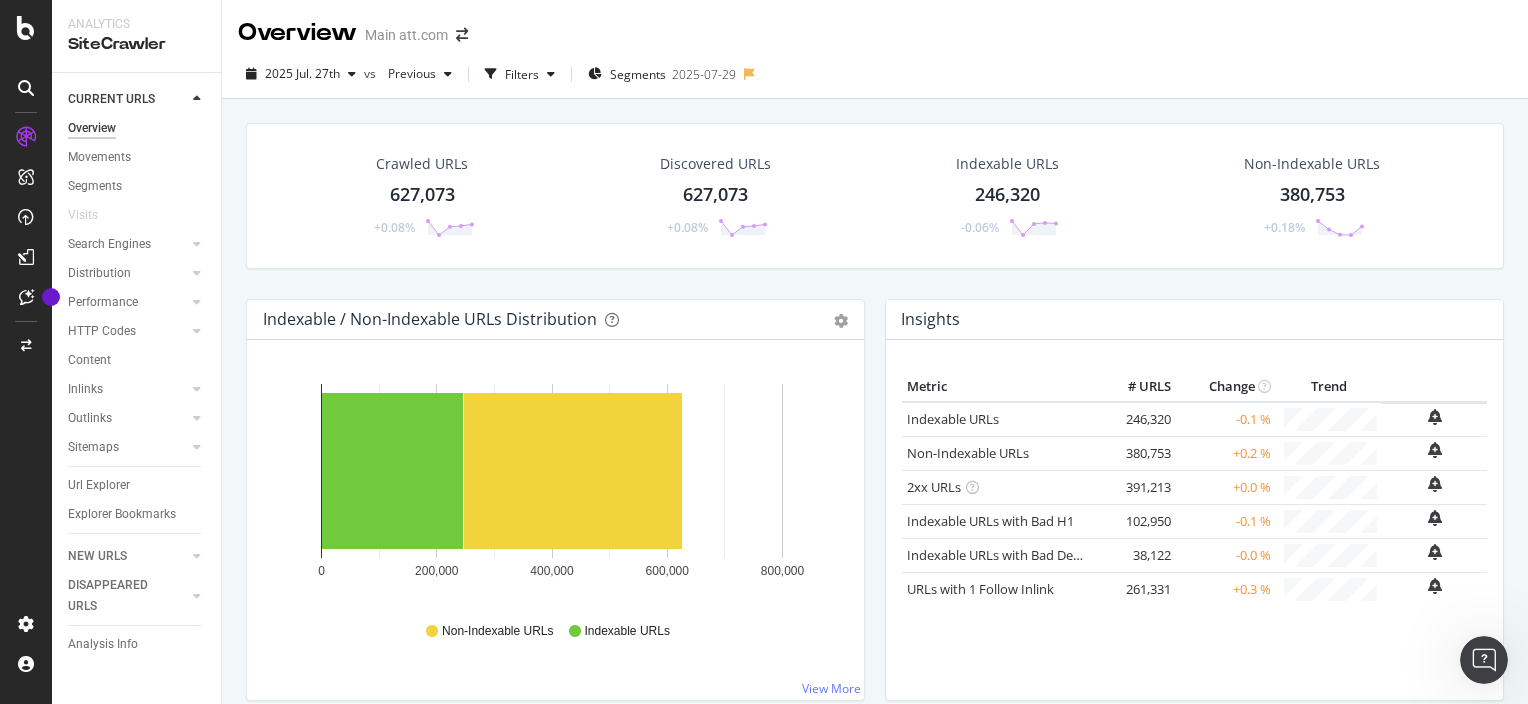 click on "Crawled URLs 627,073 +0.08%" at bounding box center [422, 196] 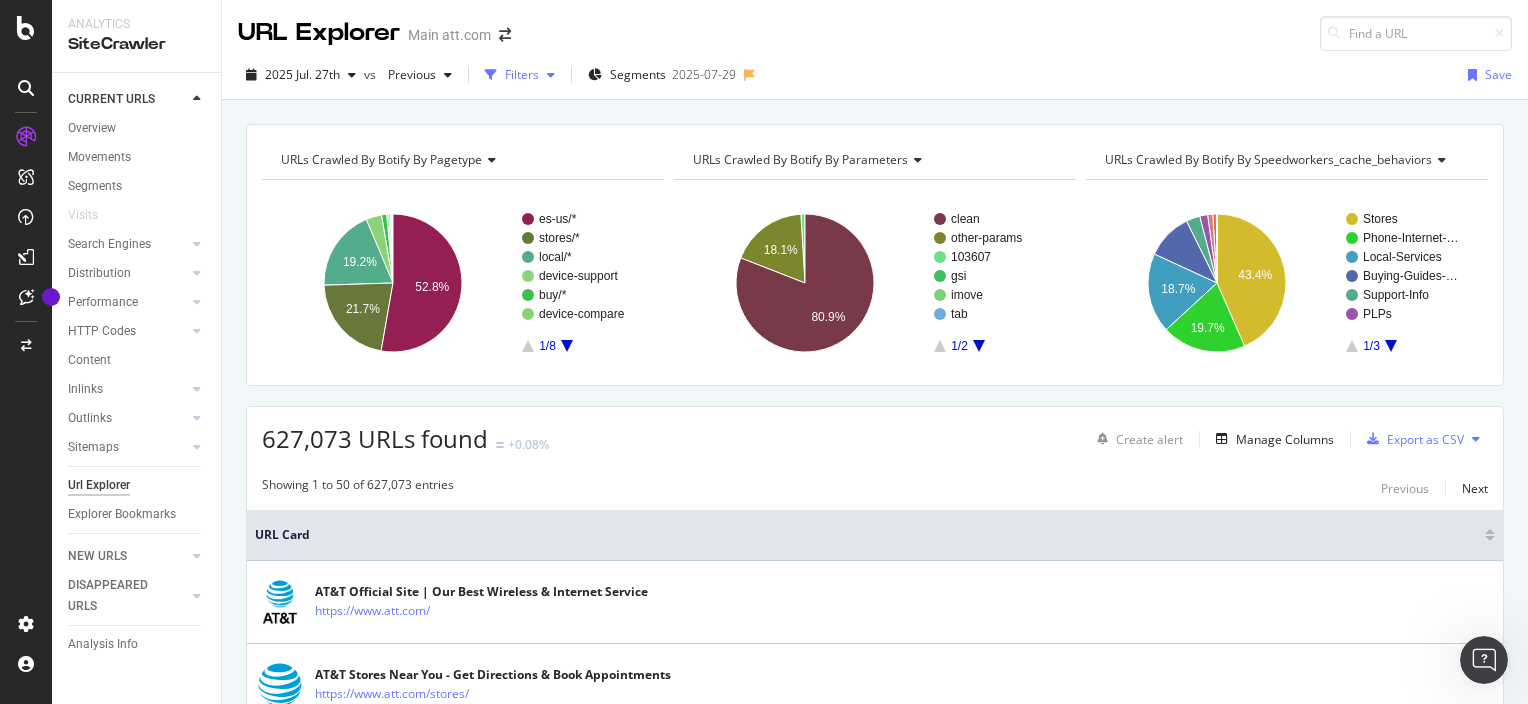 click on "Filters" at bounding box center [522, 74] 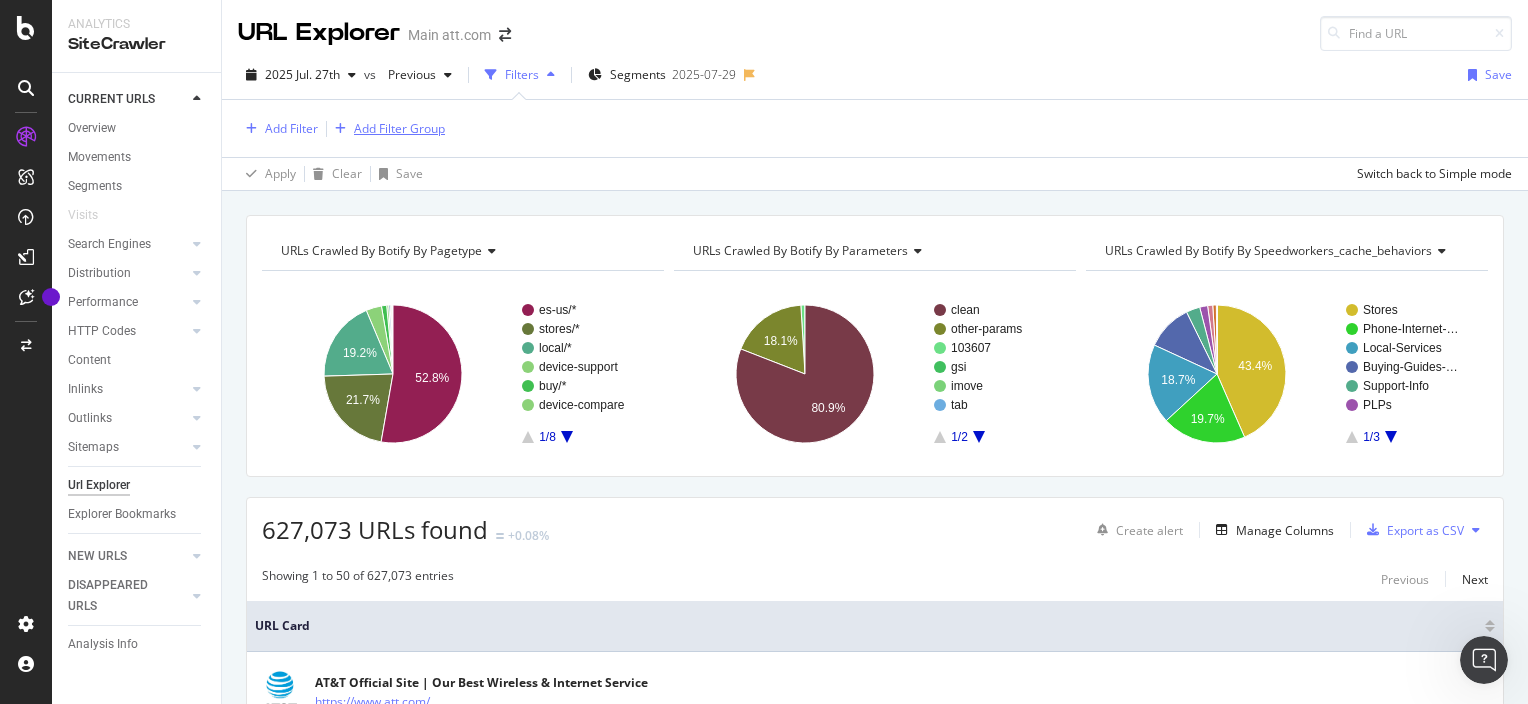 click on "Add Filter Group" at bounding box center (399, 128) 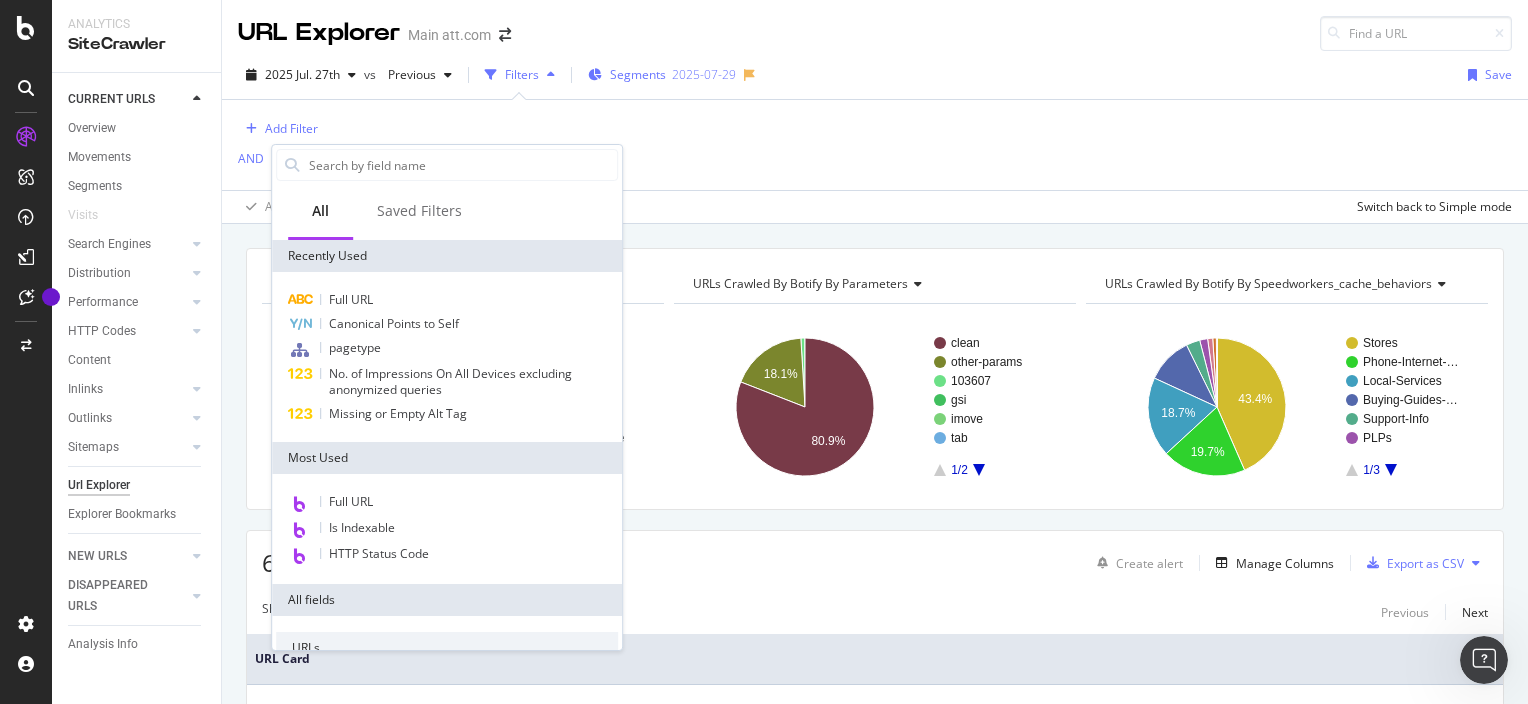 click on "Segments" at bounding box center [638, 74] 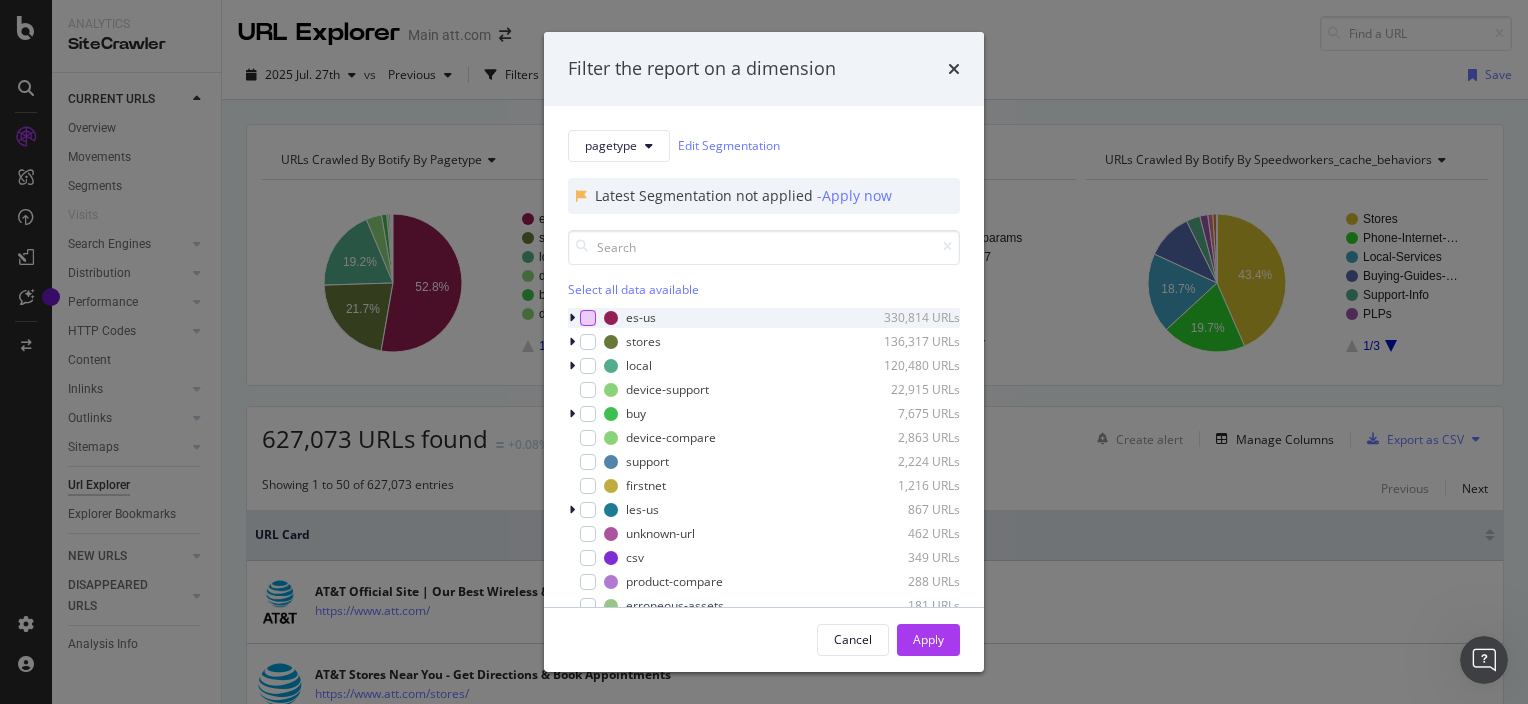 click at bounding box center [588, 318] 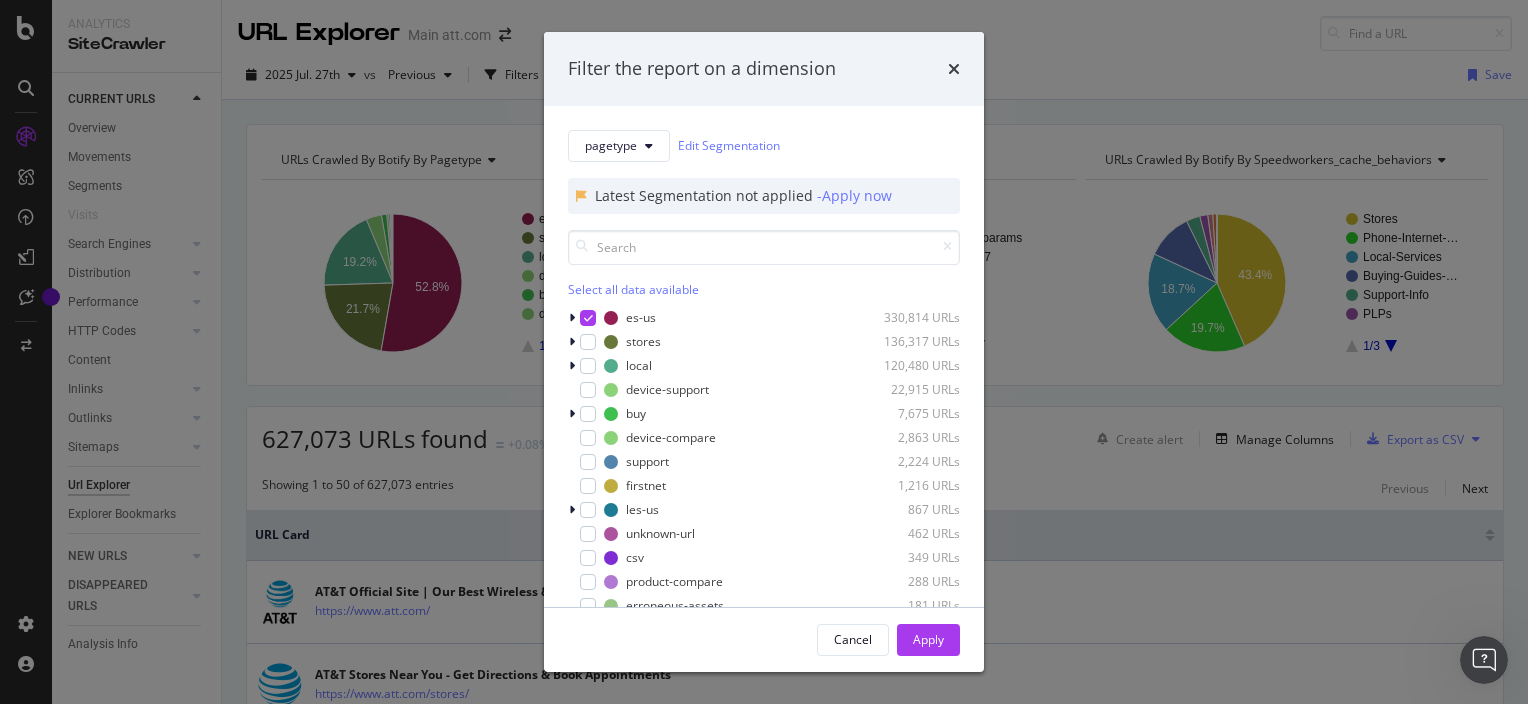 click on "Select all data available" at bounding box center [764, 289] 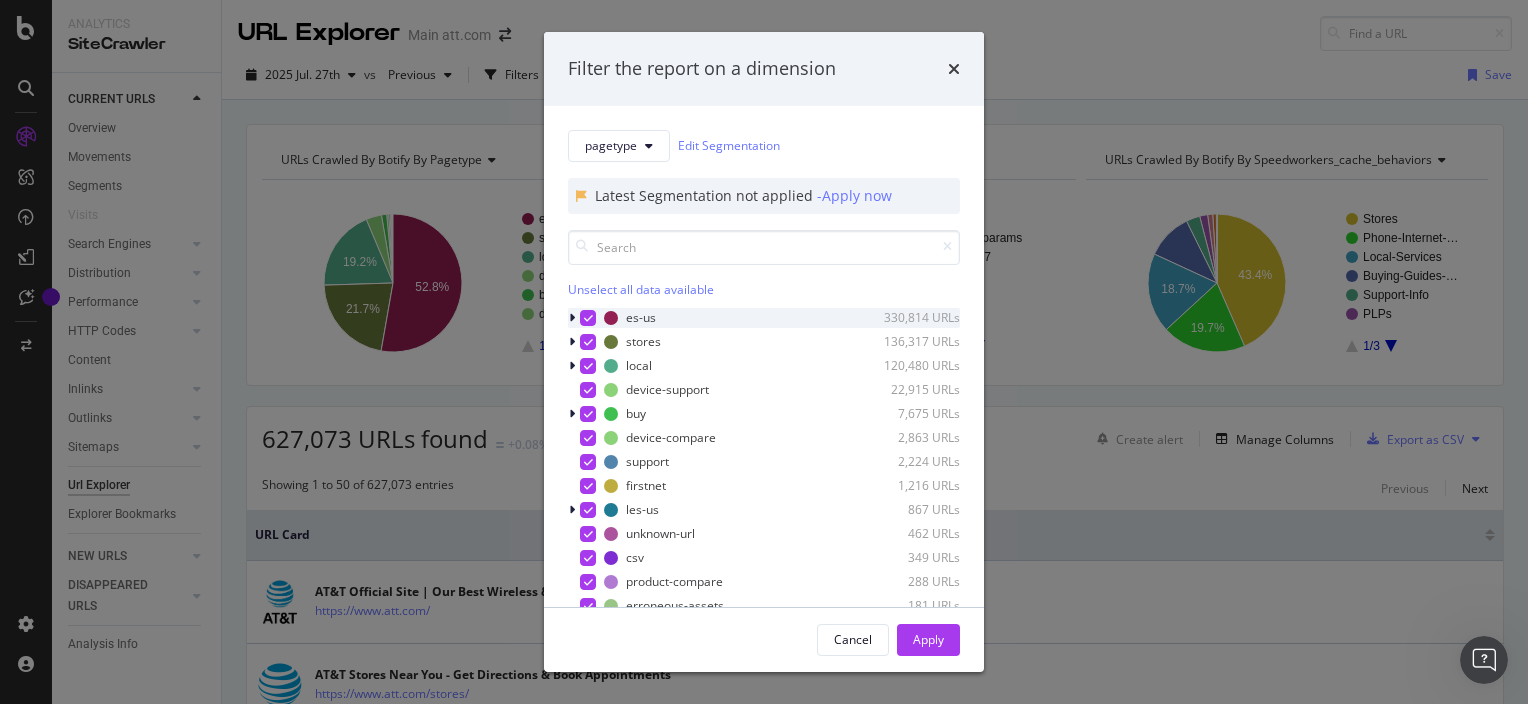 click at bounding box center (588, 318) 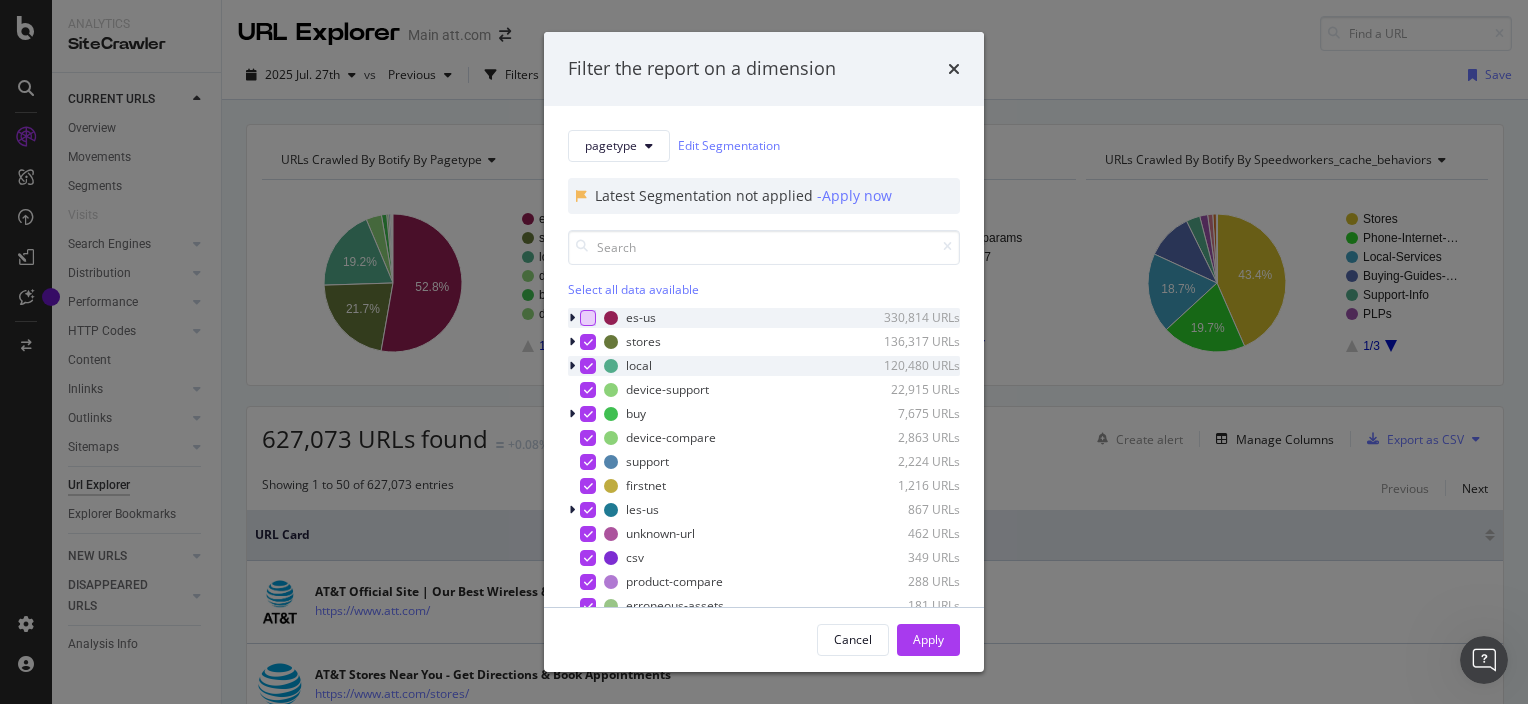 click at bounding box center [588, 366] 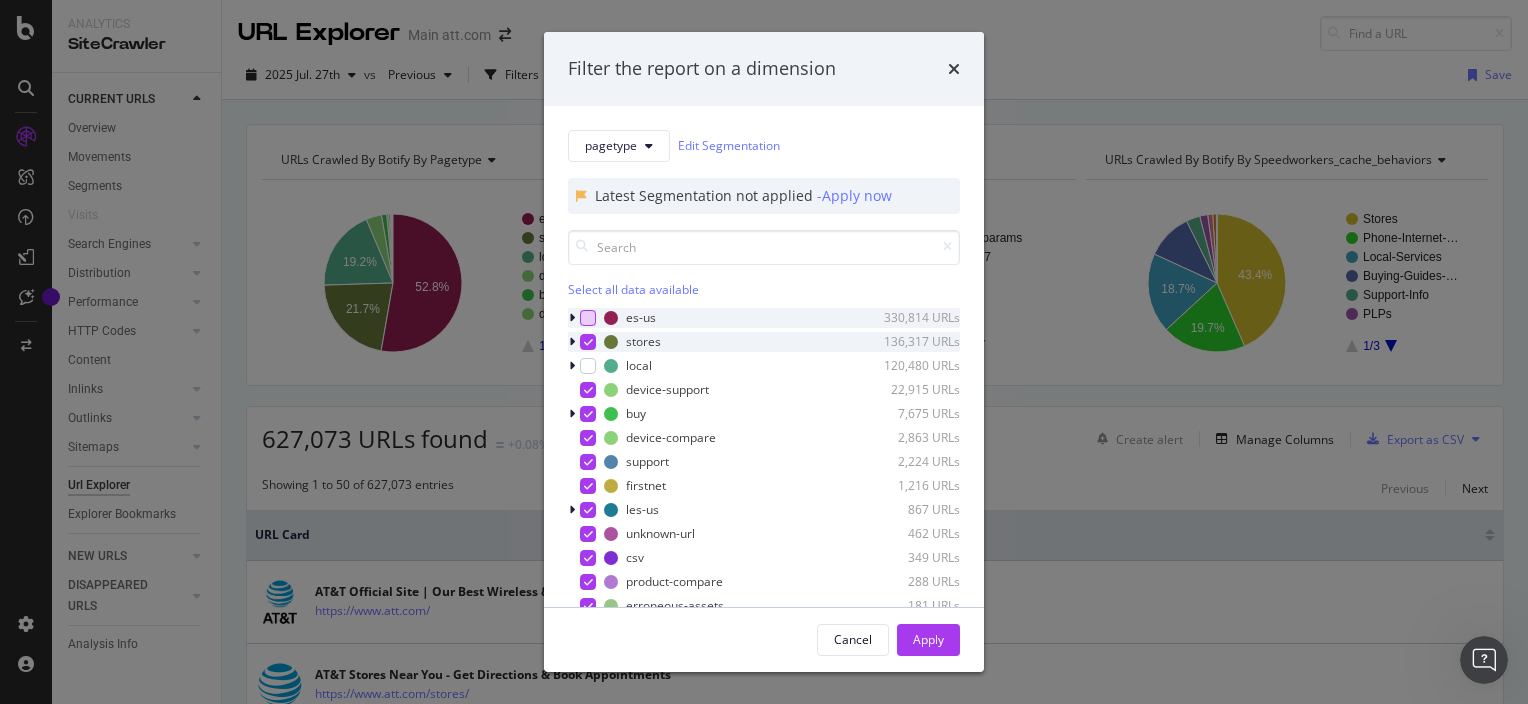 click at bounding box center (588, 342) 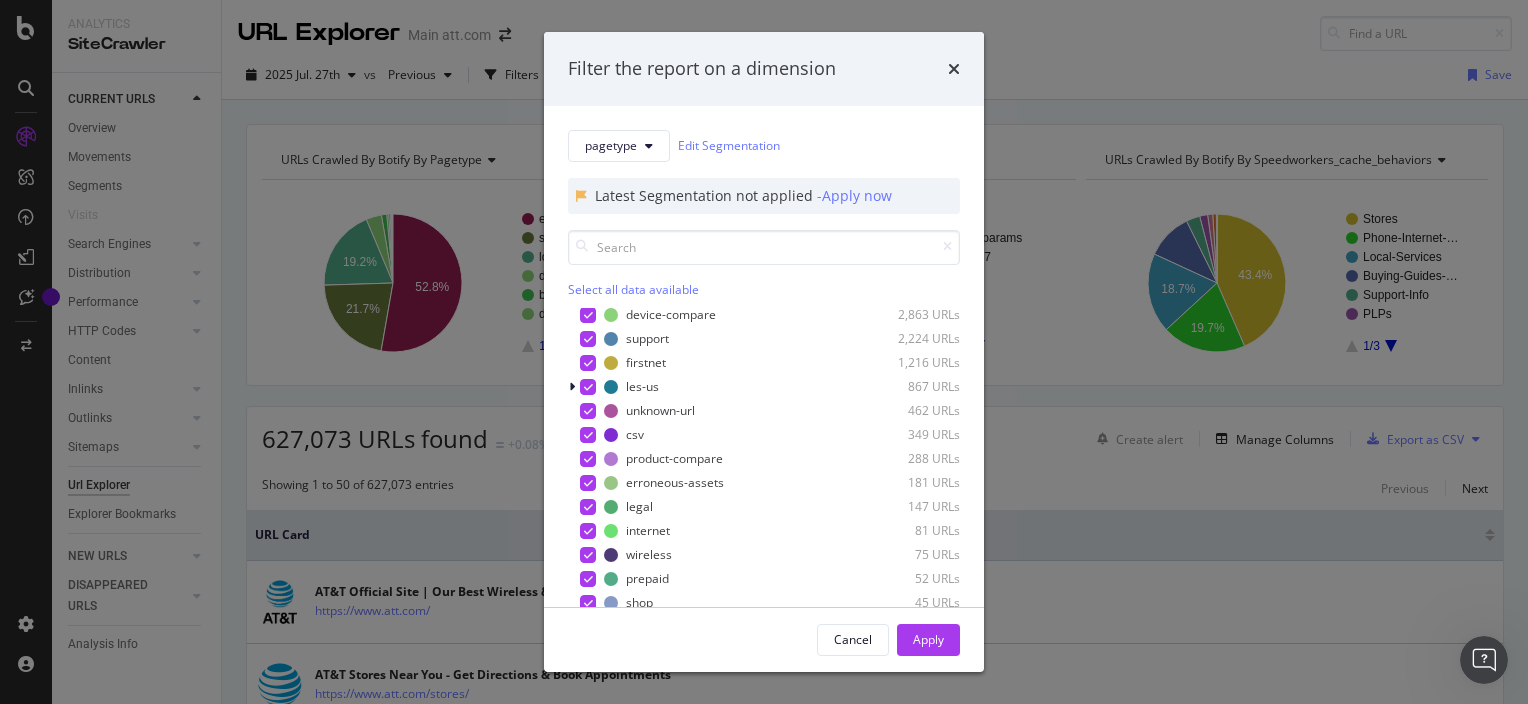 scroll, scrollTop: 168, scrollLeft: 0, axis: vertical 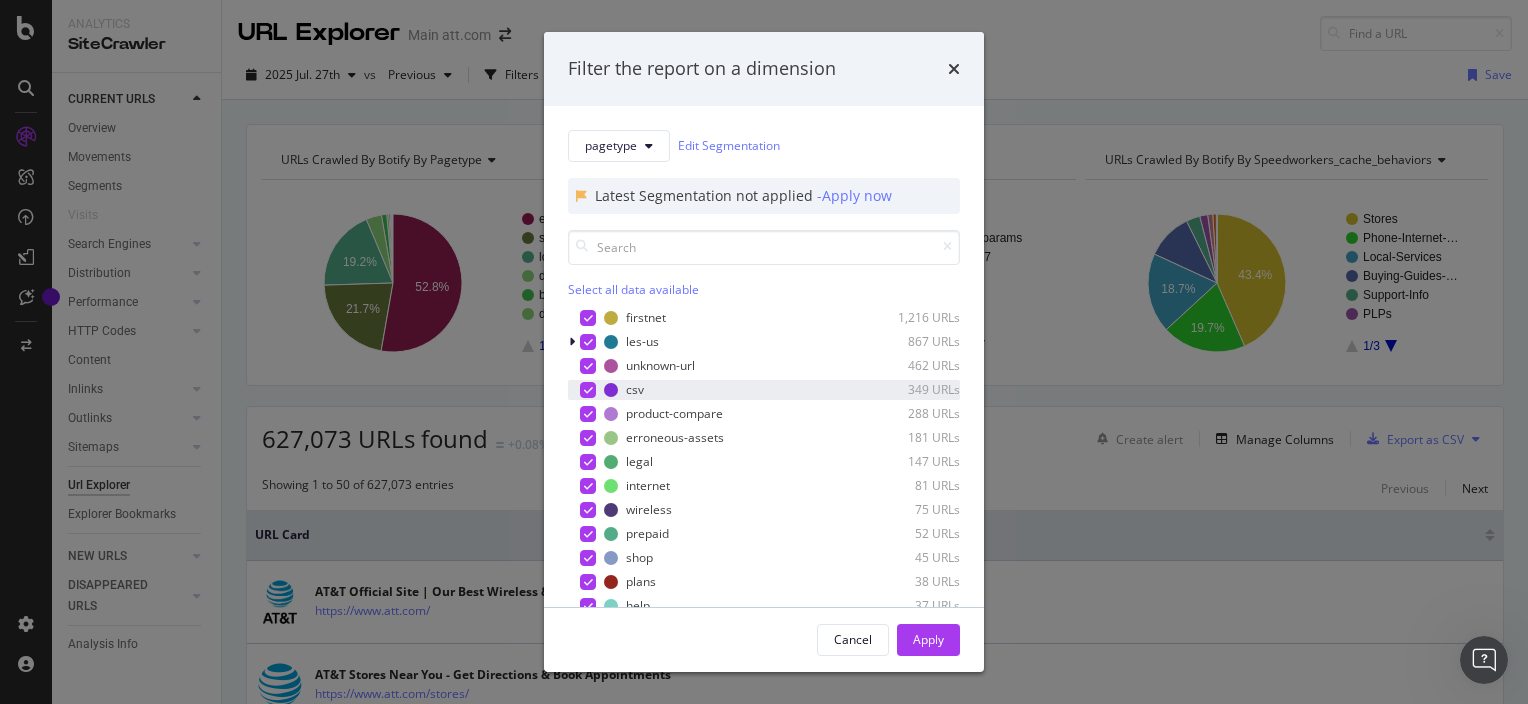 click at bounding box center (588, 390) 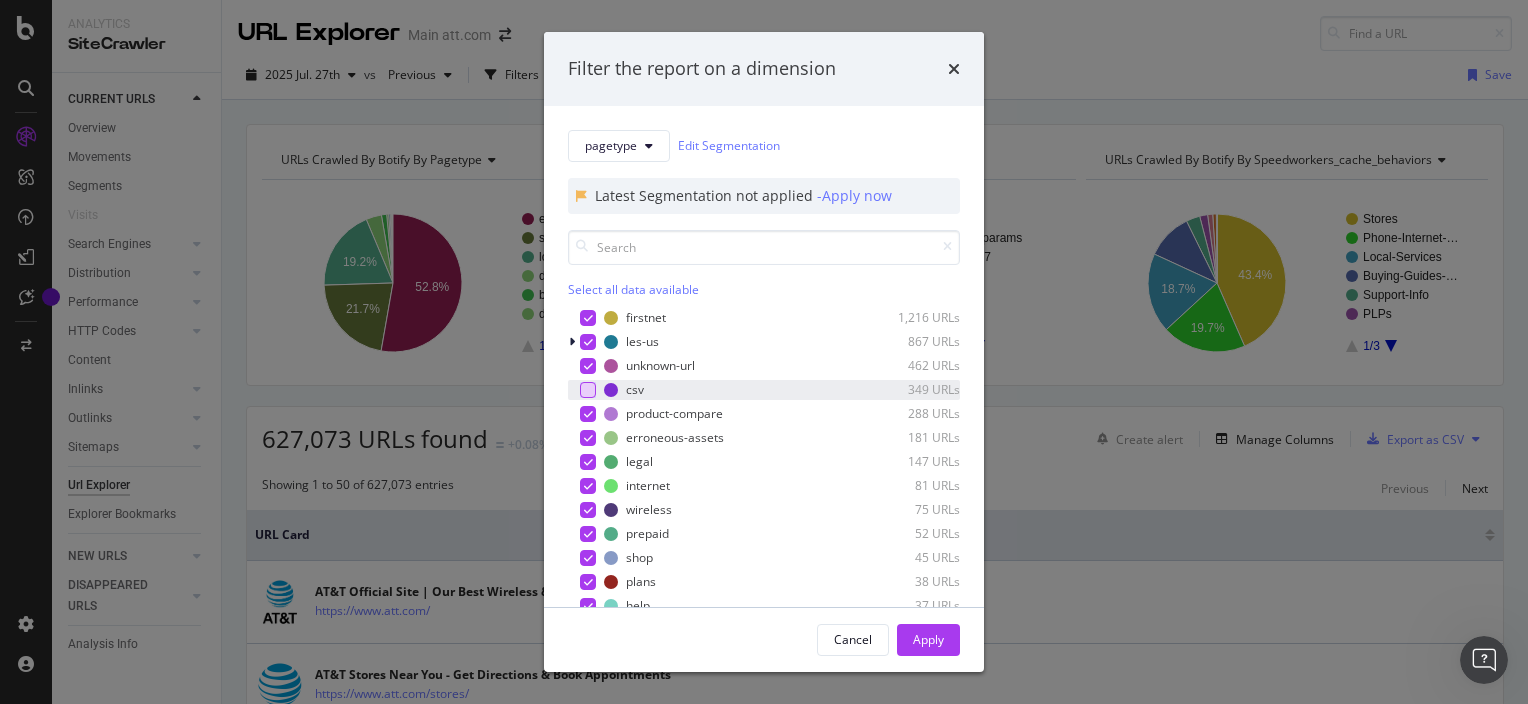 scroll, scrollTop: 195, scrollLeft: 0, axis: vertical 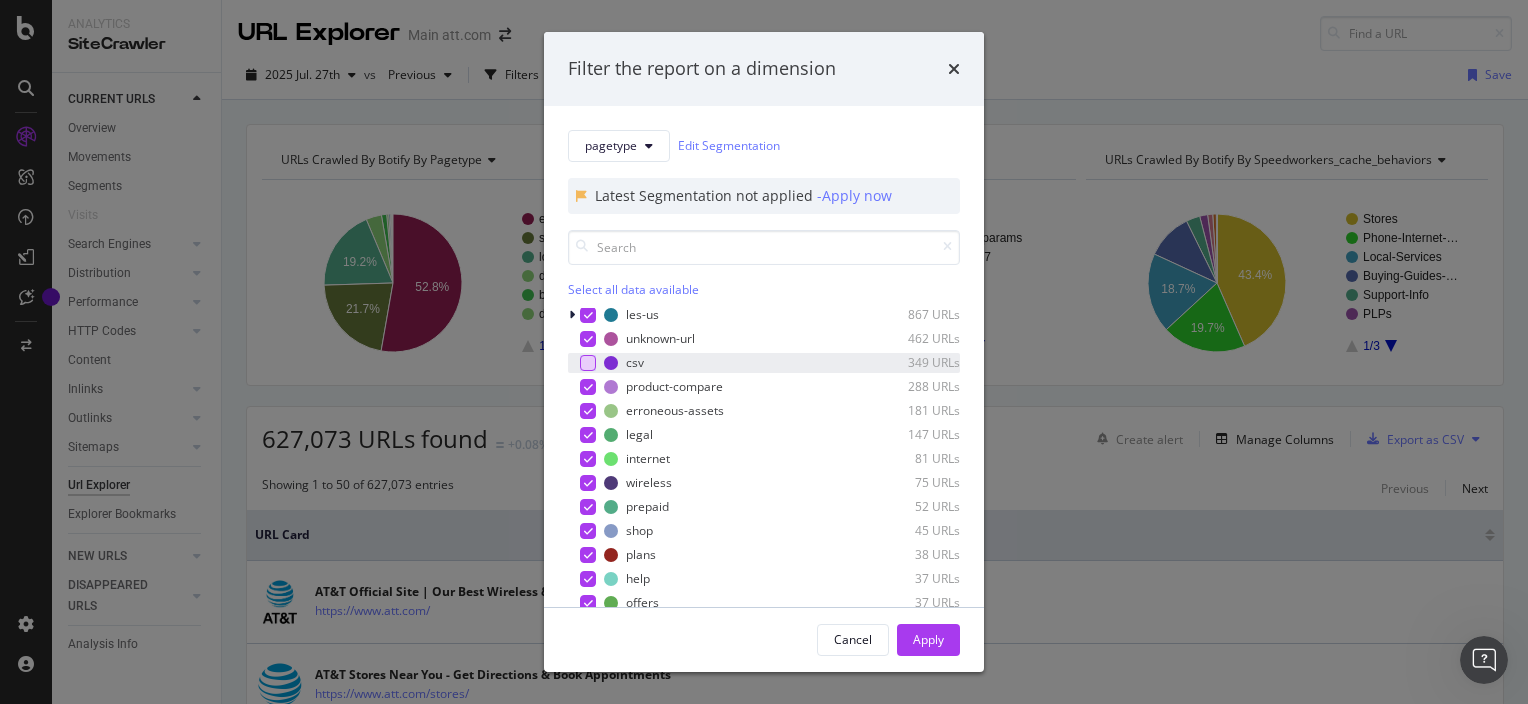 click at bounding box center (588, 387) 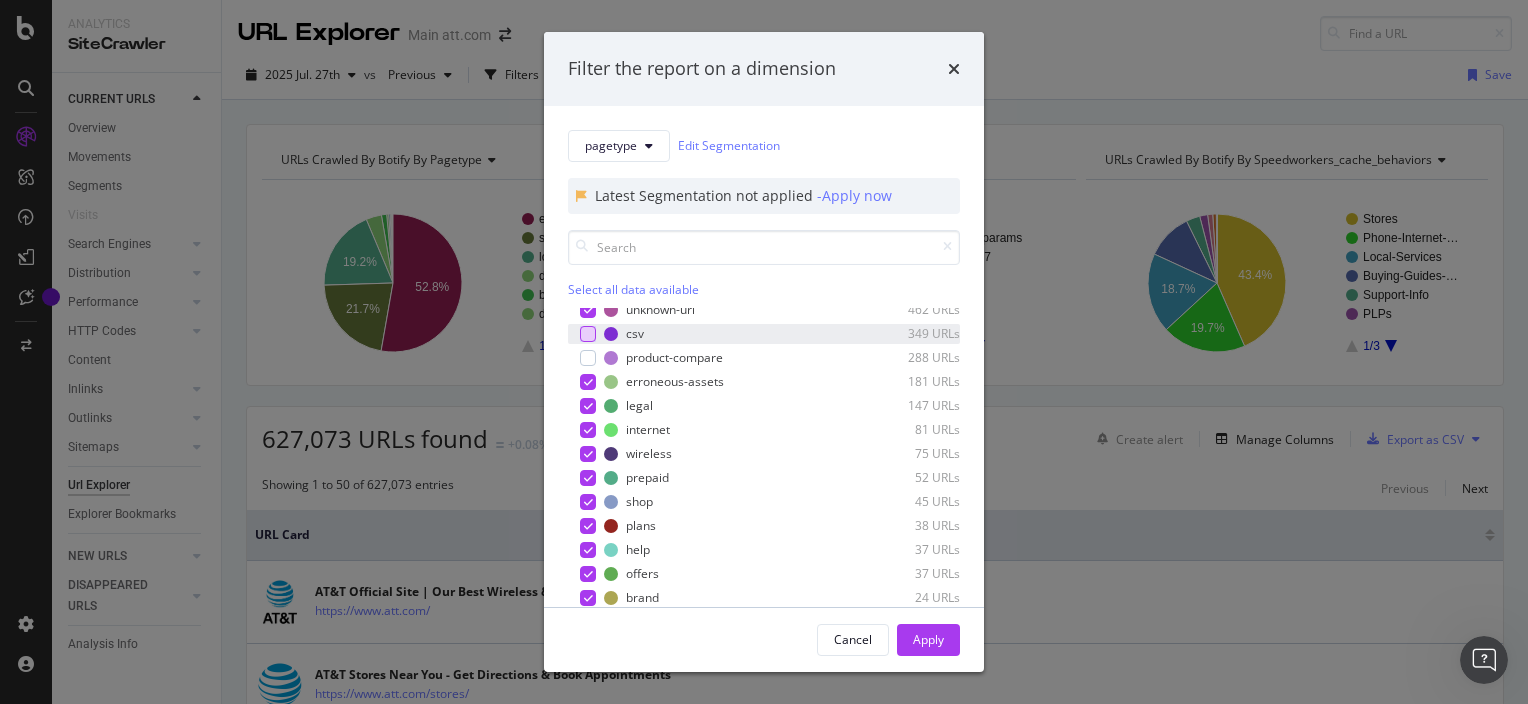 scroll, scrollTop: 224, scrollLeft: 0, axis: vertical 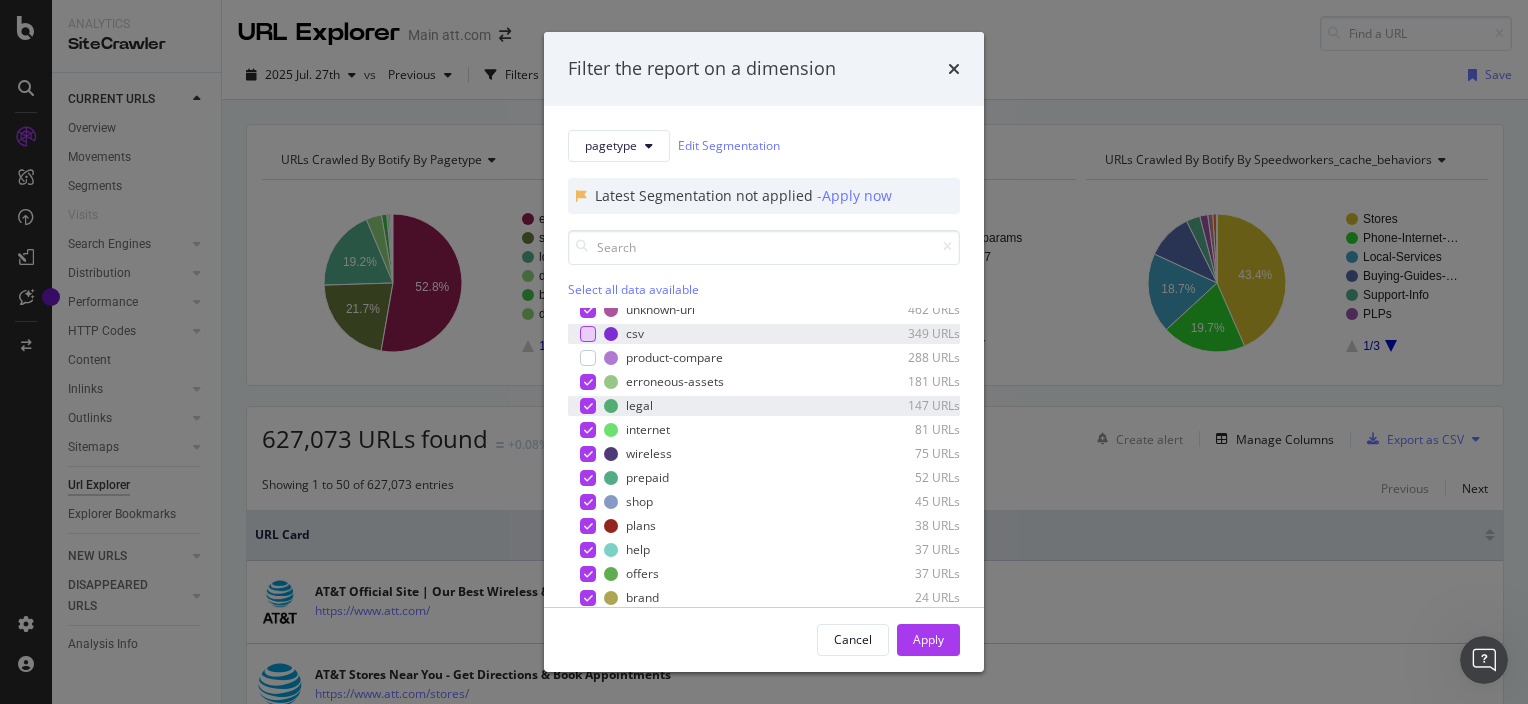 click at bounding box center (588, 406) 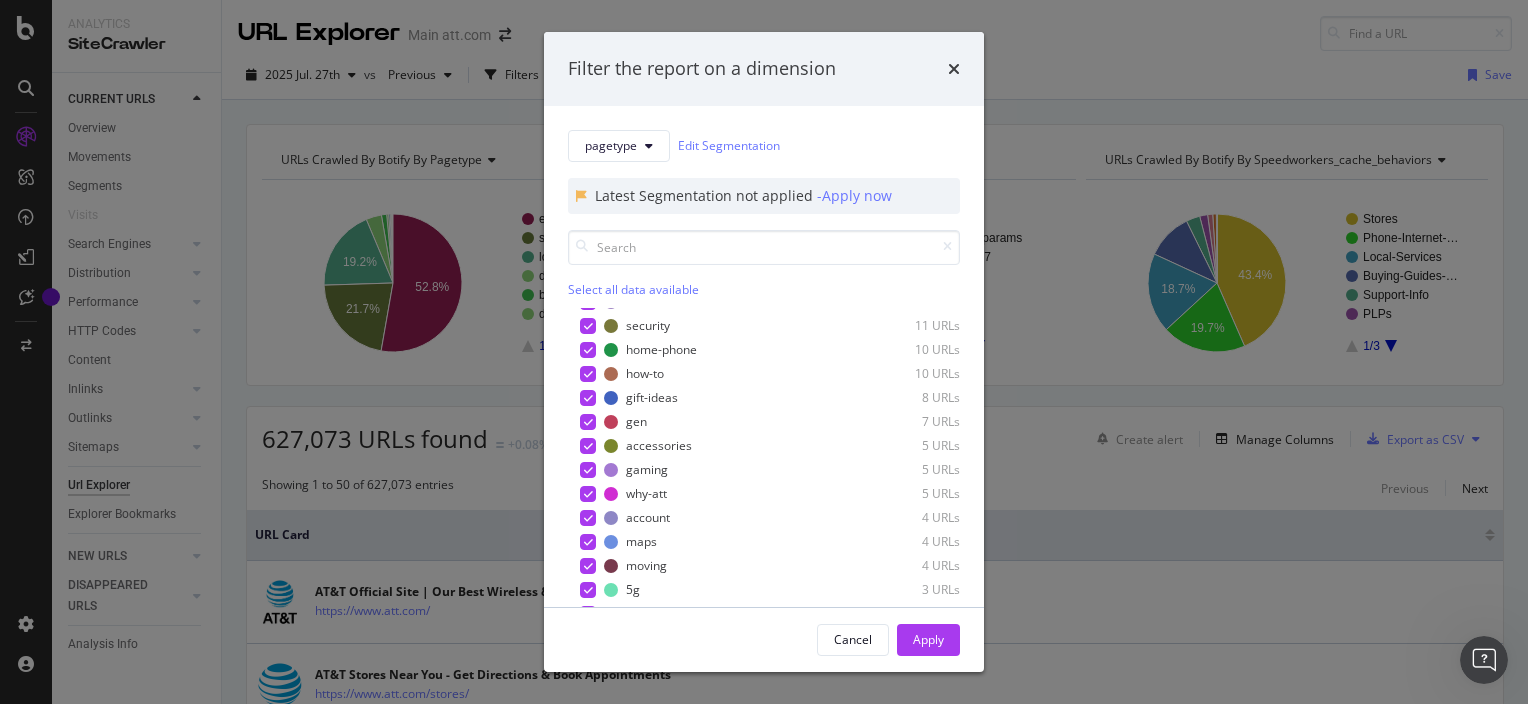 scroll, scrollTop: 687, scrollLeft: 0, axis: vertical 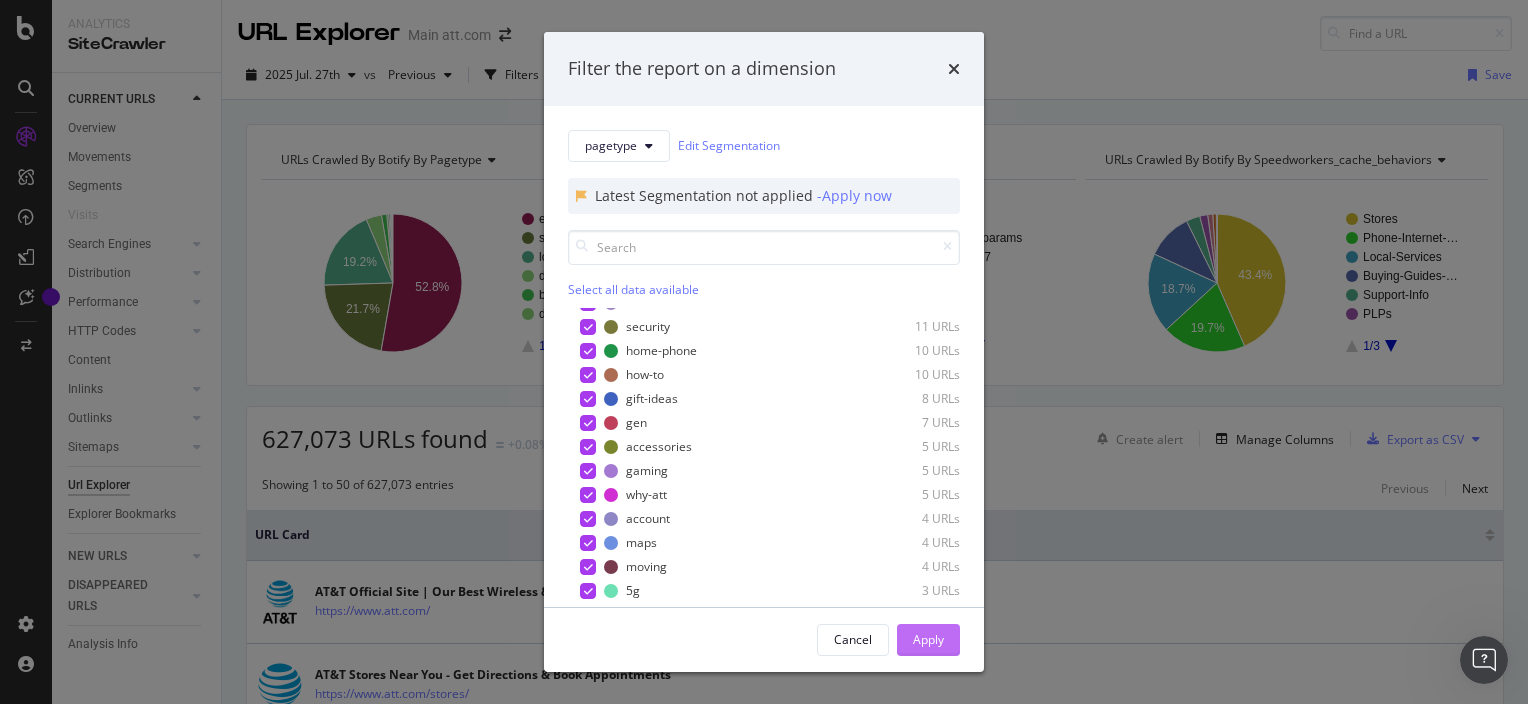 click on "Apply" at bounding box center (928, 640) 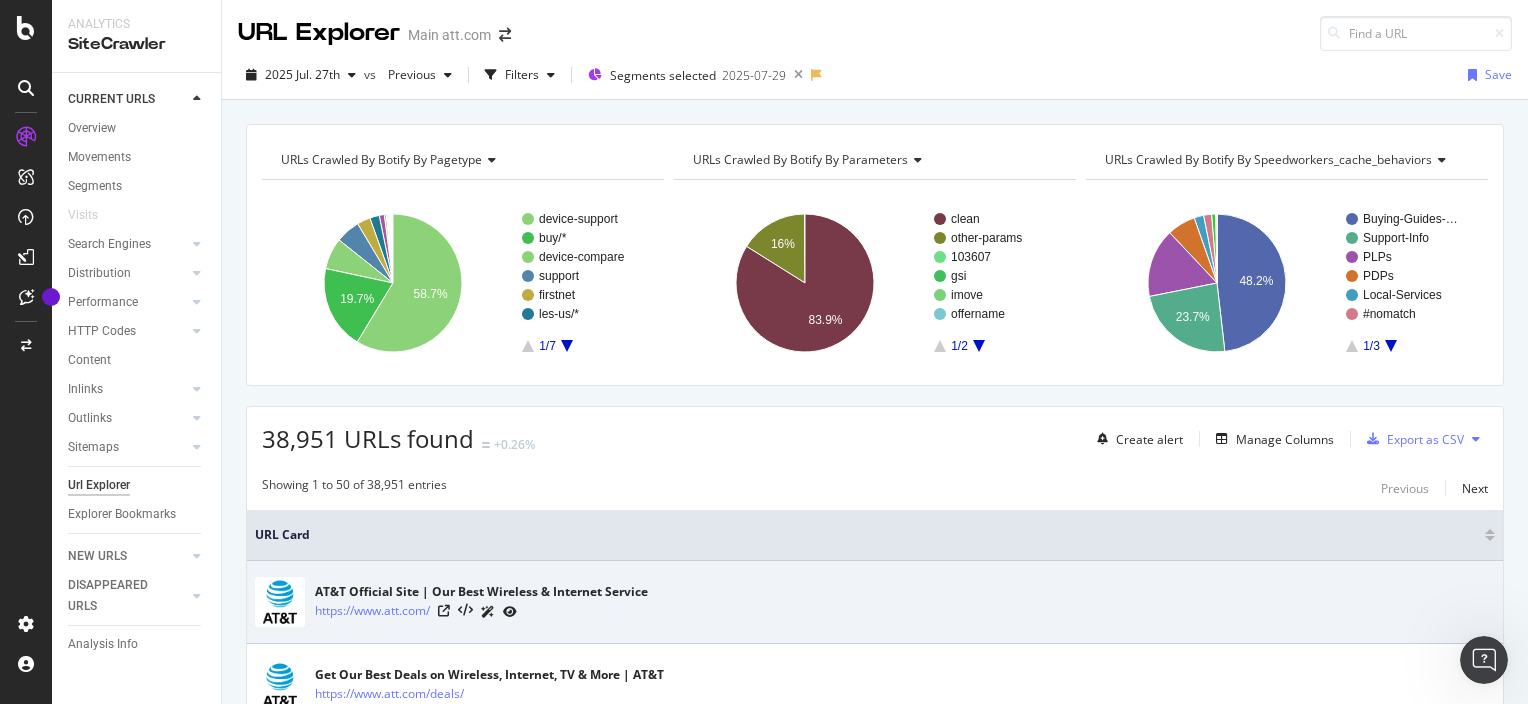 scroll, scrollTop: 30, scrollLeft: 0, axis: vertical 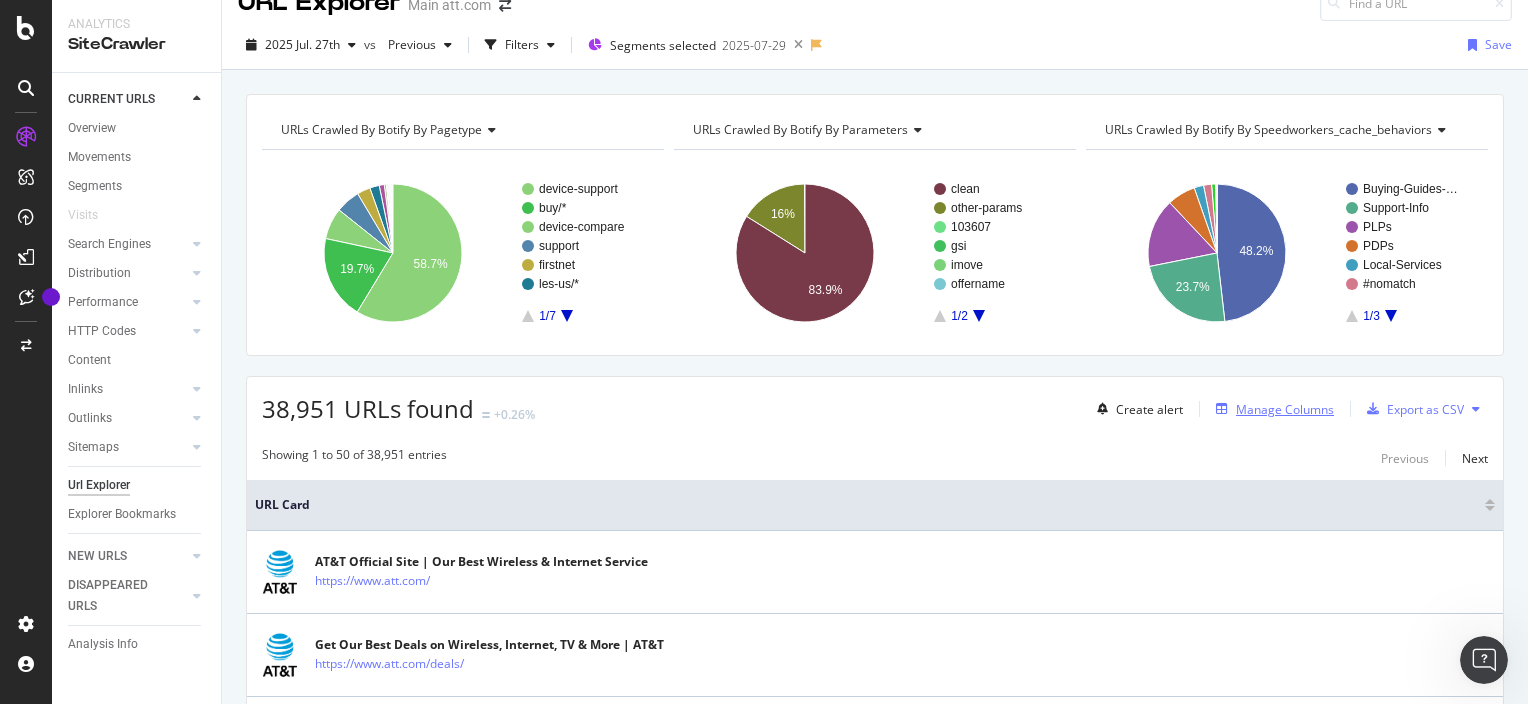 click on "Manage Columns" at bounding box center (1285, 409) 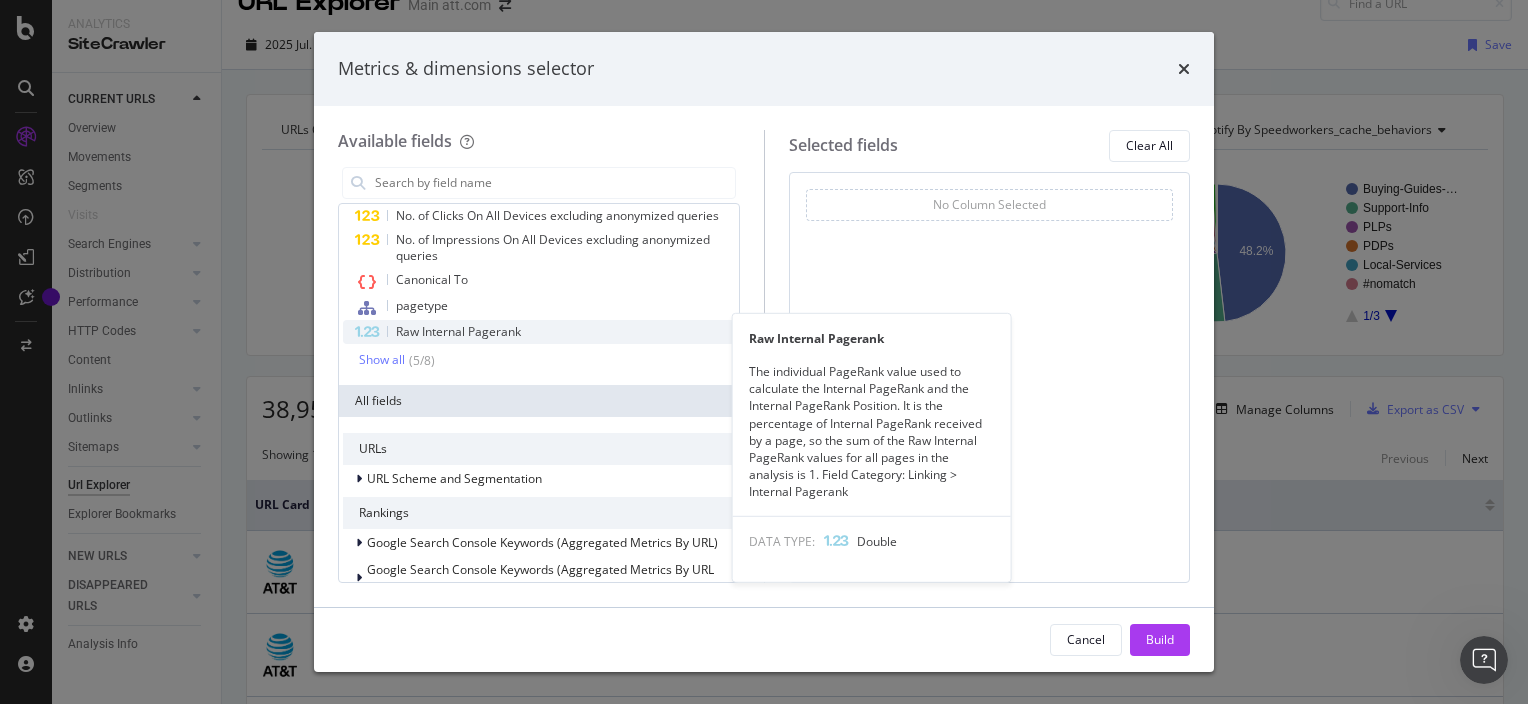 scroll, scrollTop: 59, scrollLeft: 0, axis: vertical 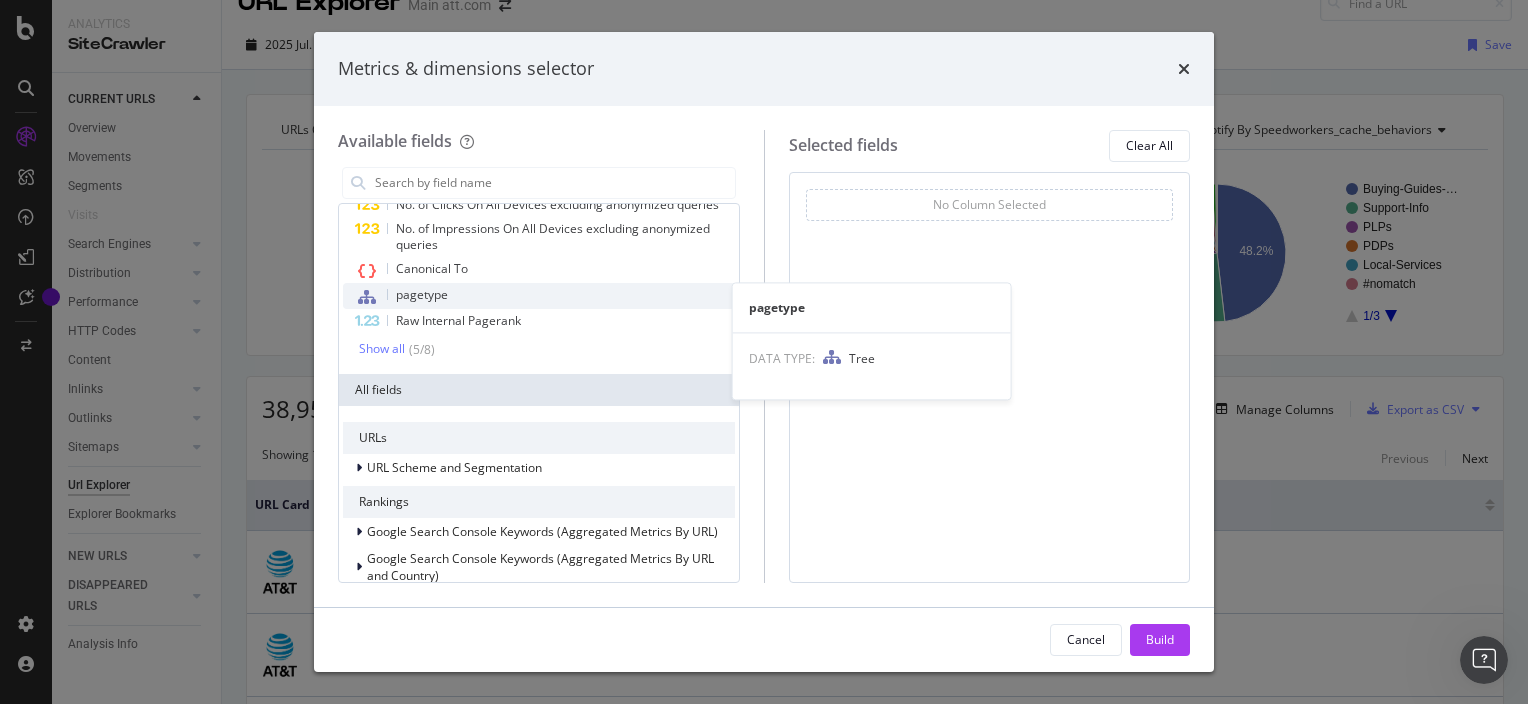 click on "pagetype" at bounding box center [539, 296] 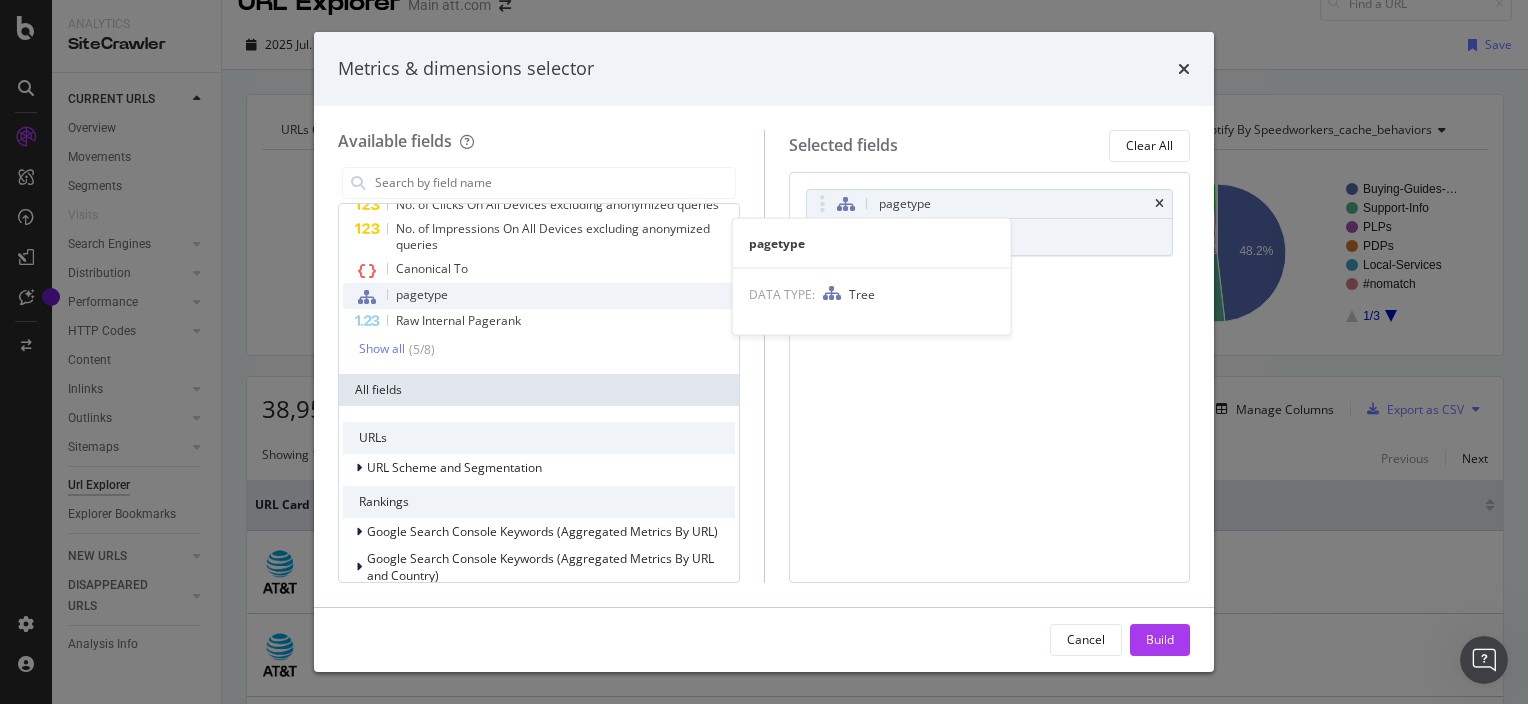 scroll, scrollTop: 124, scrollLeft: 0, axis: vertical 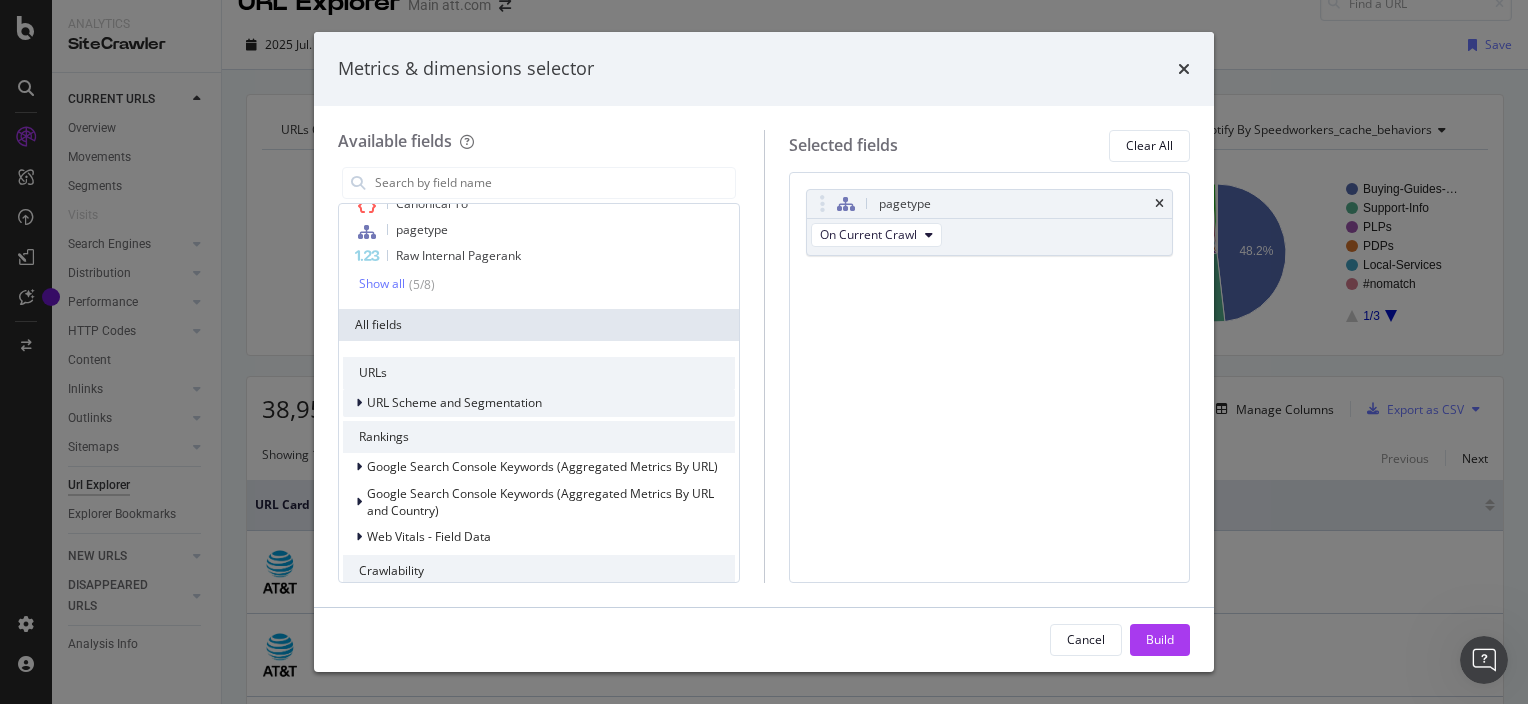 click on "URL Scheme and Segmentation" at bounding box center [454, 402] 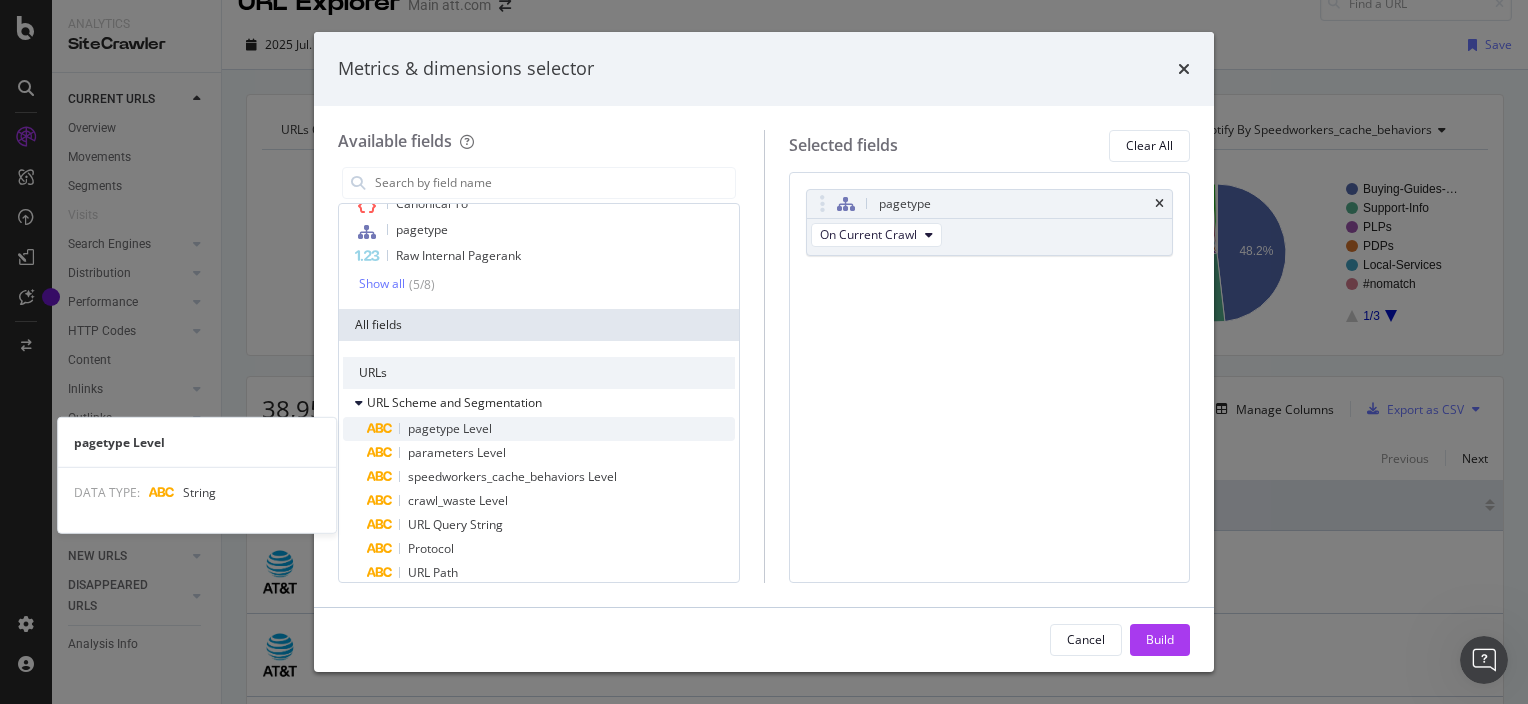 click on "pagetype Level" at bounding box center (551, 429) 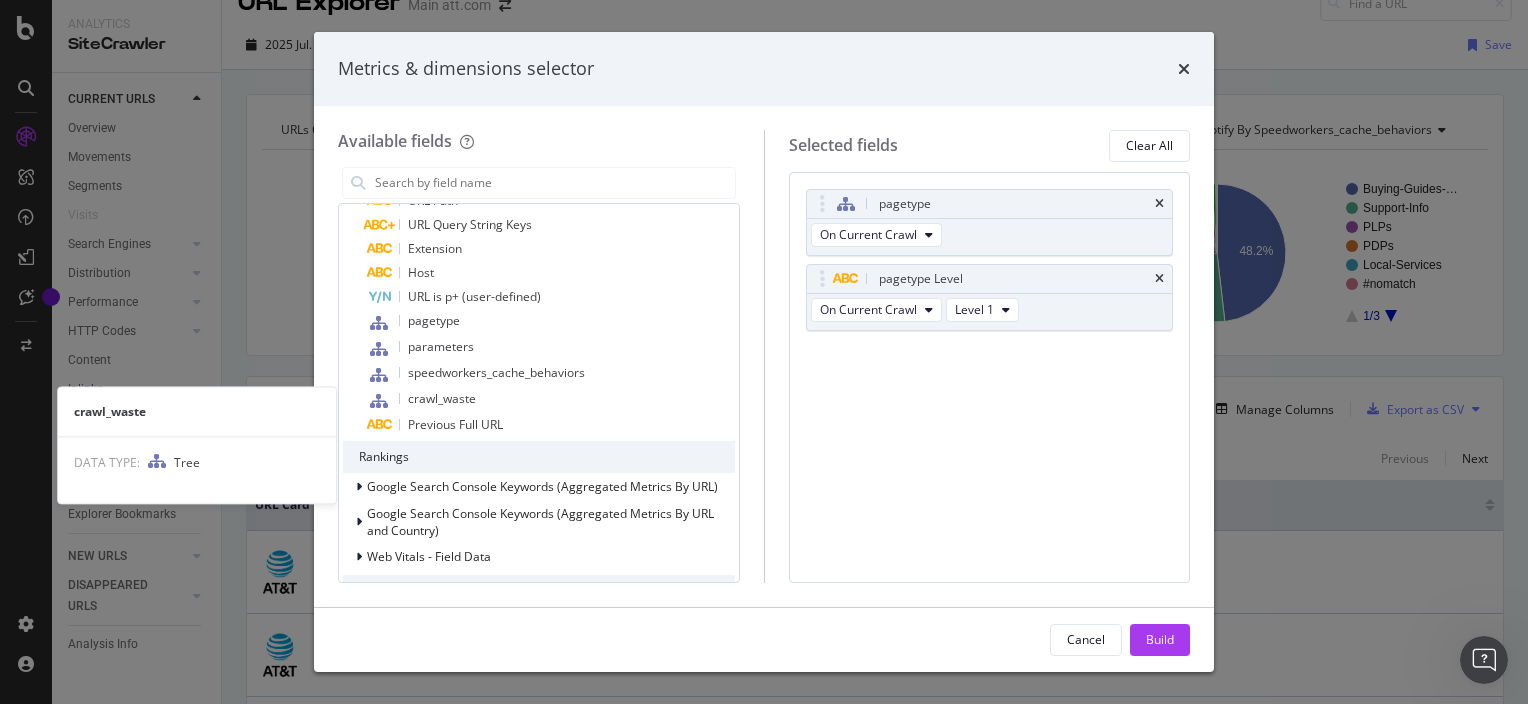 scroll, scrollTop: 0, scrollLeft: 0, axis: both 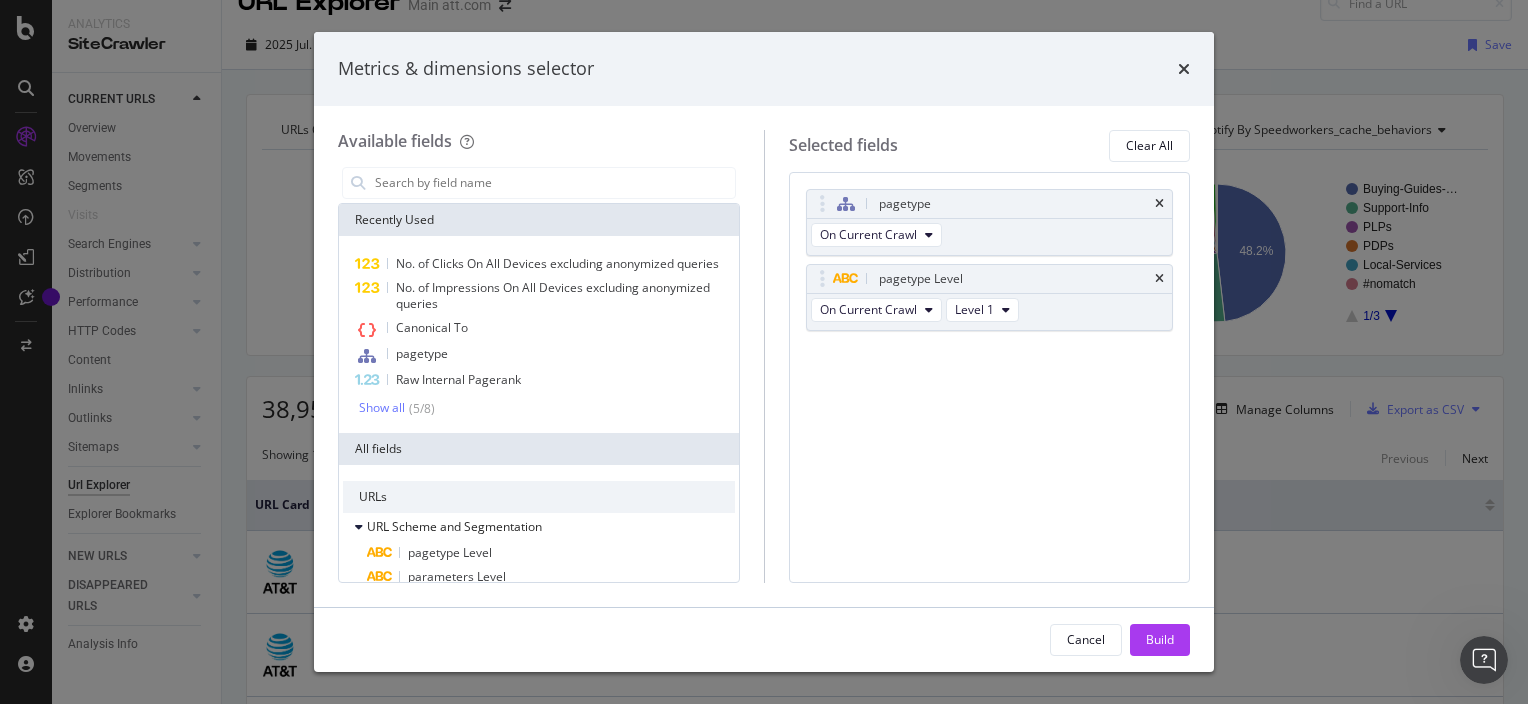click on "No. of Clicks On All Devices excluding anonymized queries No. of Impressions On All Devices excluding anonymized queries Canonical To pagetype Raw Internal Pagerank Show all ( 5 / 8 )" at bounding box center (539, 334) 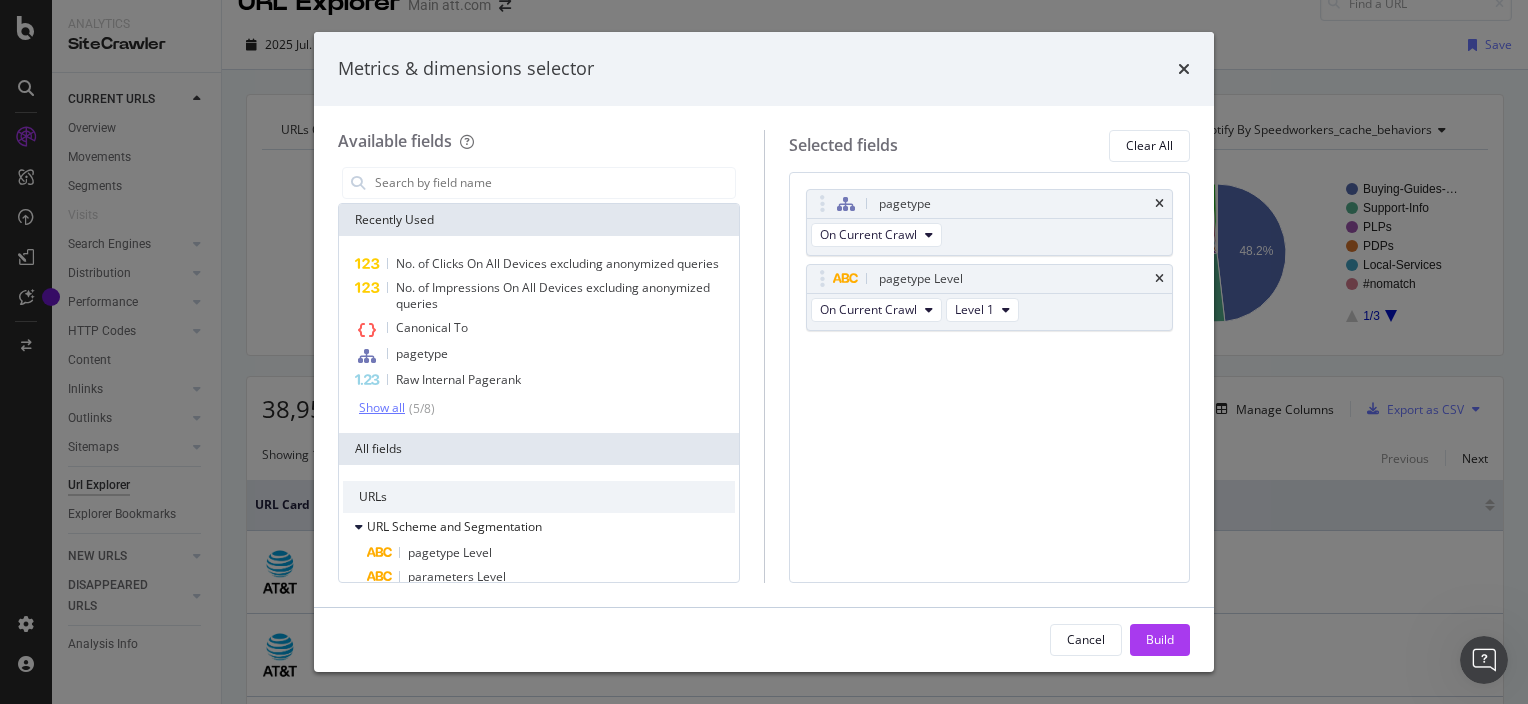 click on "Show all" at bounding box center (382, 408) 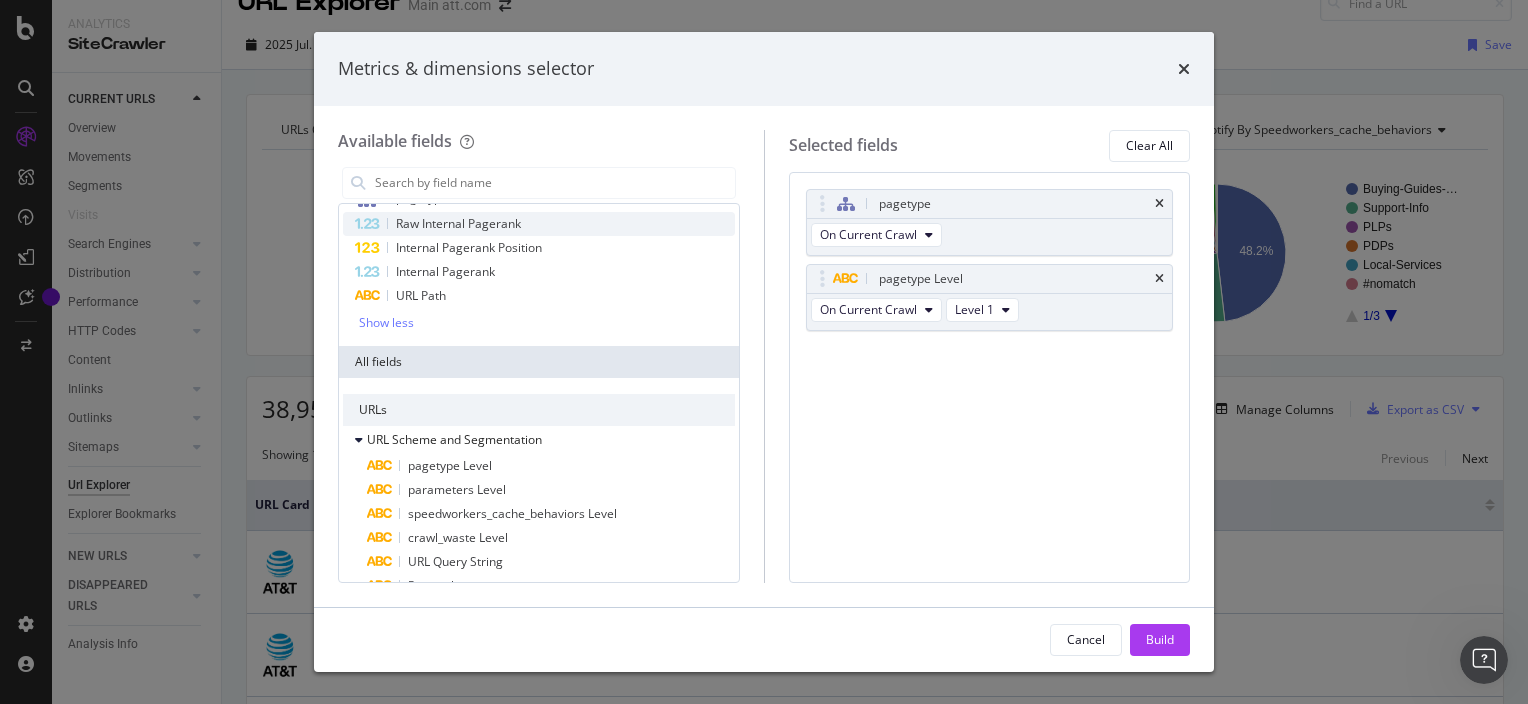 scroll, scrollTop: 152, scrollLeft: 0, axis: vertical 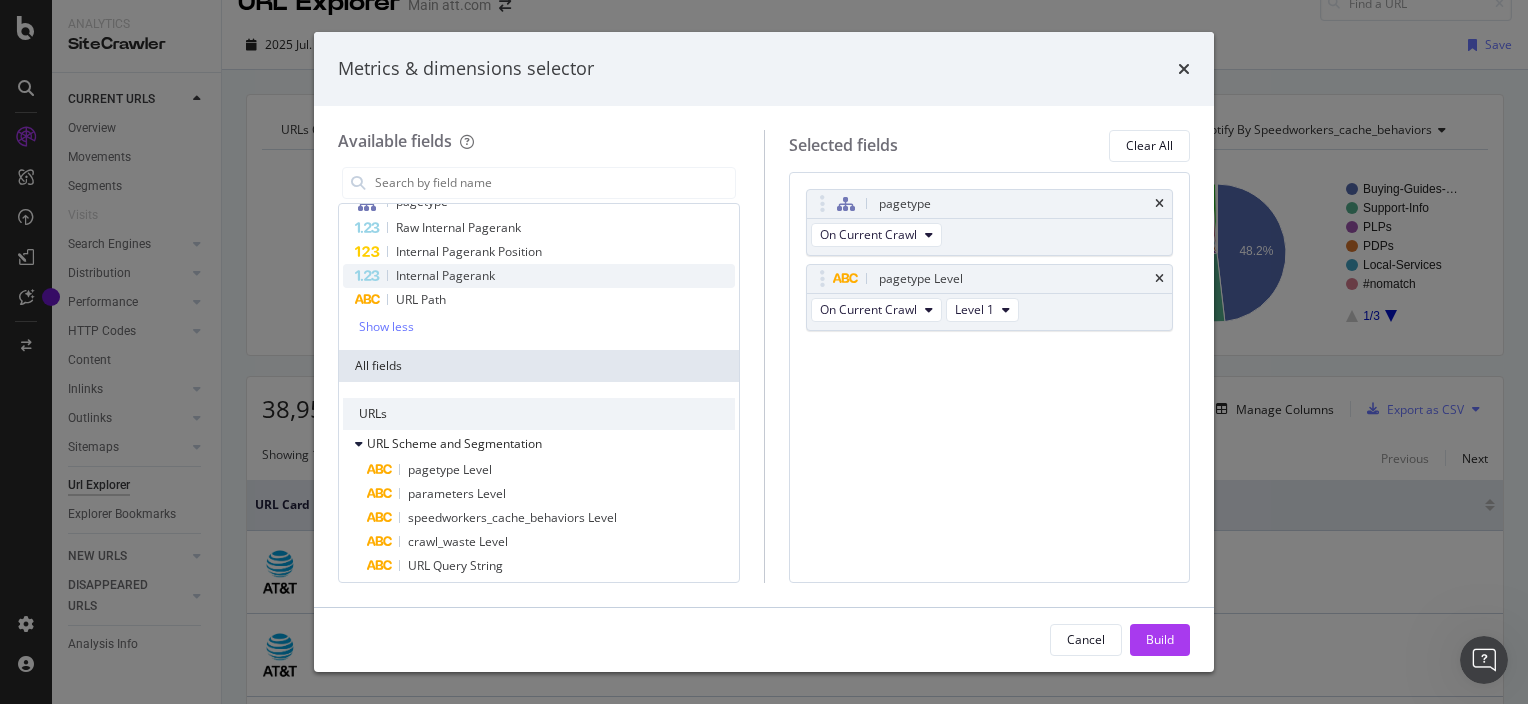 click on "Internal Pagerank" at bounding box center (445, 275) 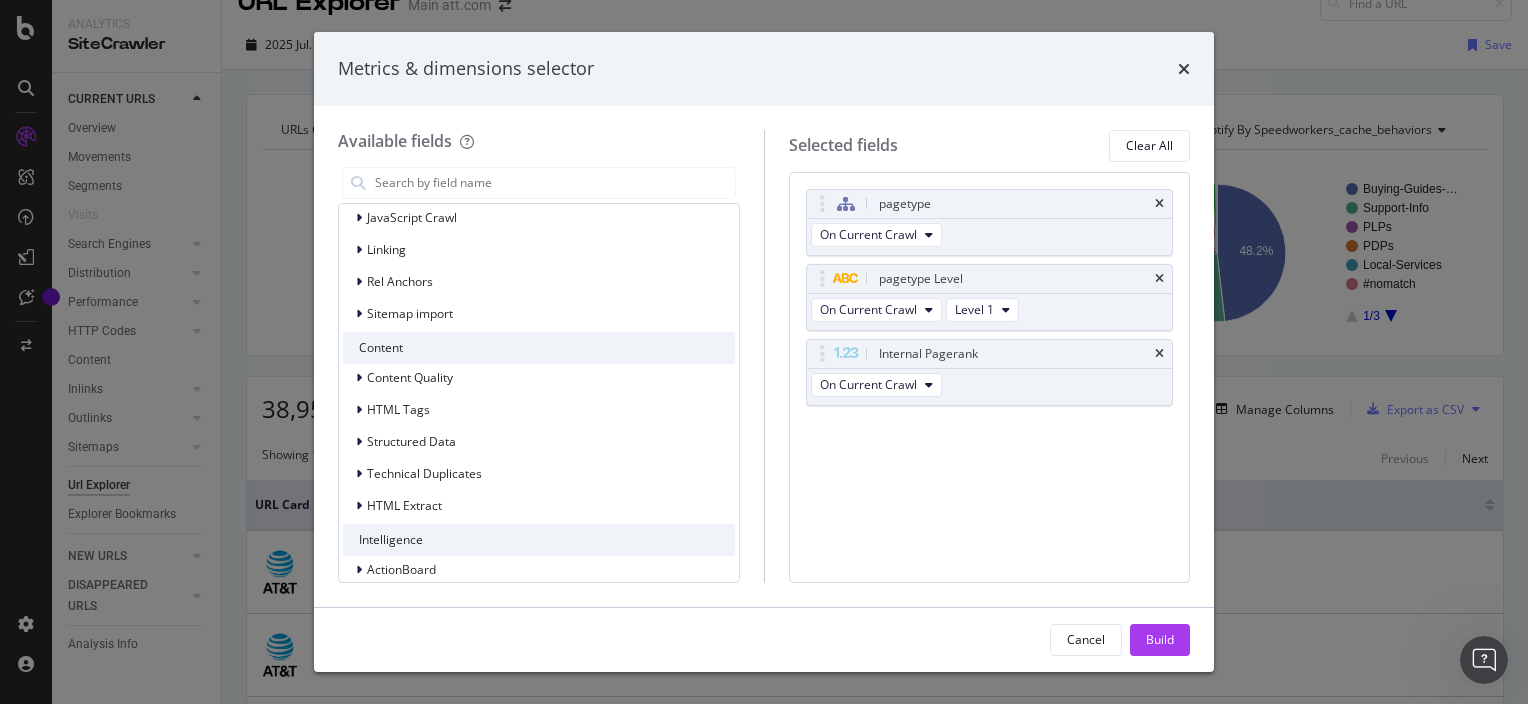 scroll, scrollTop: 1048, scrollLeft: 0, axis: vertical 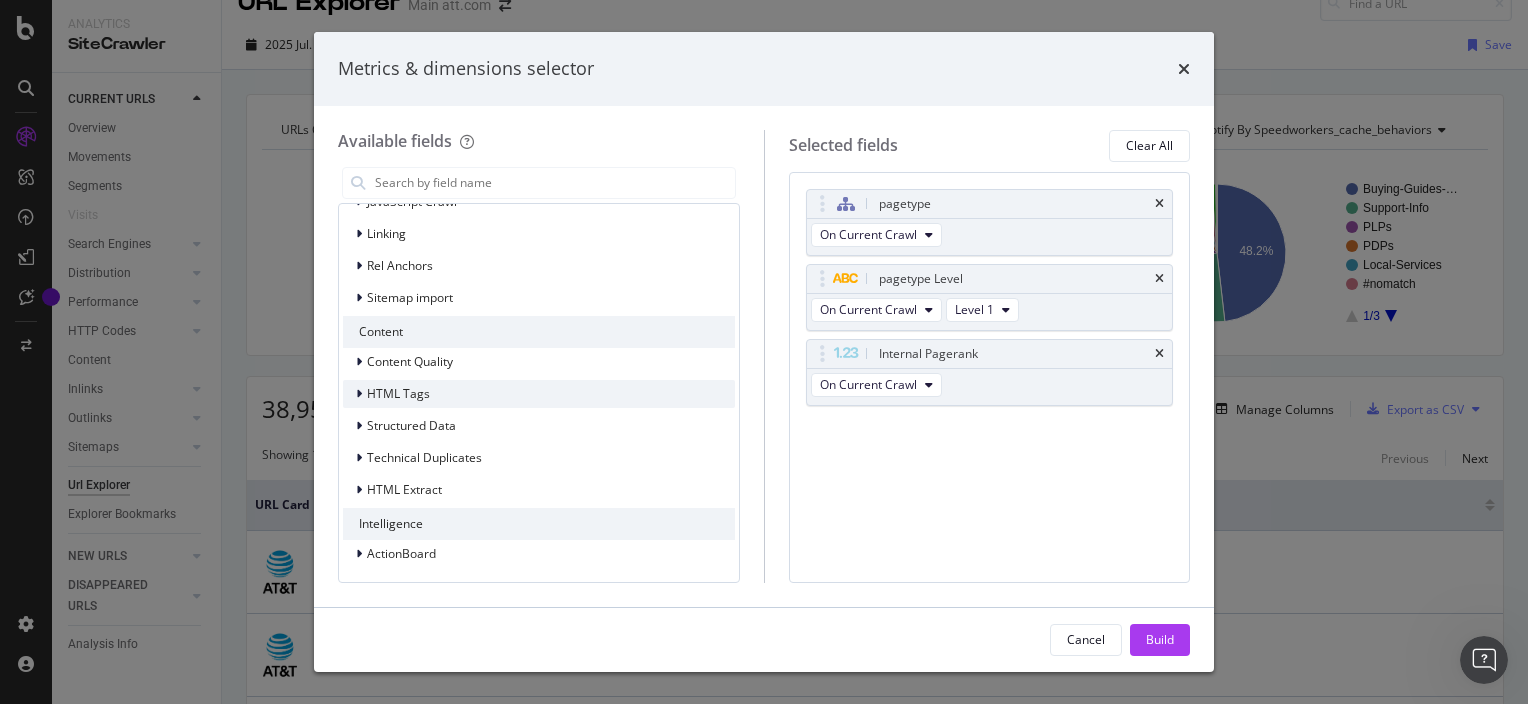 click on "HTML Tags" at bounding box center [539, 394] 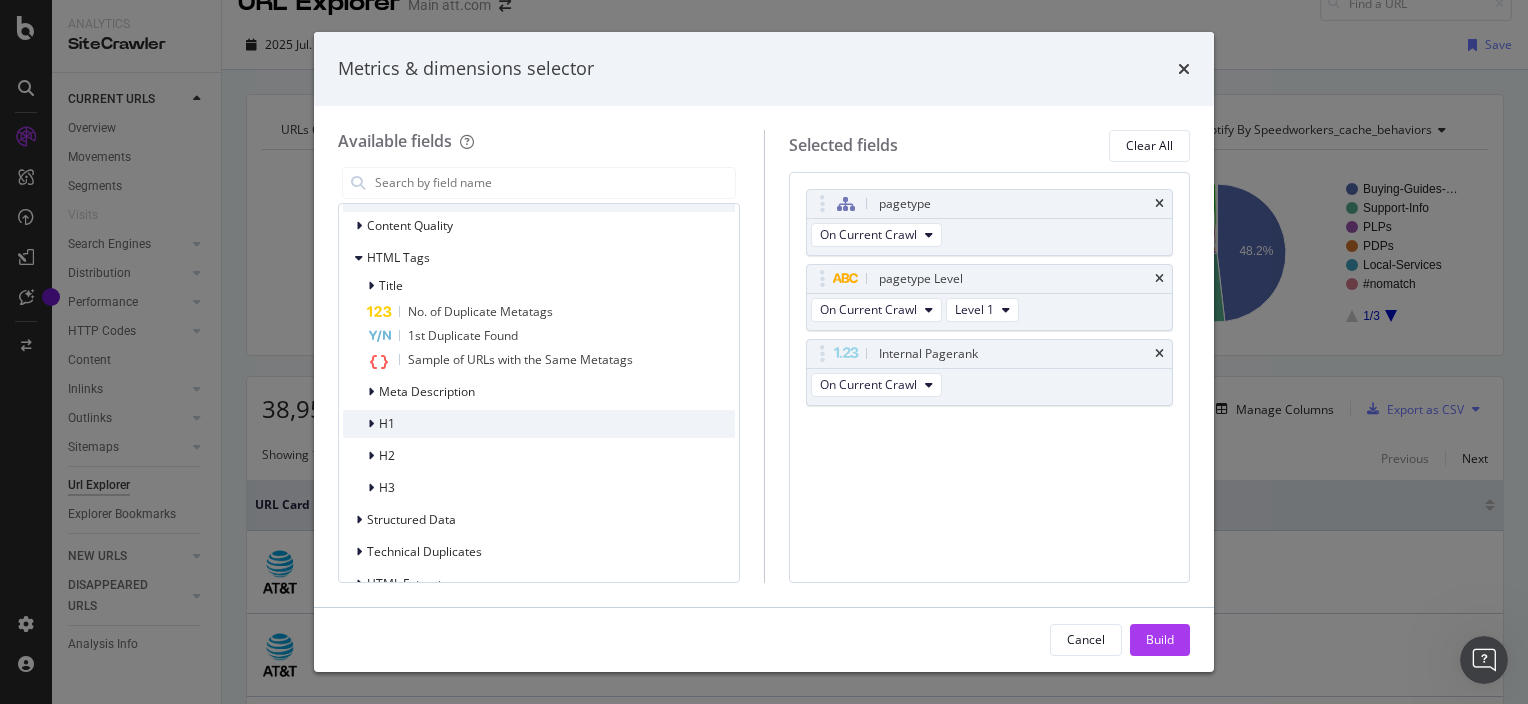 scroll, scrollTop: 1279, scrollLeft: 0, axis: vertical 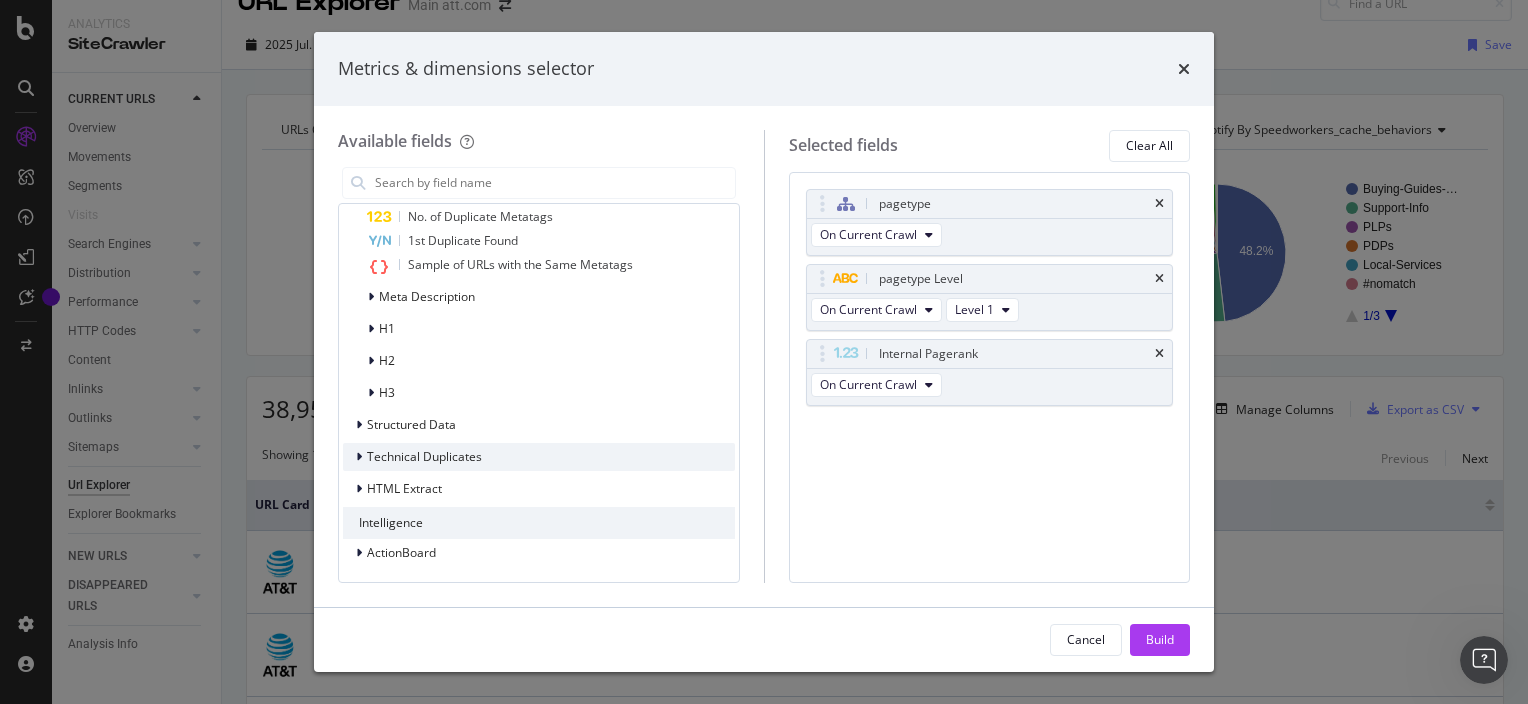 click on "Technical Duplicates" at bounding box center [424, 456] 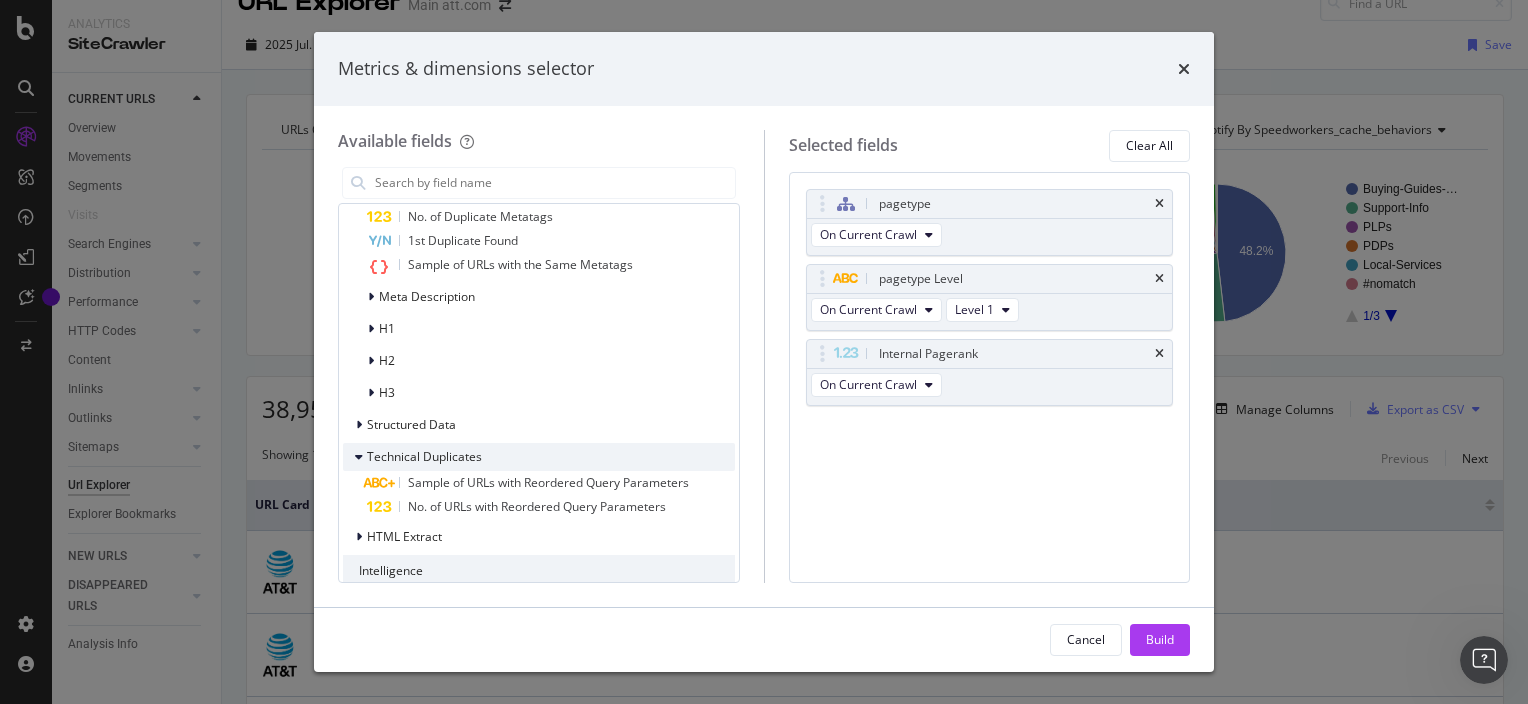 scroll, scrollTop: 1327, scrollLeft: 0, axis: vertical 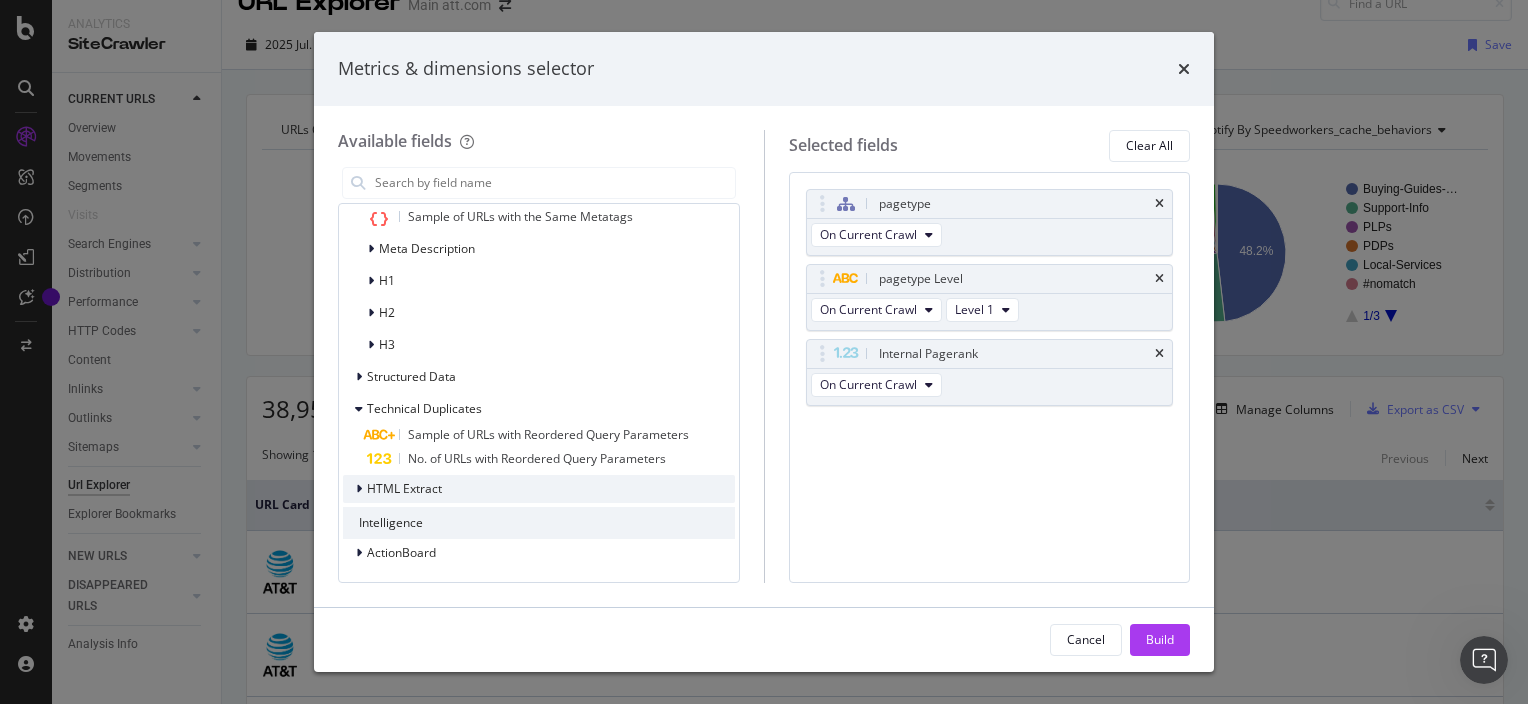 click on "HTML Extract" at bounding box center (539, 489) 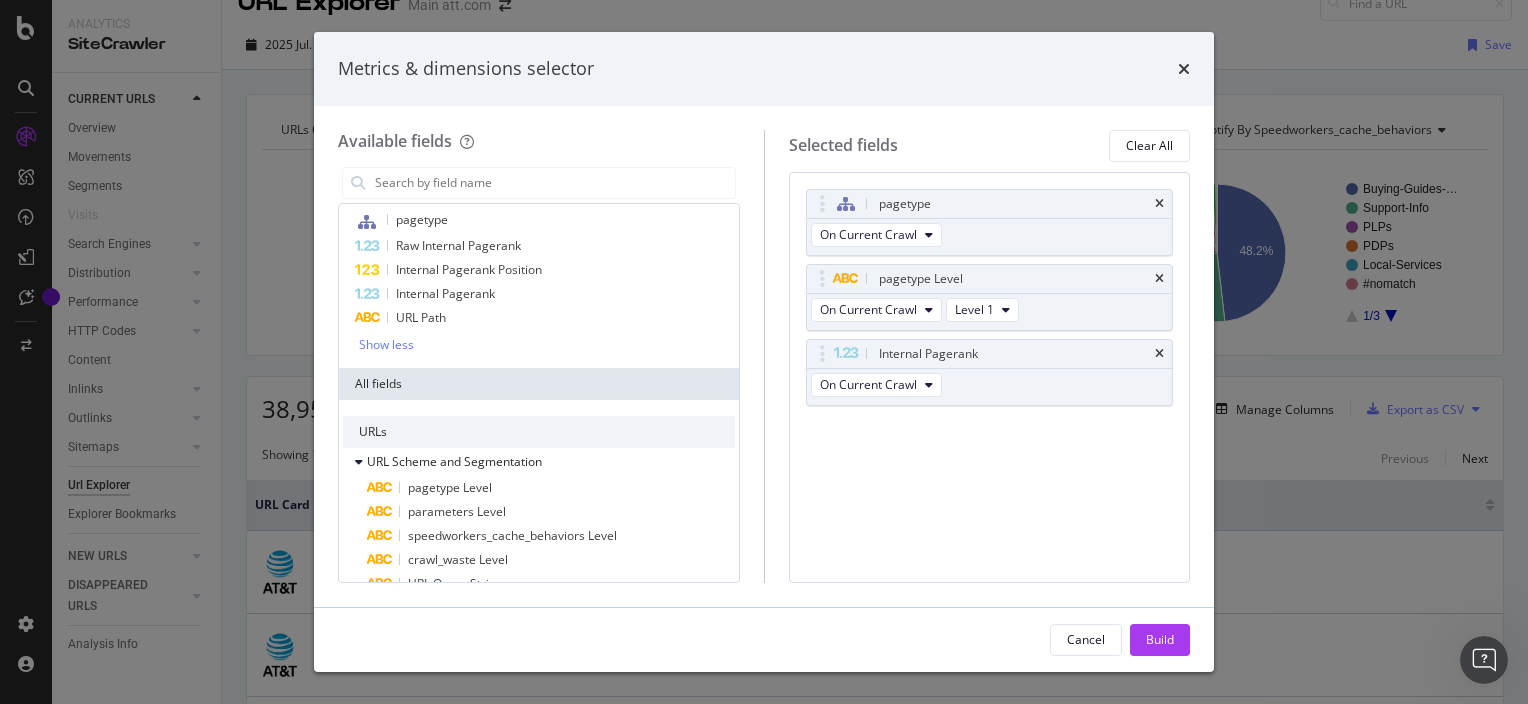scroll, scrollTop: 11, scrollLeft: 0, axis: vertical 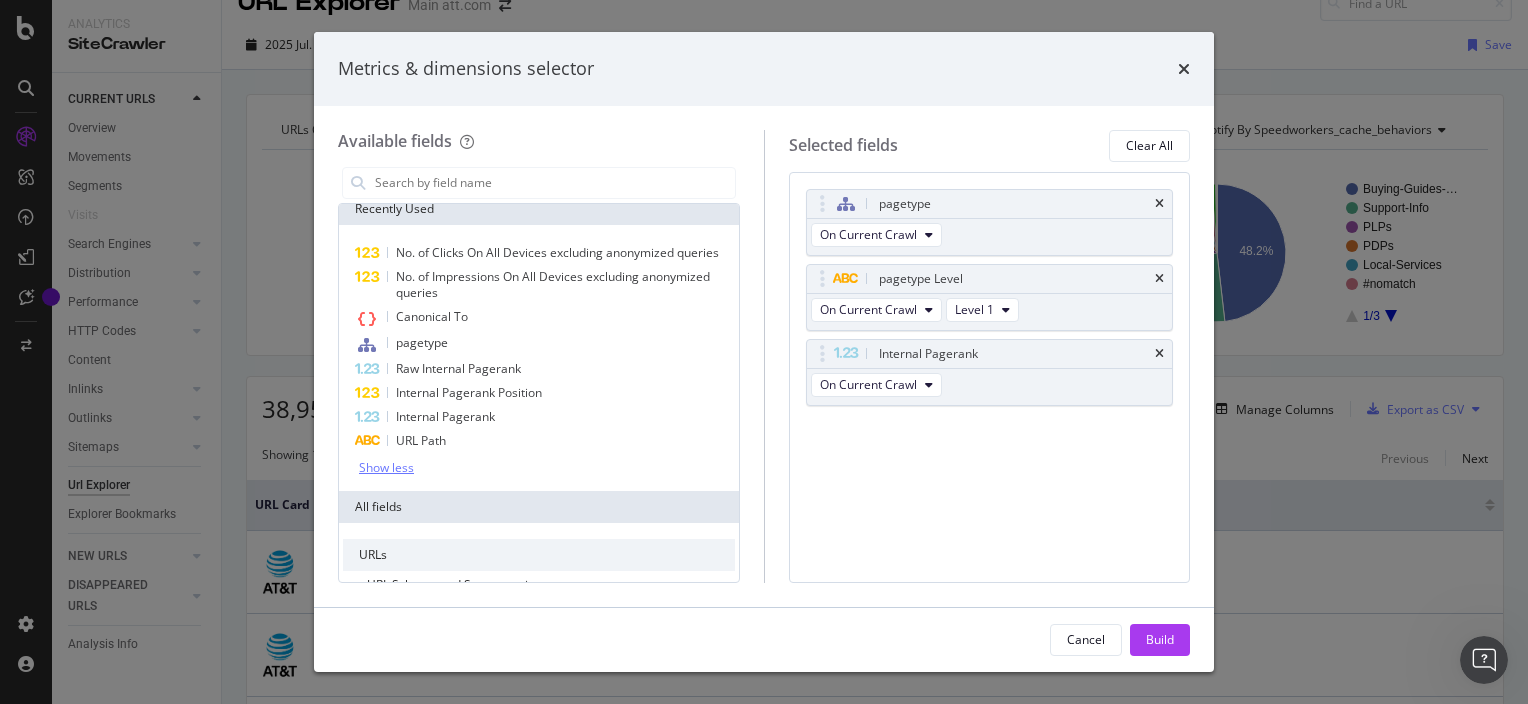 click on "Show less" at bounding box center (386, 468) 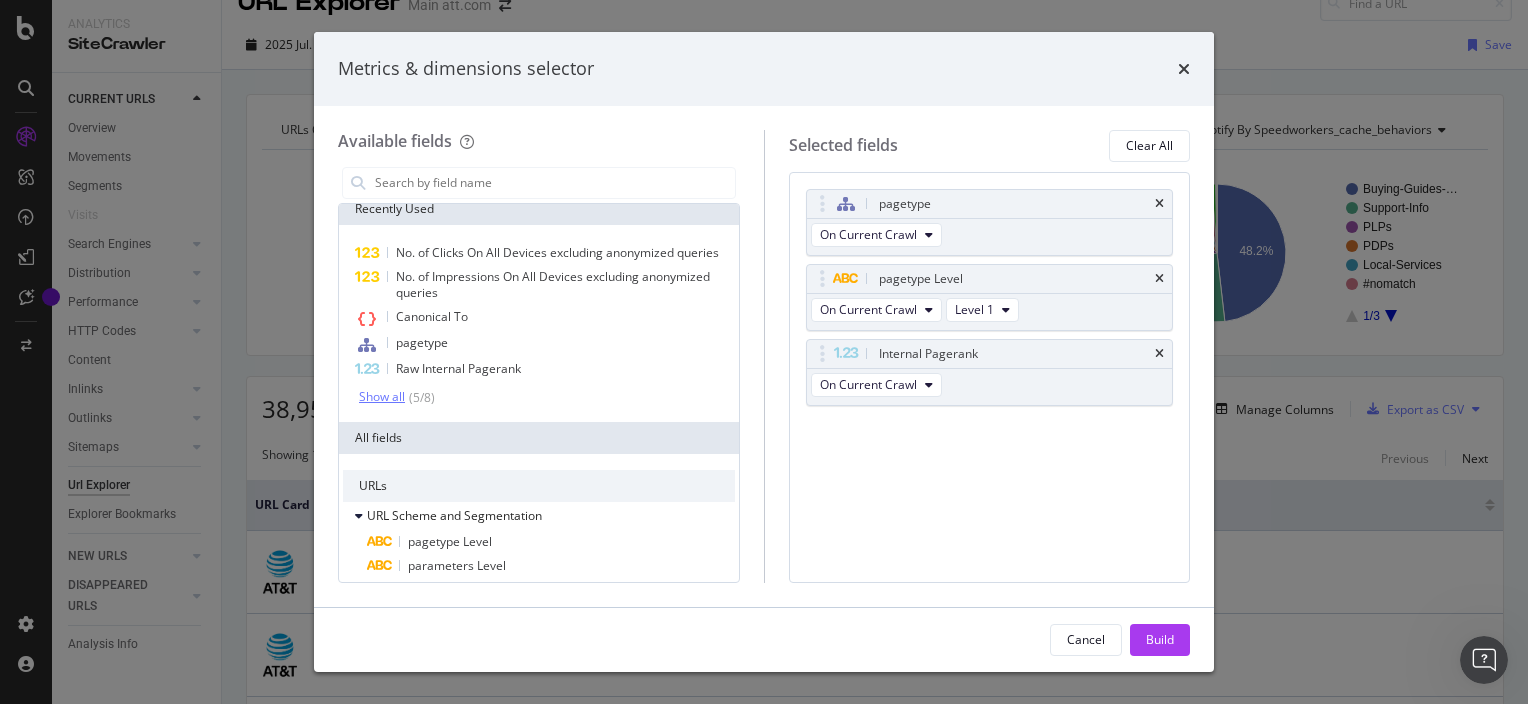 click on "Show all" at bounding box center (382, 397) 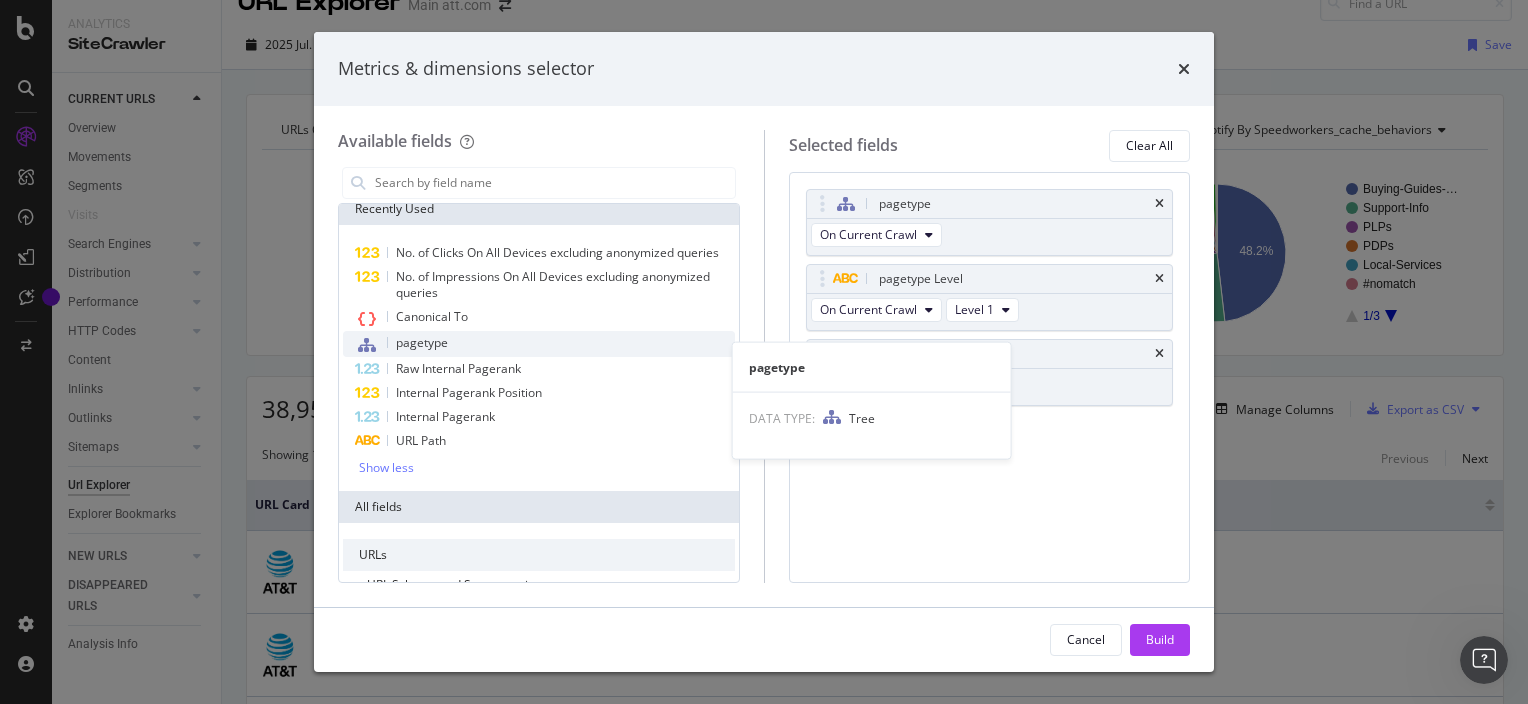 scroll, scrollTop: 0, scrollLeft: 0, axis: both 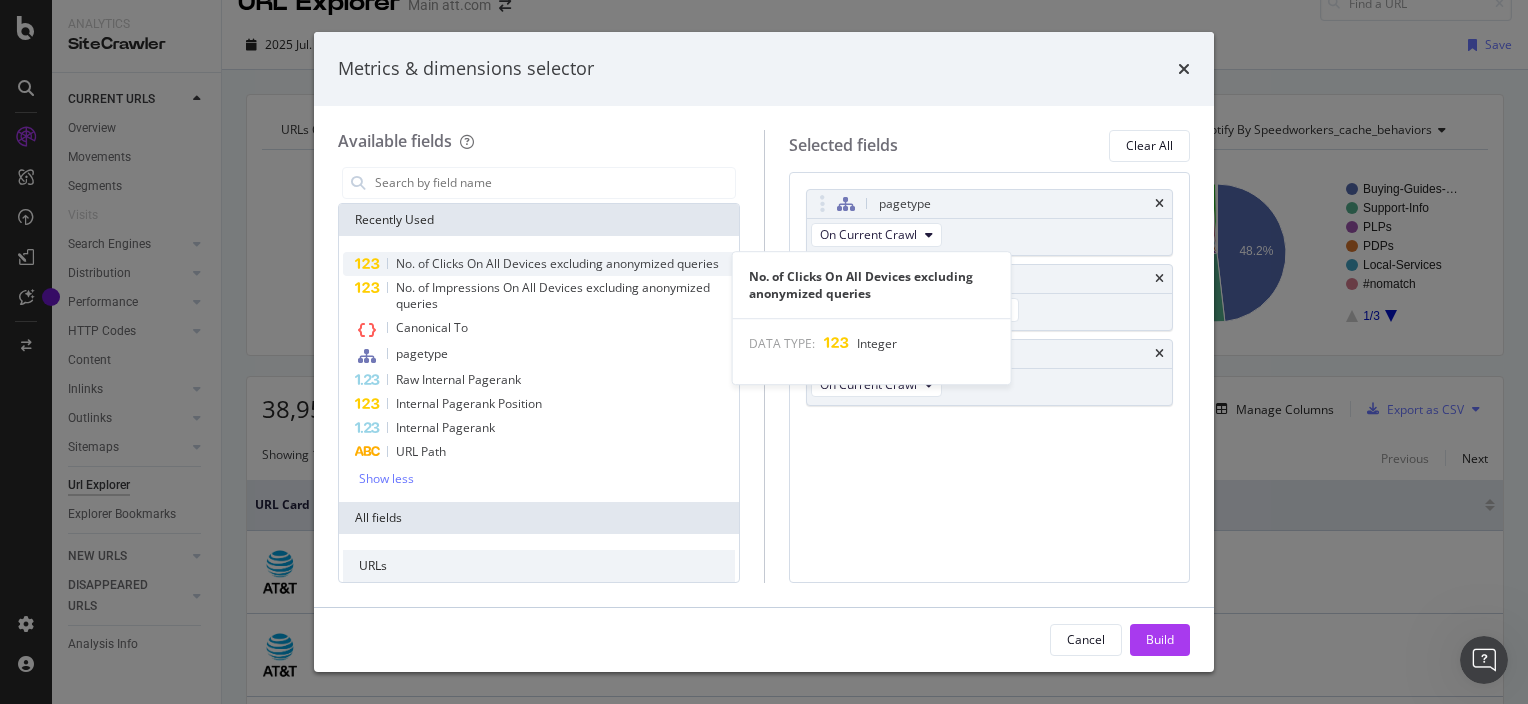 click on "No. of Clicks On All Devices excluding anonymized queries" at bounding box center (557, 263) 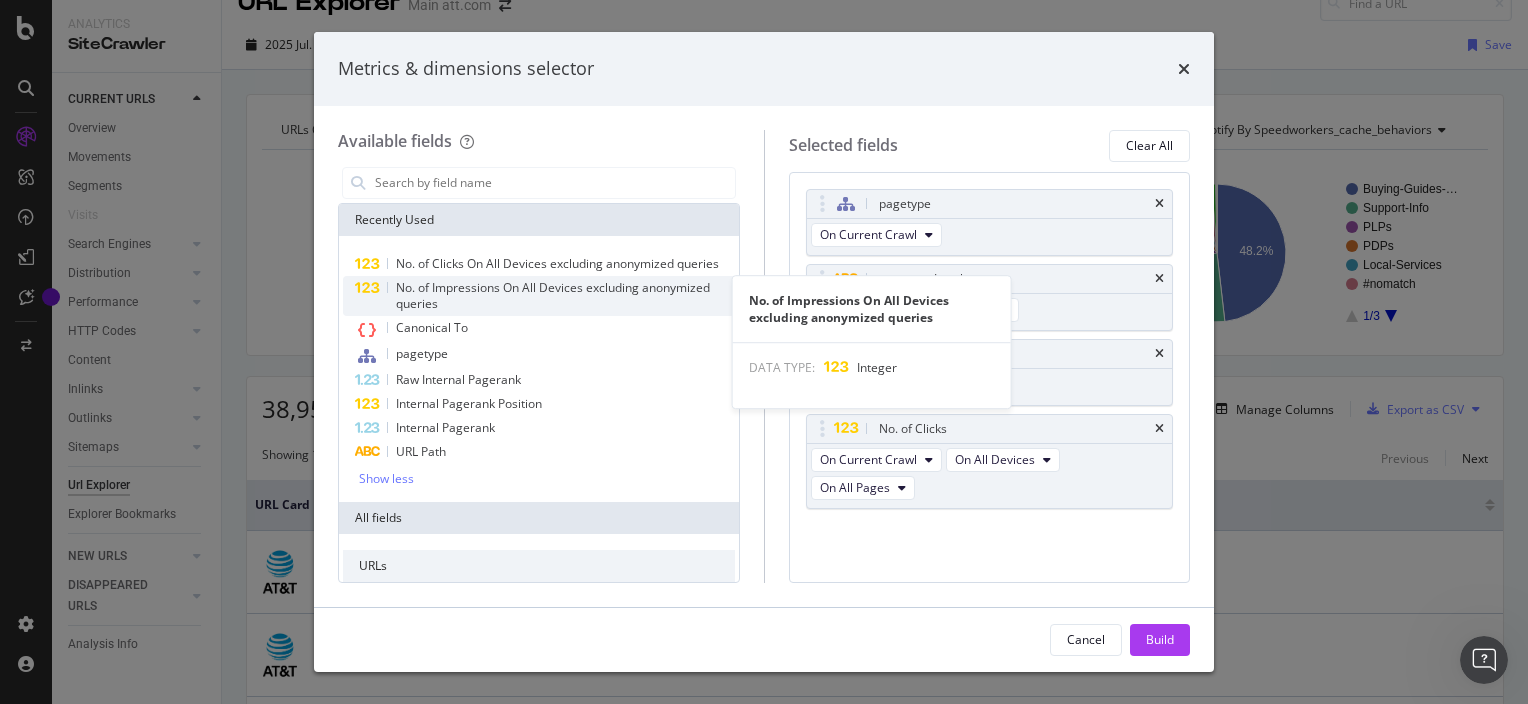 click on "No. of Impressions On All Devices excluding anonymized queries" at bounding box center [553, 295] 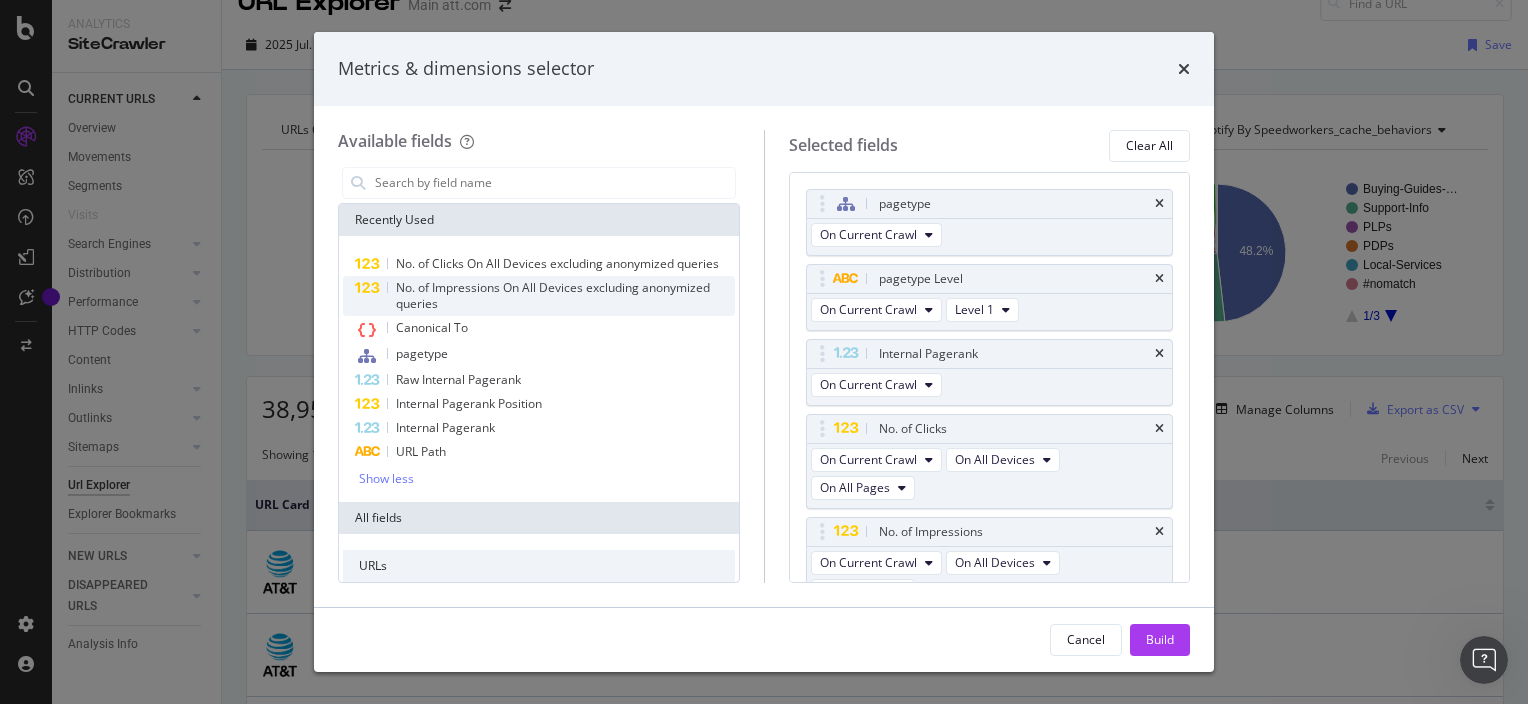 scroll, scrollTop: 27, scrollLeft: 0, axis: vertical 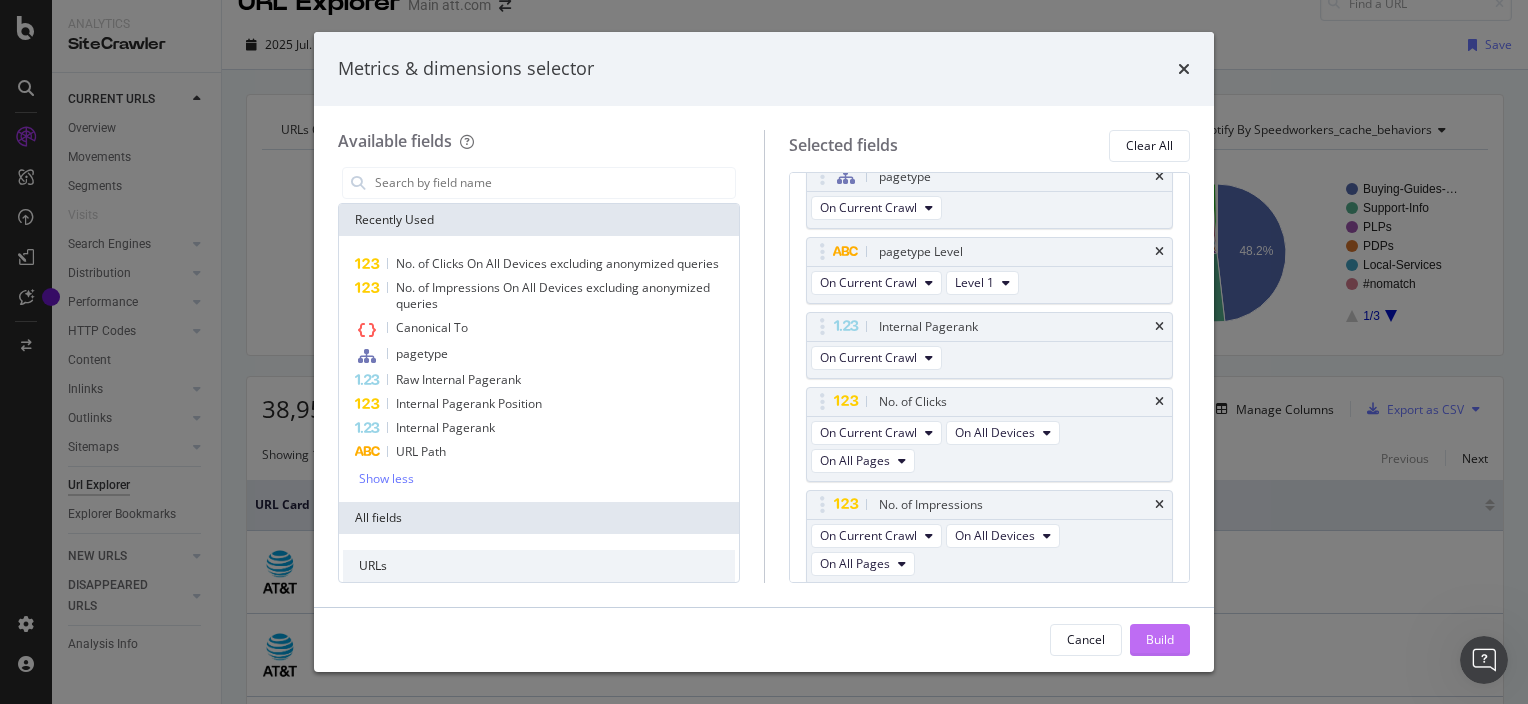 click on "Build" at bounding box center (1160, 640) 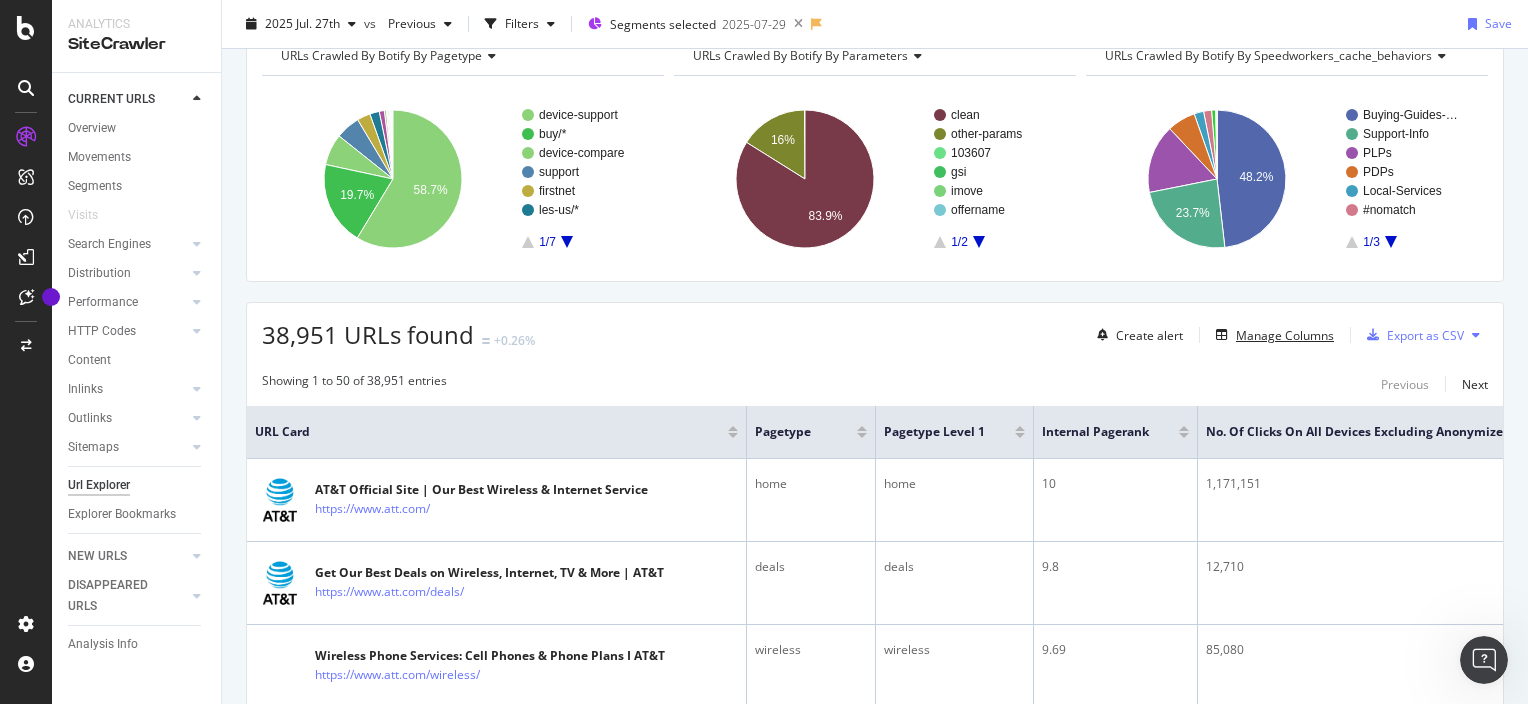 scroll, scrollTop: 124, scrollLeft: 0, axis: vertical 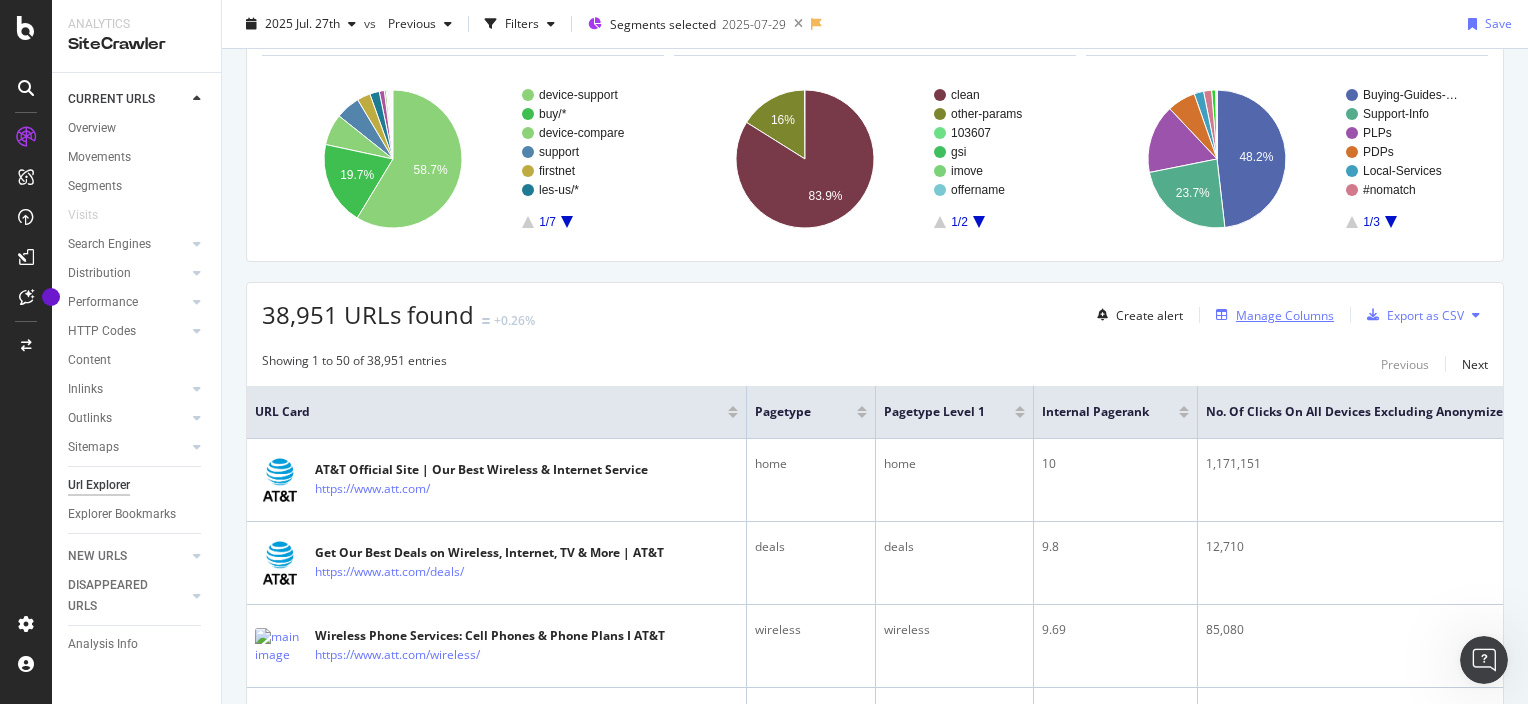 click on "Manage Columns" at bounding box center (1285, 315) 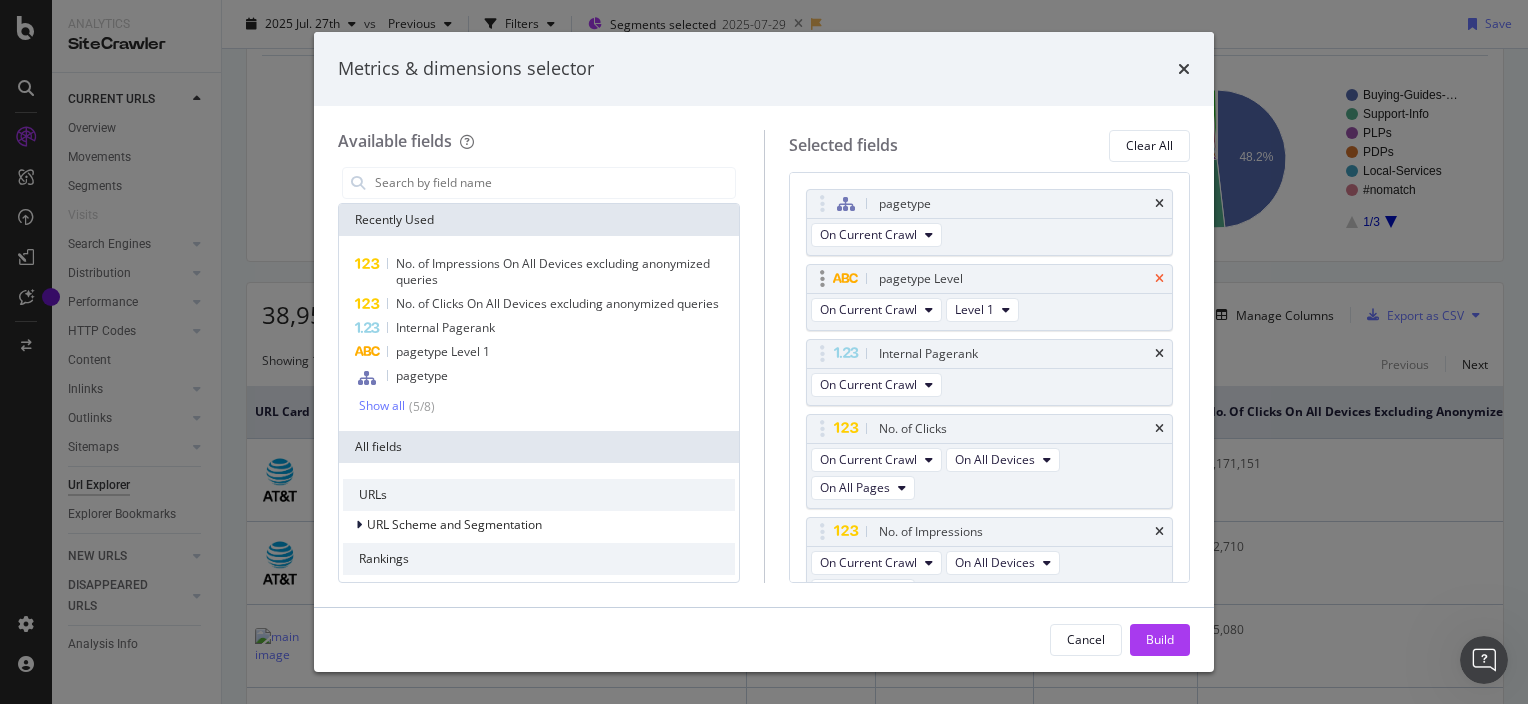 click at bounding box center [1159, 279] 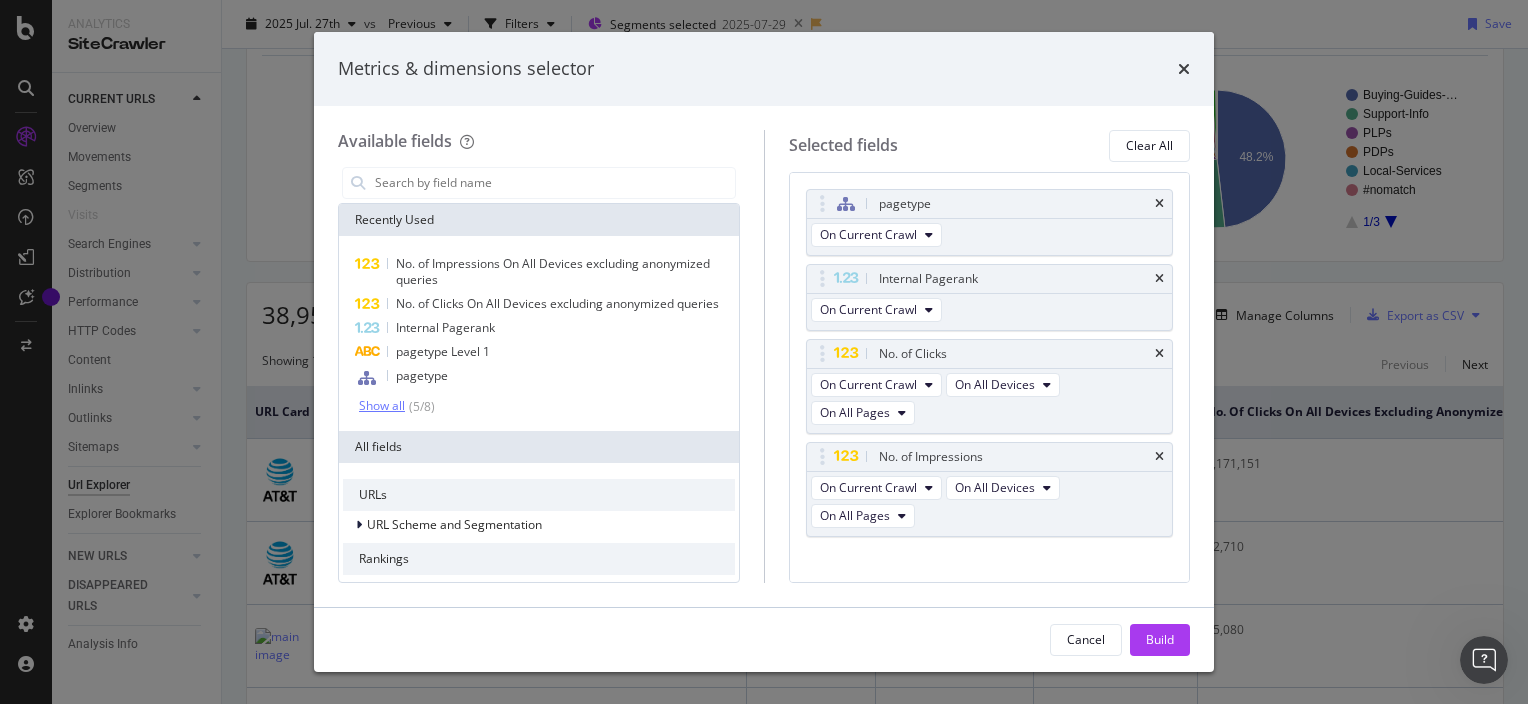 click on "( 5 / 8 )" at bounding box center [420, 406] 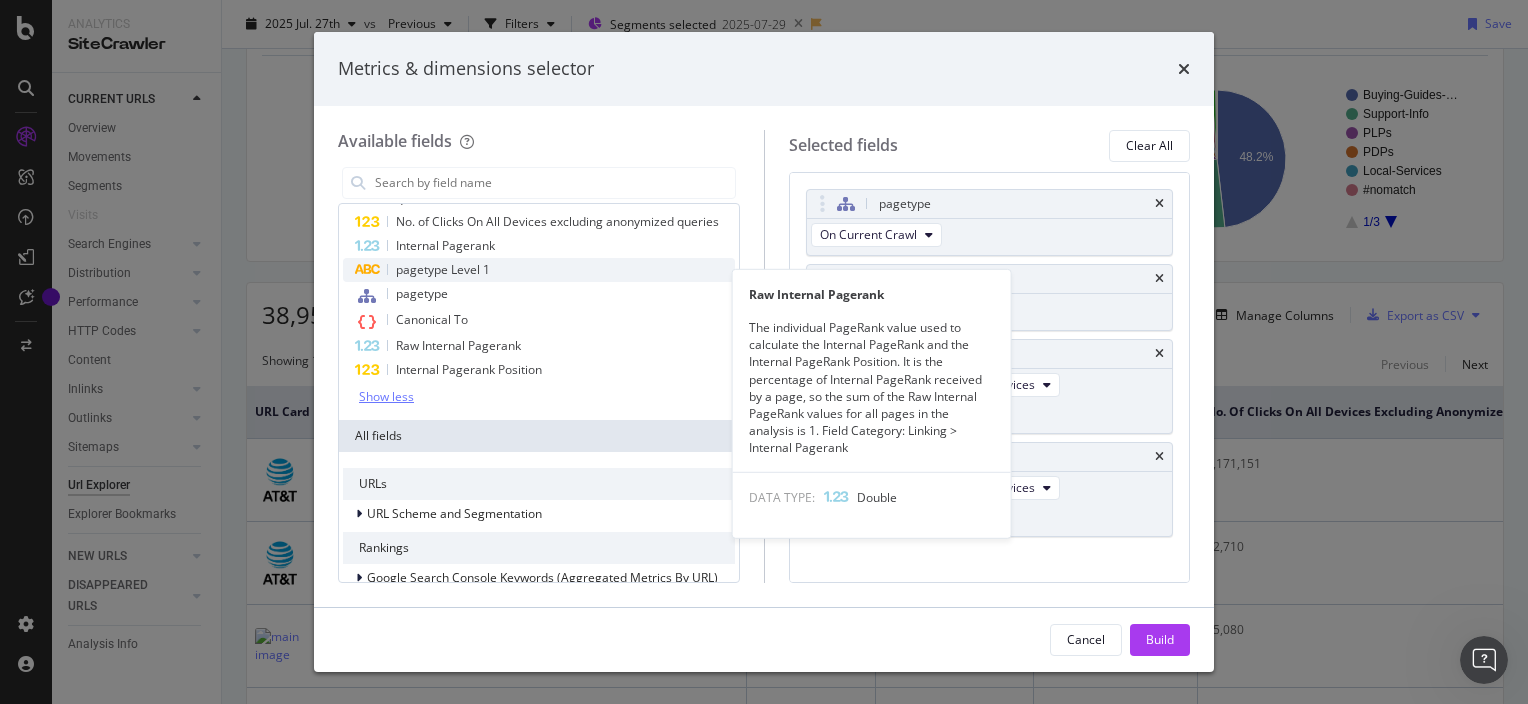scroll, scrollTop: 144, scrollLeft: 0, axis: vertical 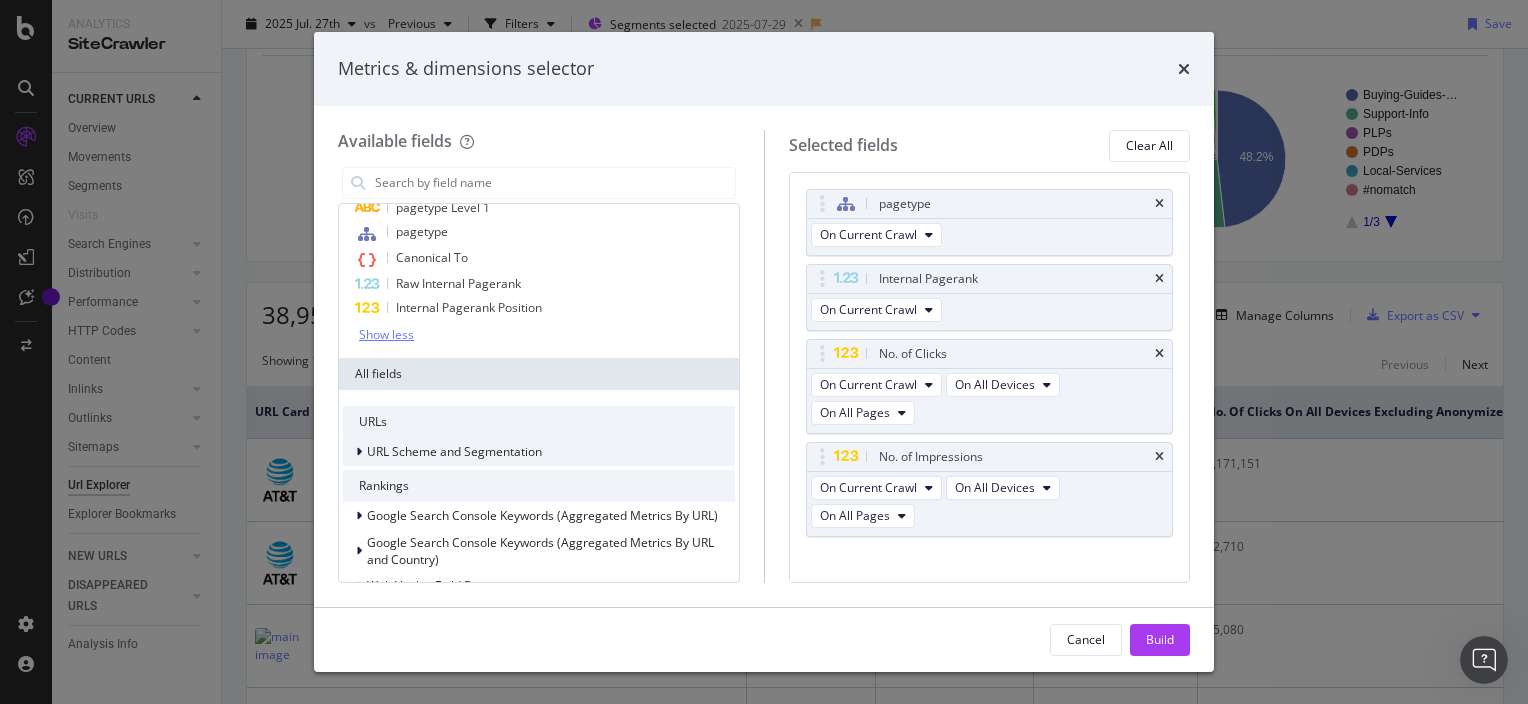 click on "URL Scheme and Segmentation" at bounding box center [454, 451] 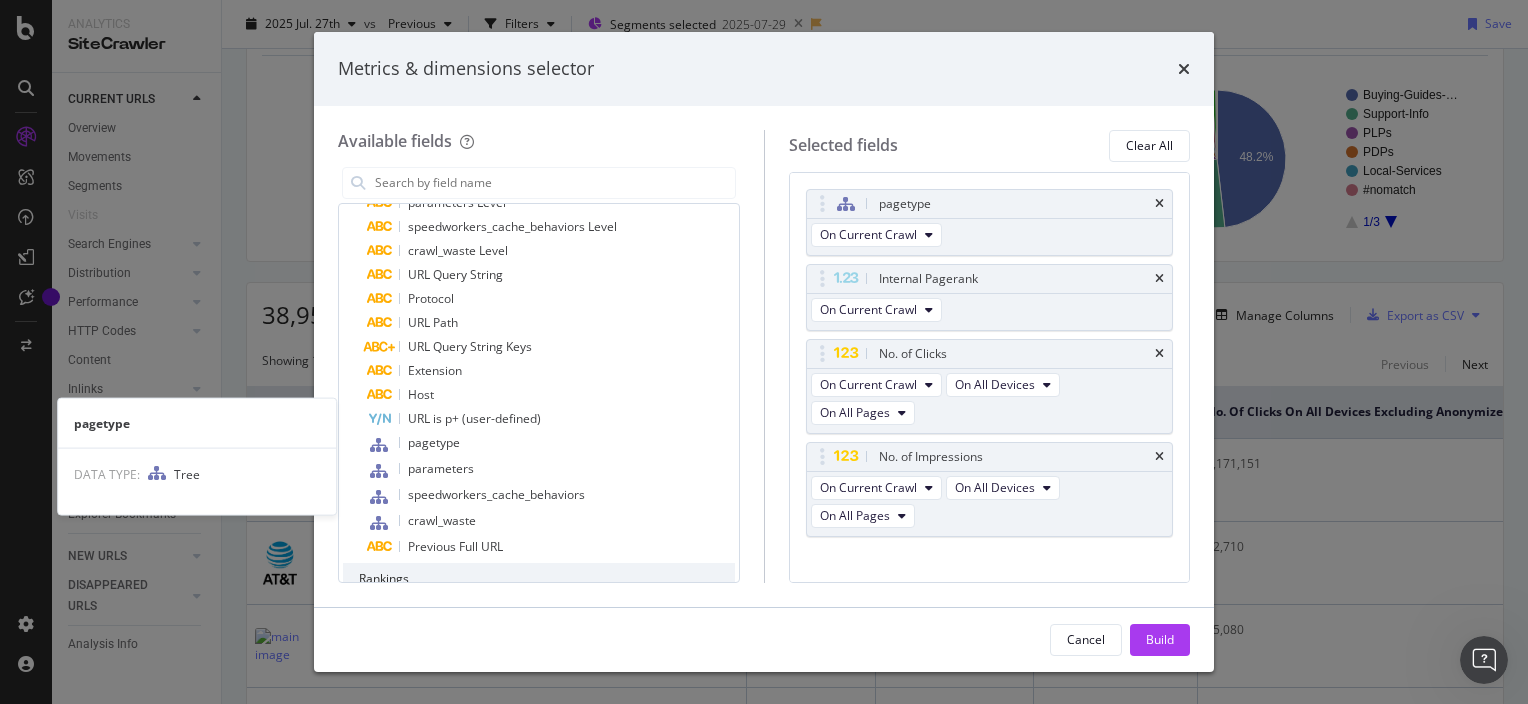 scroll, scrollTop: 494, scrollLeft: 0, axis: vertical 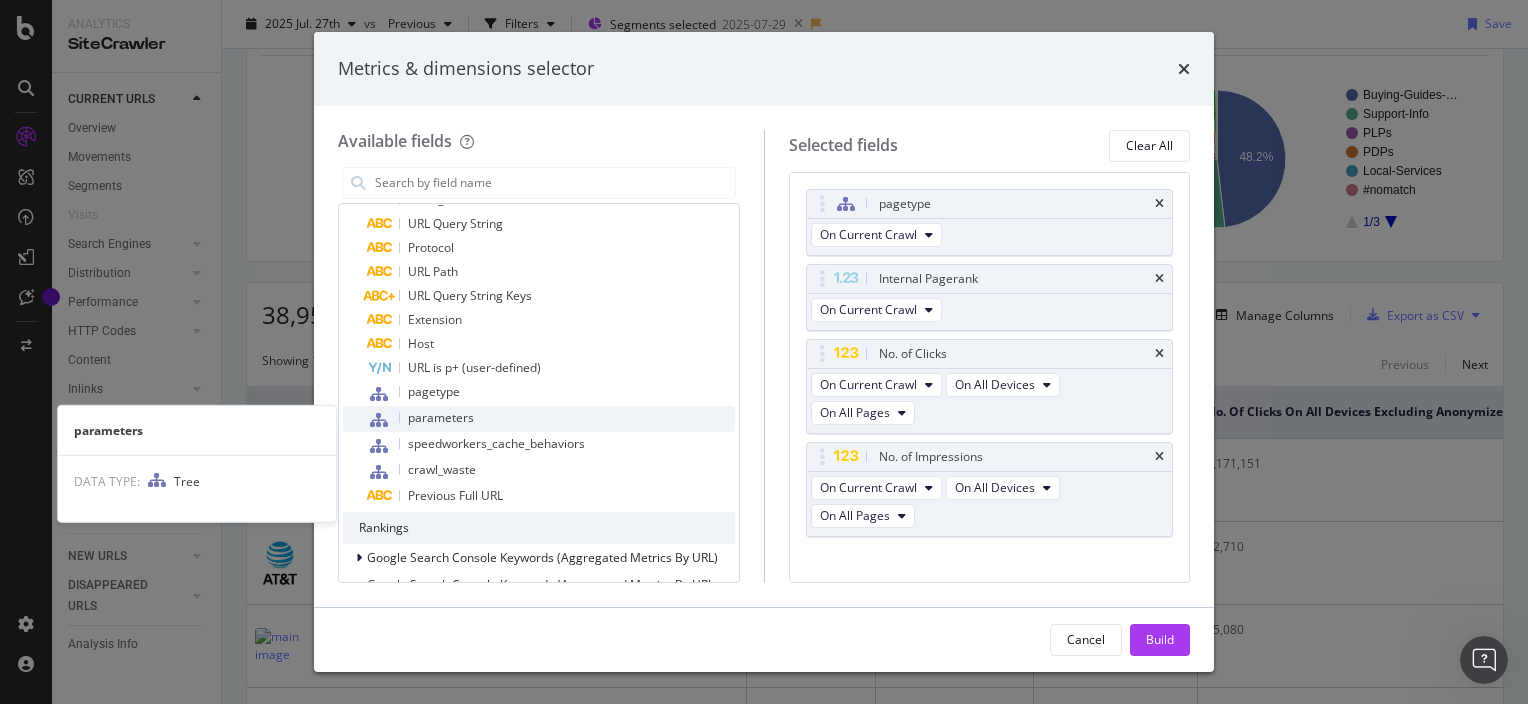 click on "parameters" at bounding box center [441, 417] 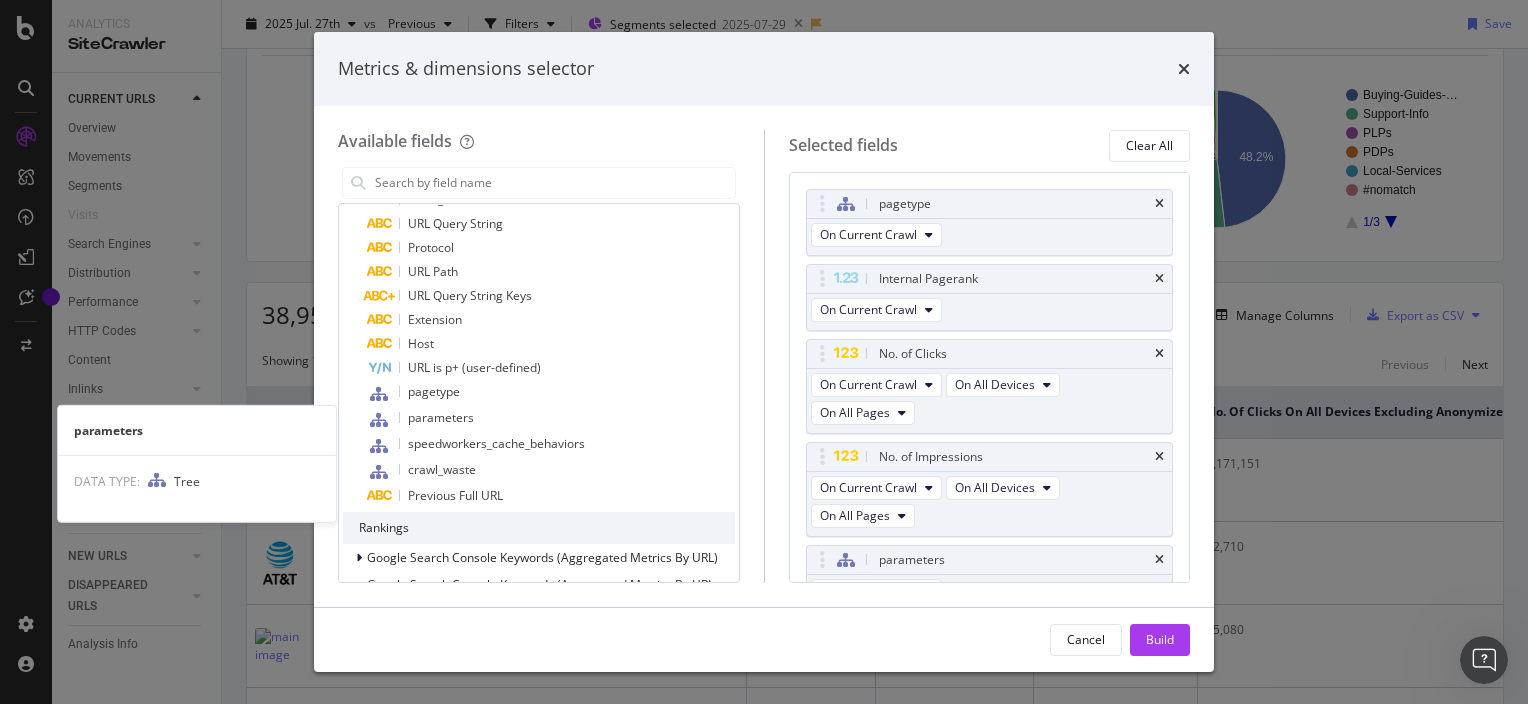 scroll, scrollTop: 27, scrollLeft: 0, axis: vertical 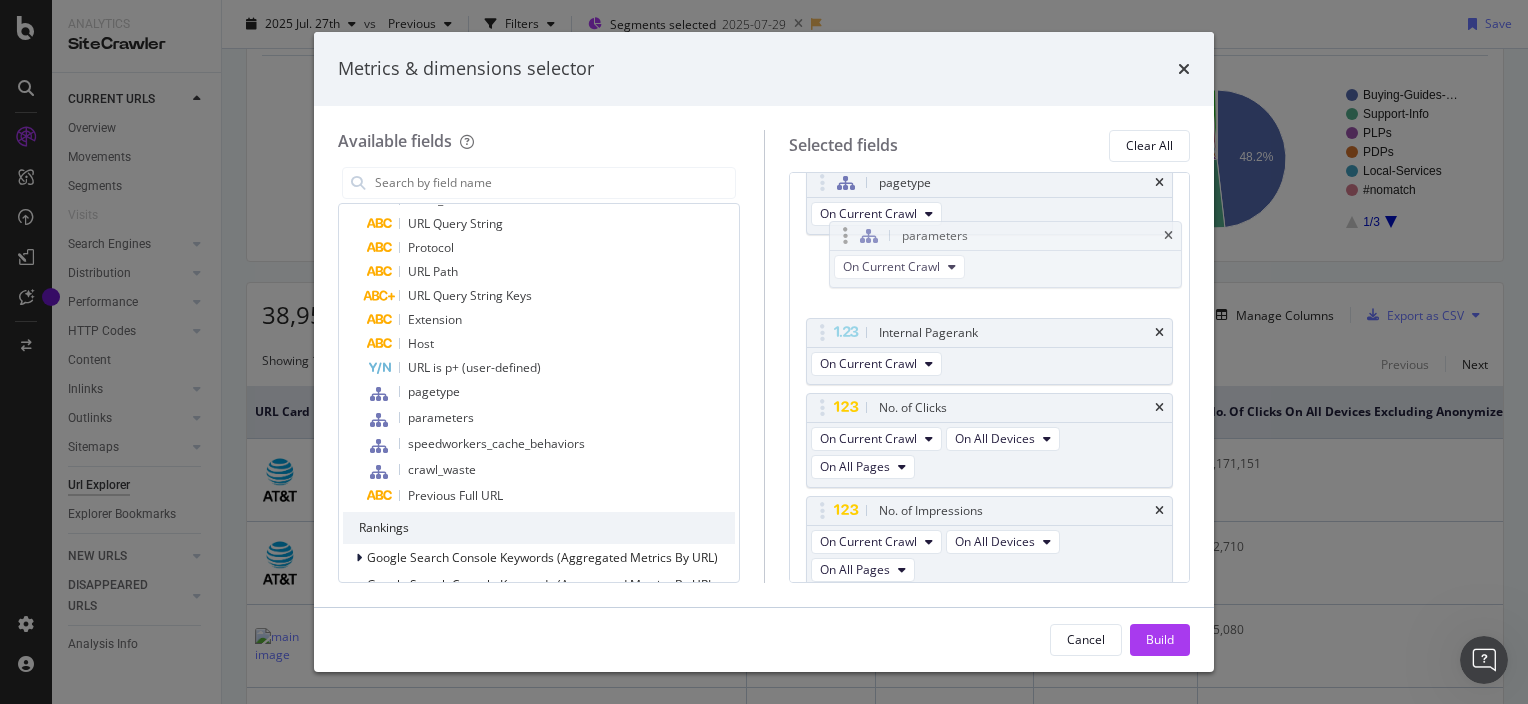 drag, startPoint x: 1012, startPoint y: 534, endPoint x: 1035, endPoint y: 234, distance: 300.88037 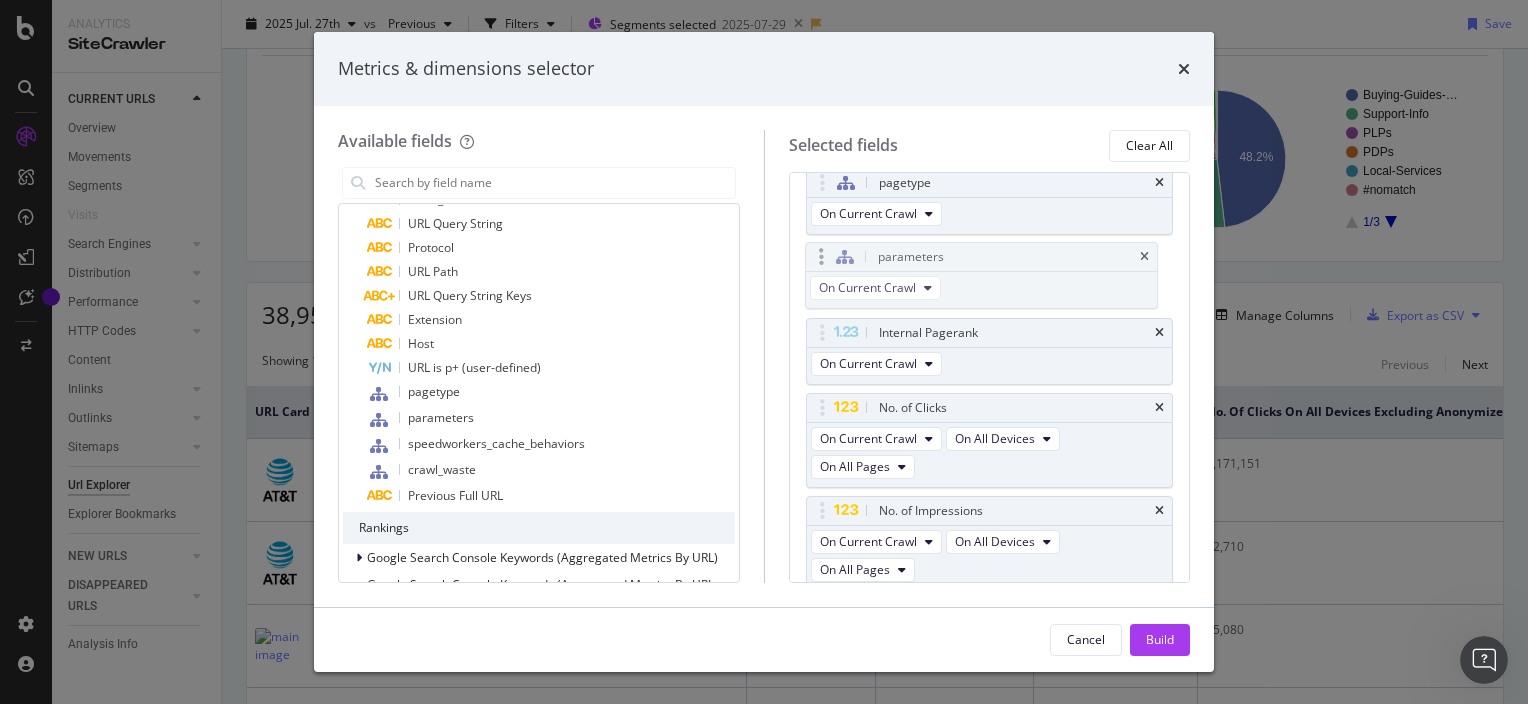 click on "Analytics SiteCrawler CURRENT URLS Overview Movements Segments Visits Search Engines Top Charts Segments Conversion Insights Orphans Explorer Distribution Top Charts Segments Insights Internationalization Performance Top Charts Segments Insights HTTP Codes Top Charts Segments Insights Content Inlinks Top Charts Segments Insights Outlinks Top Charts Segments Insights Sitemaps Top Charts Insights Url Explorer Explorer Bookmarks NEW URLS Overview Segments Search Engines Top Charts Segments Conversion Insights Distribution Top Charts Segments Insights Internationalization Performance Top Charts Segments Insights HTTP Codes Top Charts Segments Insights Content Inlinks Top Charts Segments Insights Outlinks Top Charts Segments Insights Sitemaps Top Charts Insights Url Explorer Explorer Bookmarks DISAPPEARED URLS Overview Segments Search Engines Top Charts Segments Conversion Insights Distribution Top Charts Segments Insights Internationalization Performance Top Charts Segments Insights HTTP Codes Top Charts Segments" at bounding box center (764, 352) 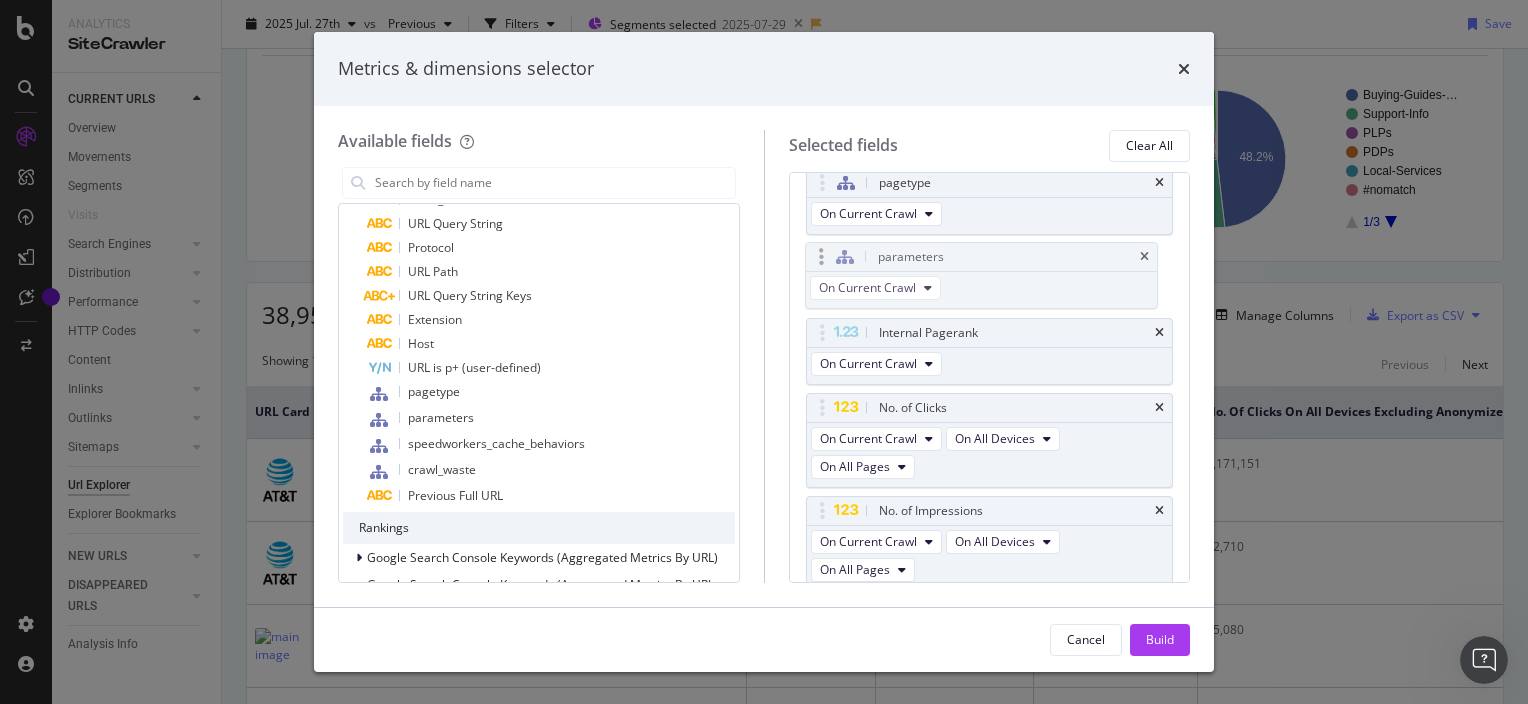 scroll, scrollTop: 19, scrollLeft: 0, axis: vertical 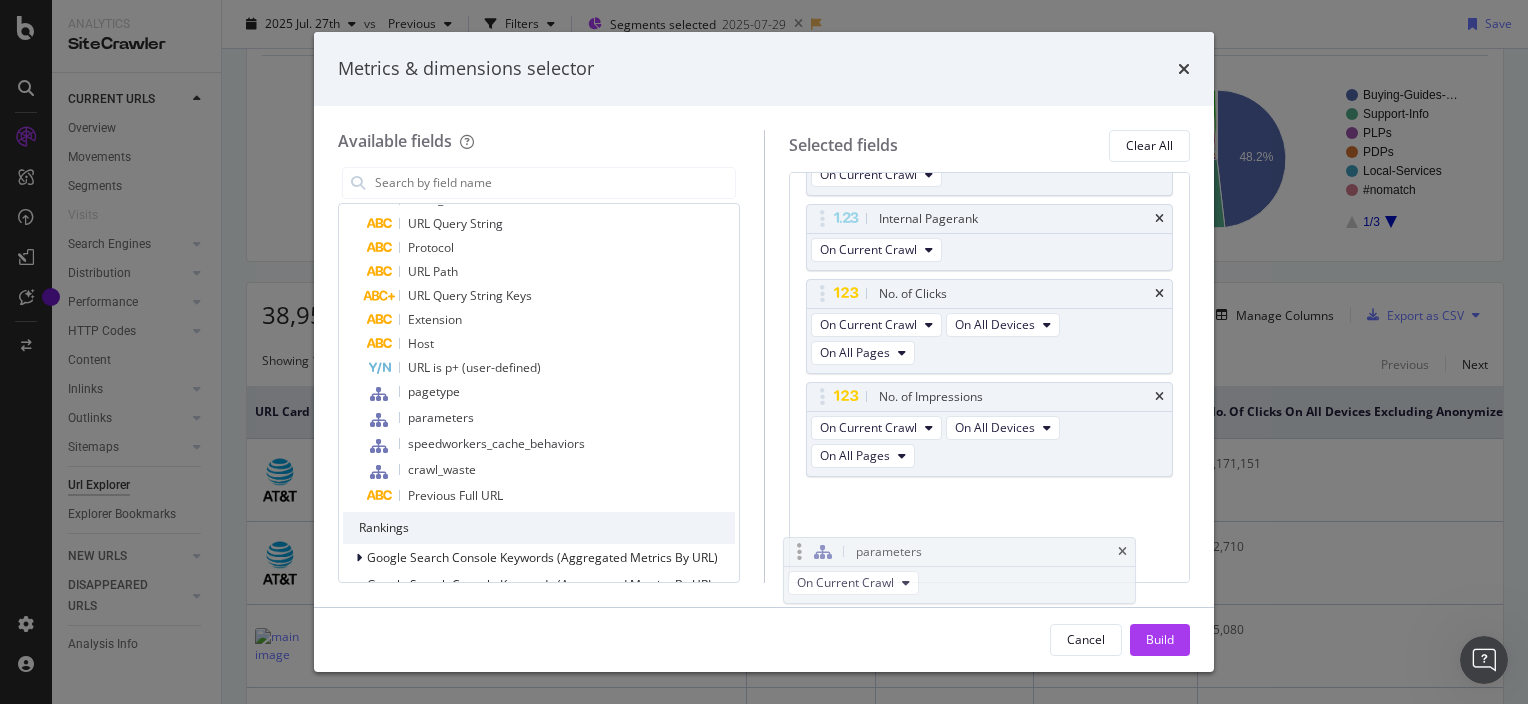 drag, startPoint x: 1014, startPoint y: 262, endPoint x: 1008, endPoint y: 524, distance: 262.0687 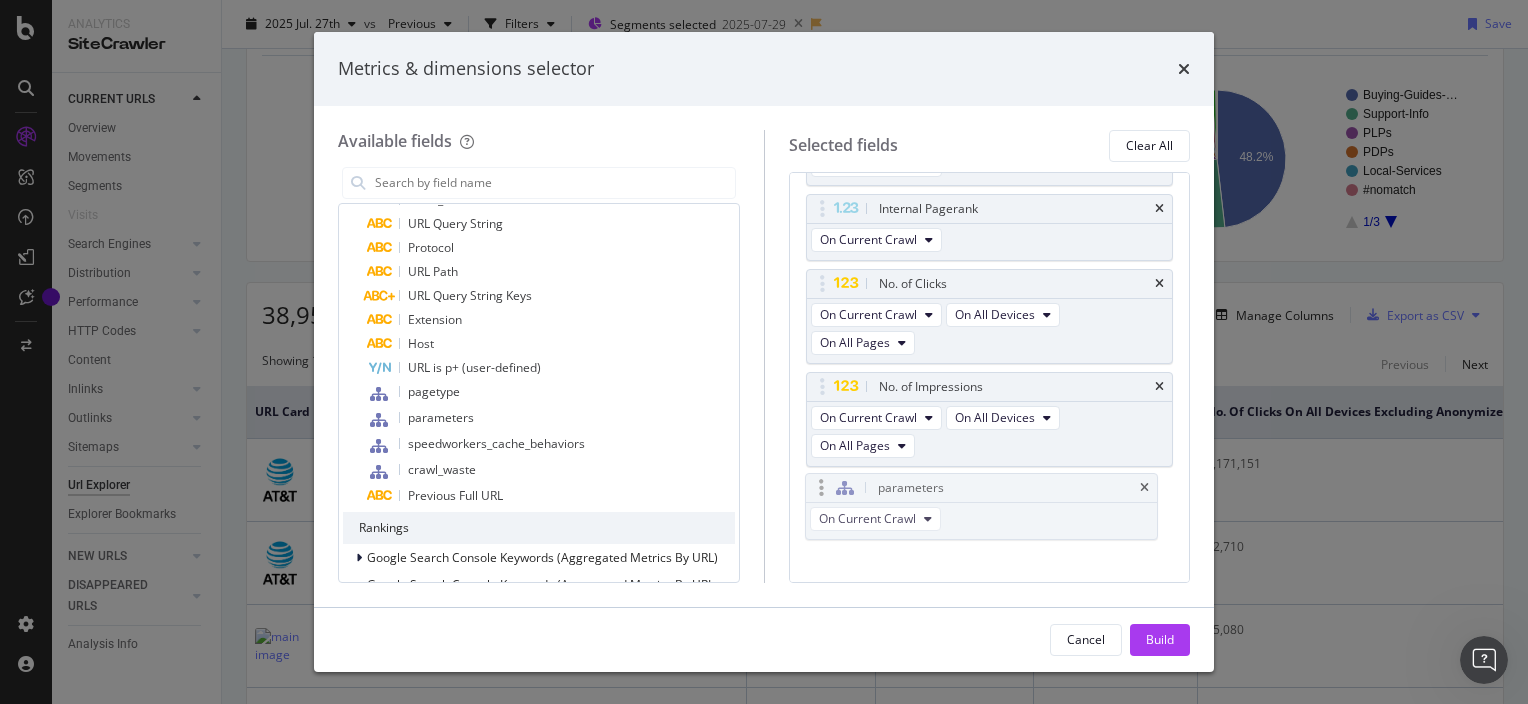 scroll, scrollTop: 71, scrollLeft: 0, axis: vertical 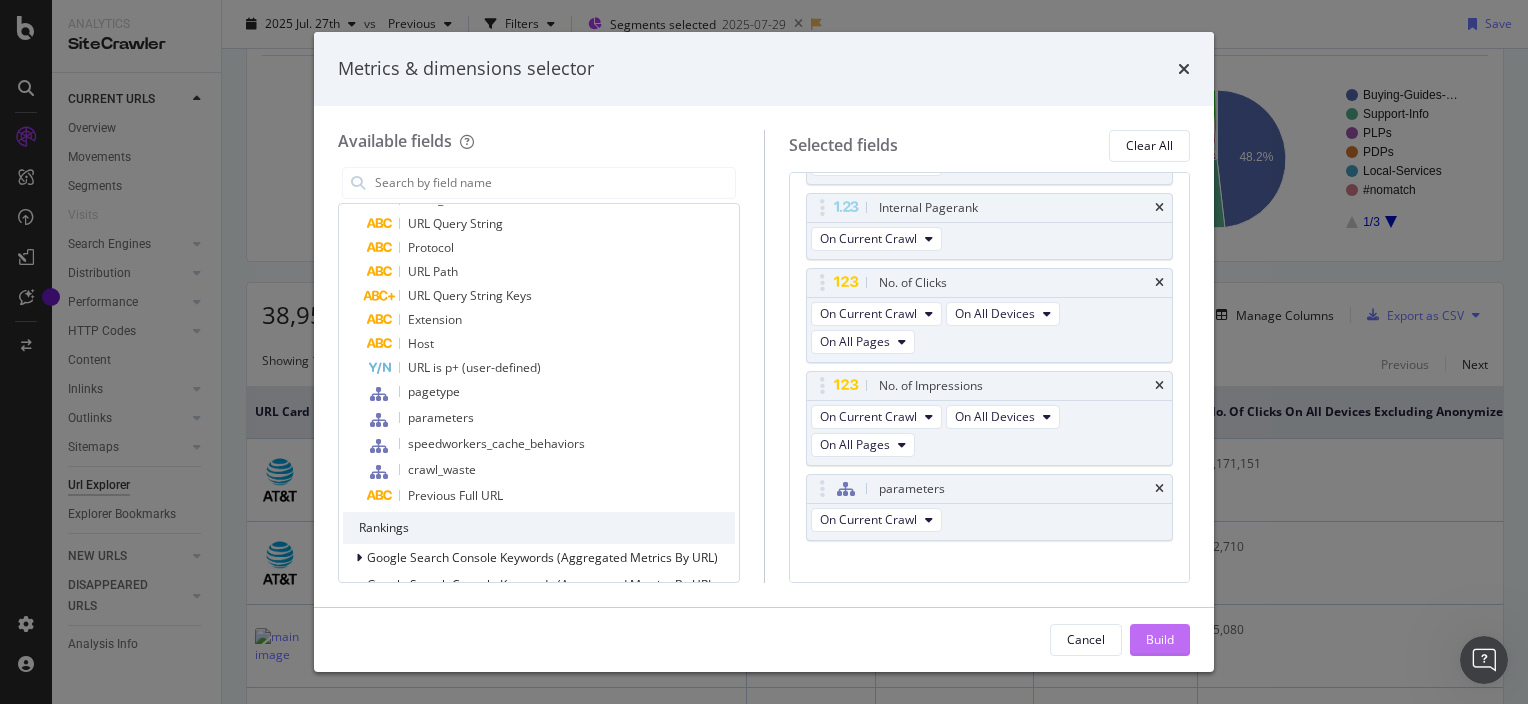 click on "Build" at bounding box center [1160, 639] 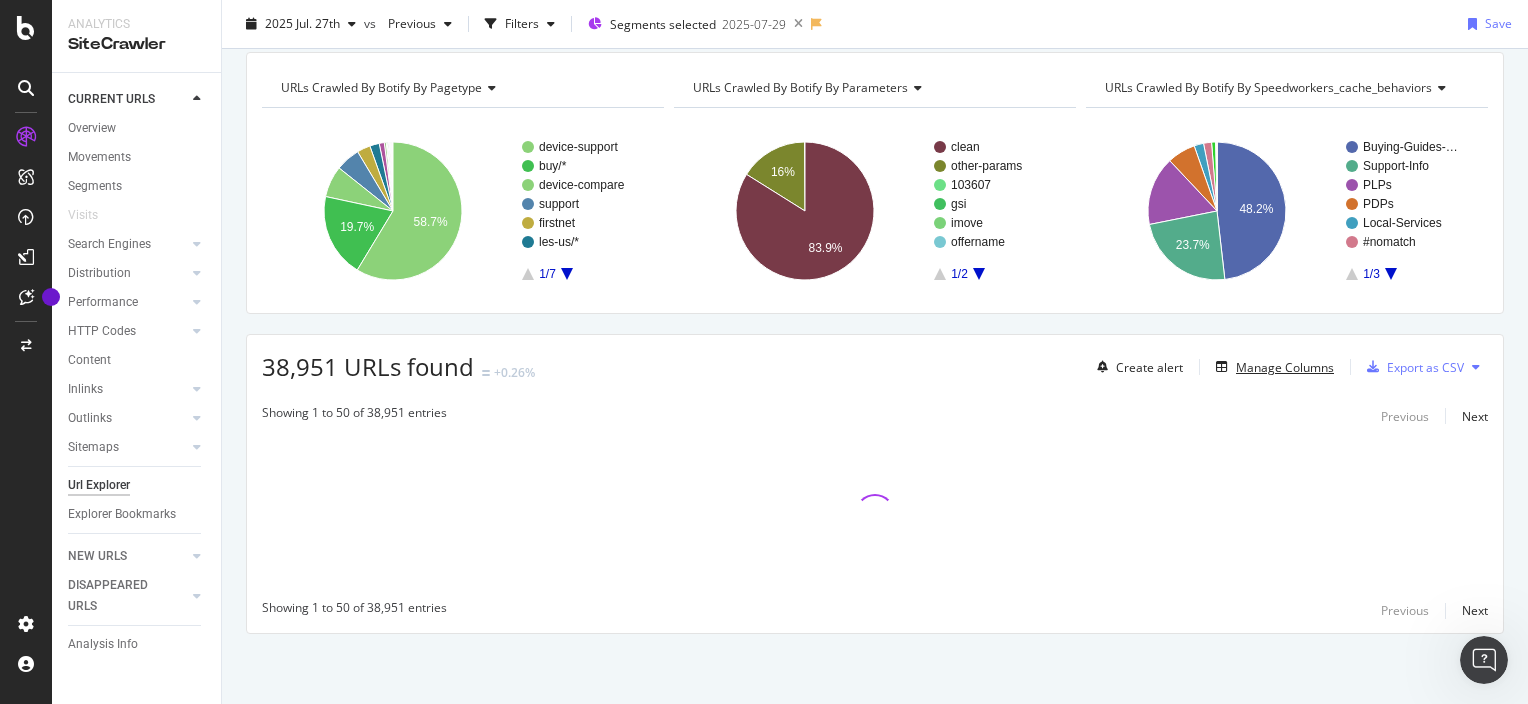 scroll, scrollTop: 71, scrollLeft: 0, axis: vertical 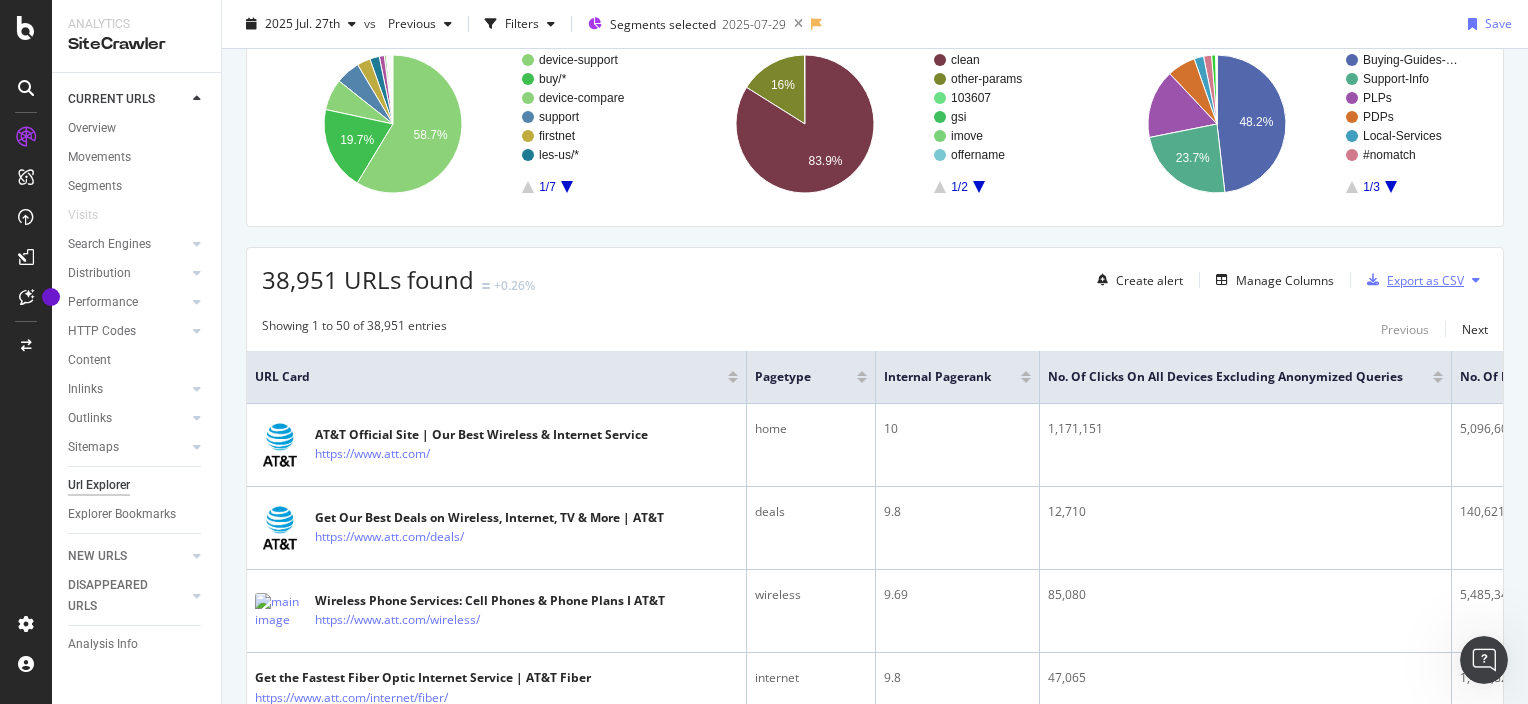 click on "Export as CSV" at bounding box center (1425, 280) 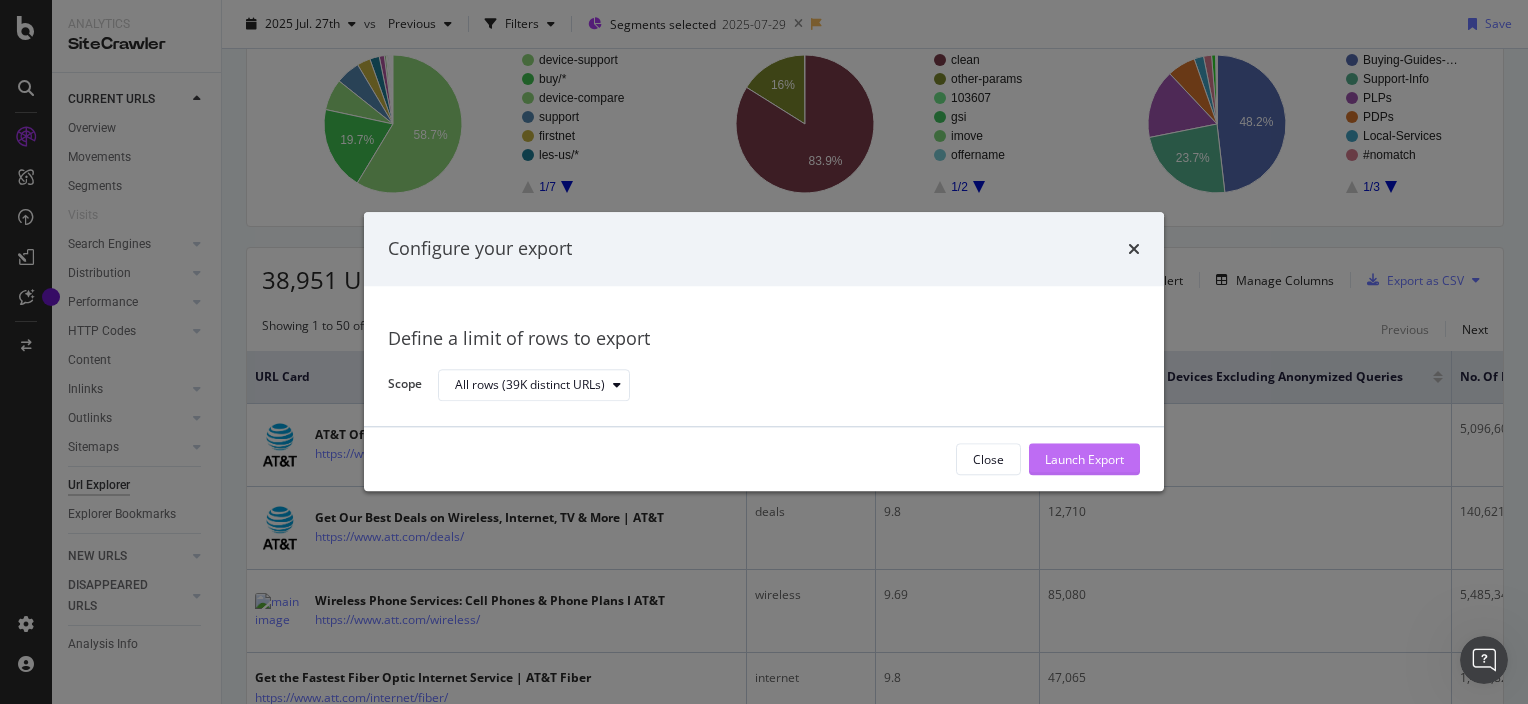 click on "Launch Export" at bounding box center [1084, 460] 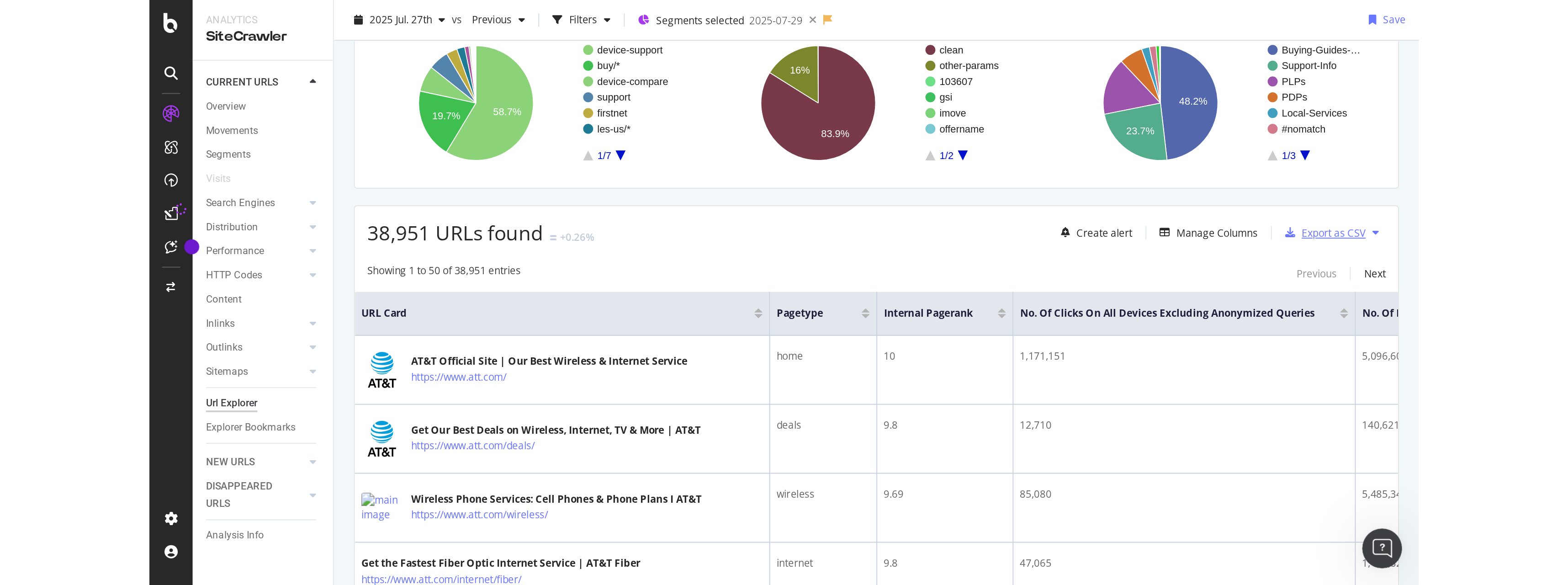 scroll, scrollTop: 0, scrollLeft: 0, axis: both 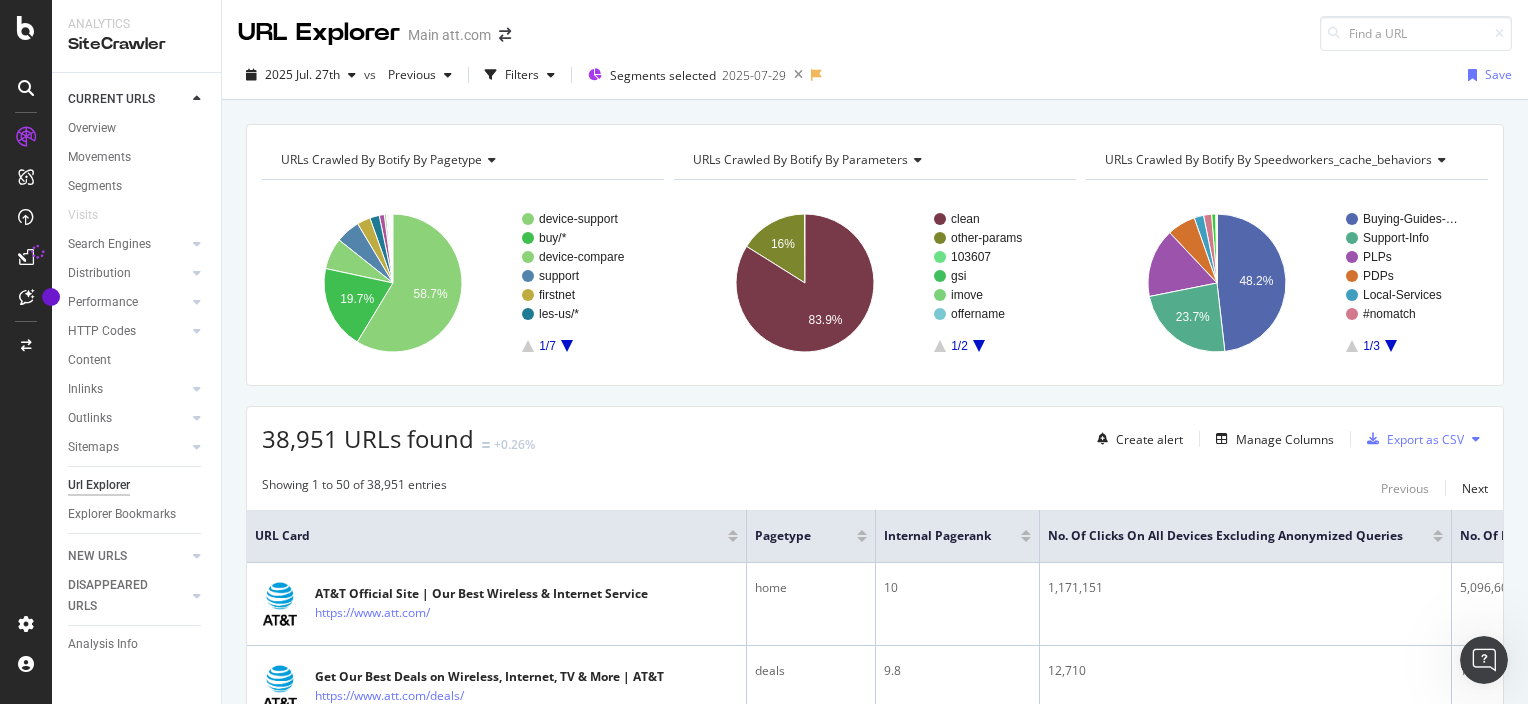 click on "URL Explorer Main att.com" at bounding box center (875, 25) 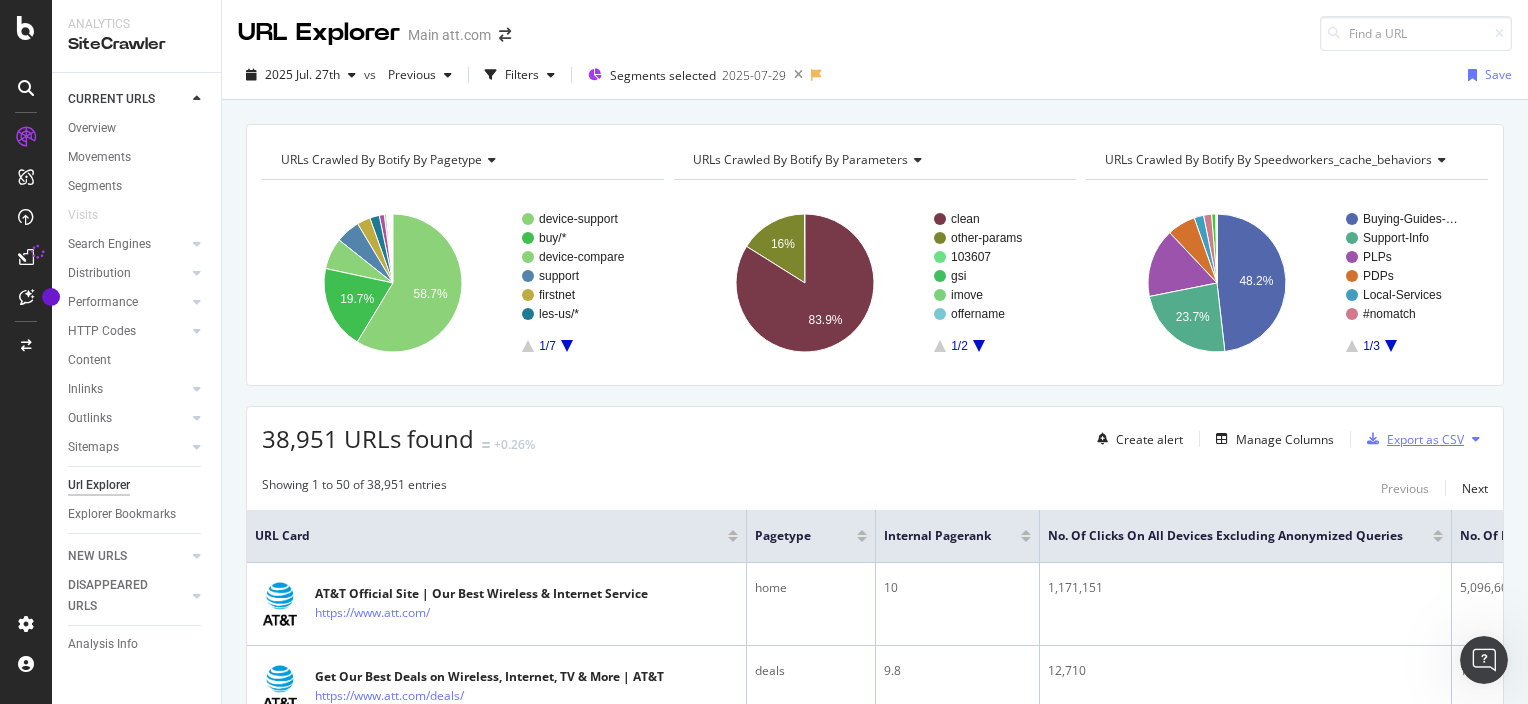 click on "Export as CSV" at bounding box center (1425, 439) 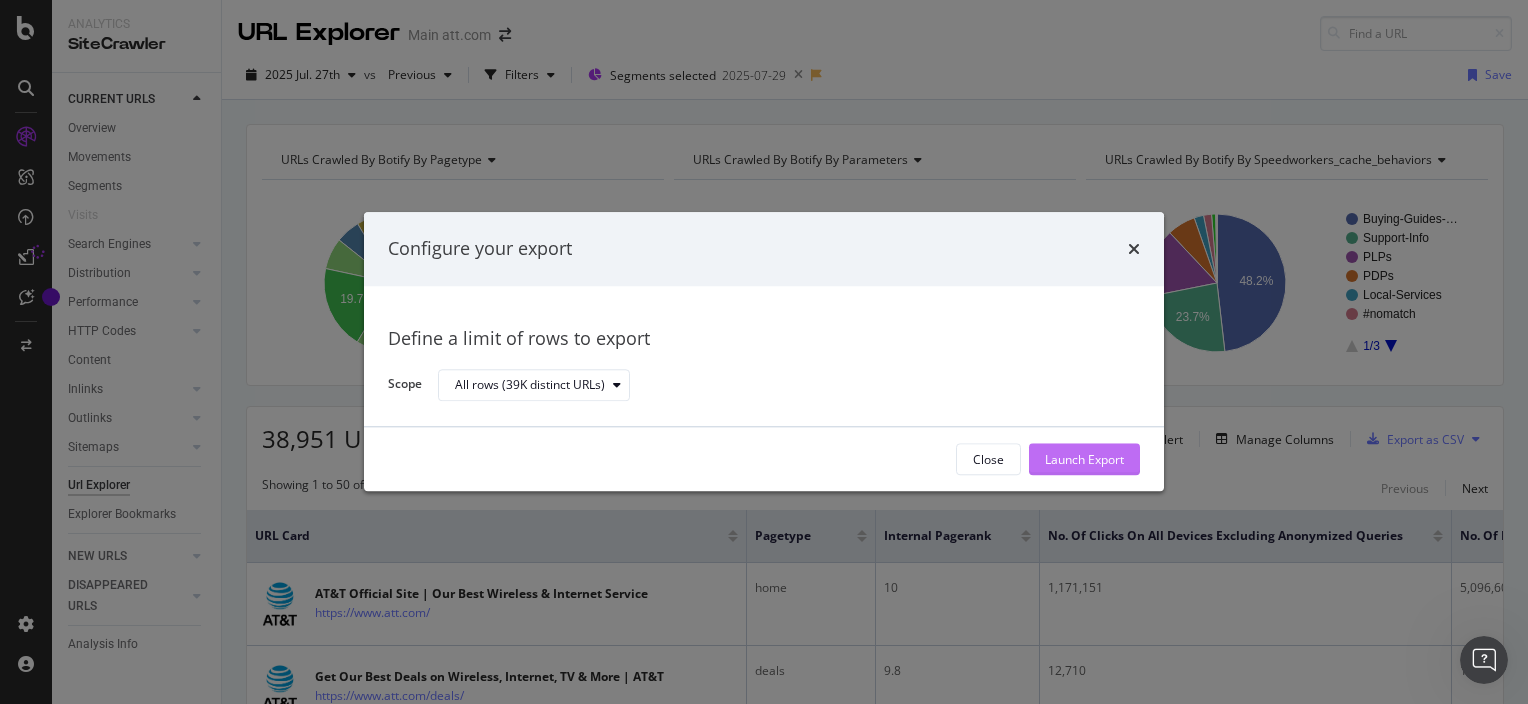 click on "Launch Export" at bounding box center (1084, 459) 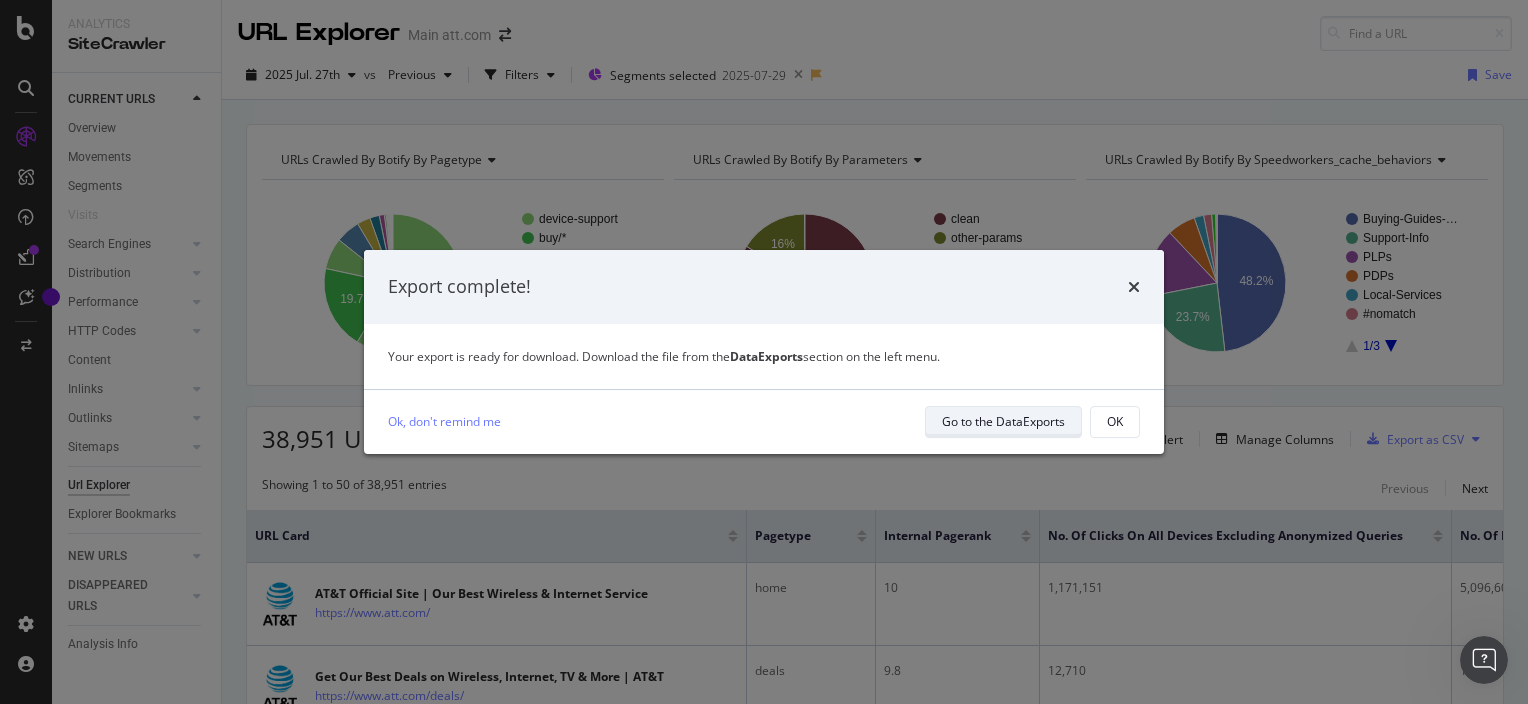 drag, startPoint x: 1032, startPoint y: 428, endPoint x: 1010, endPoint y: 420, distance: 23.409399 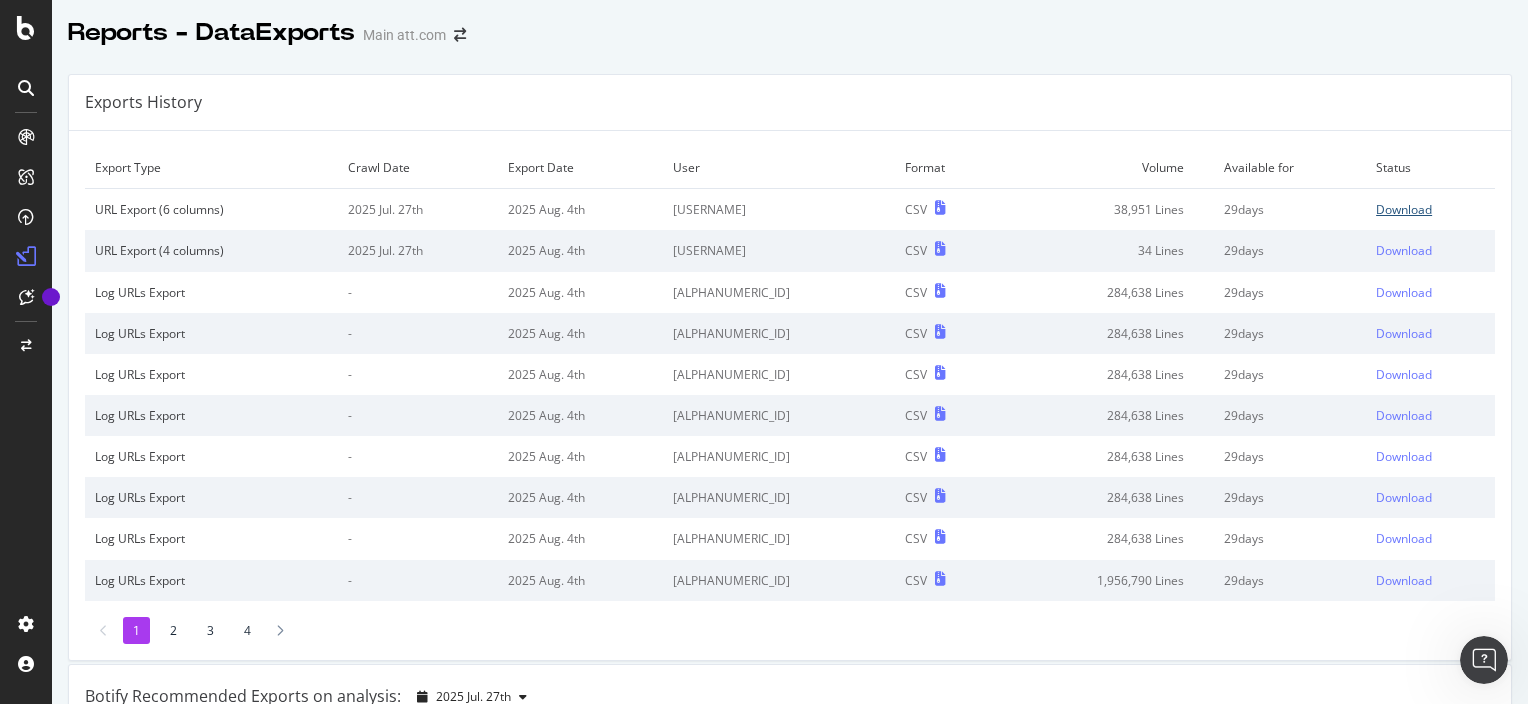 click on "Download" at bounding box center (1404, 209) 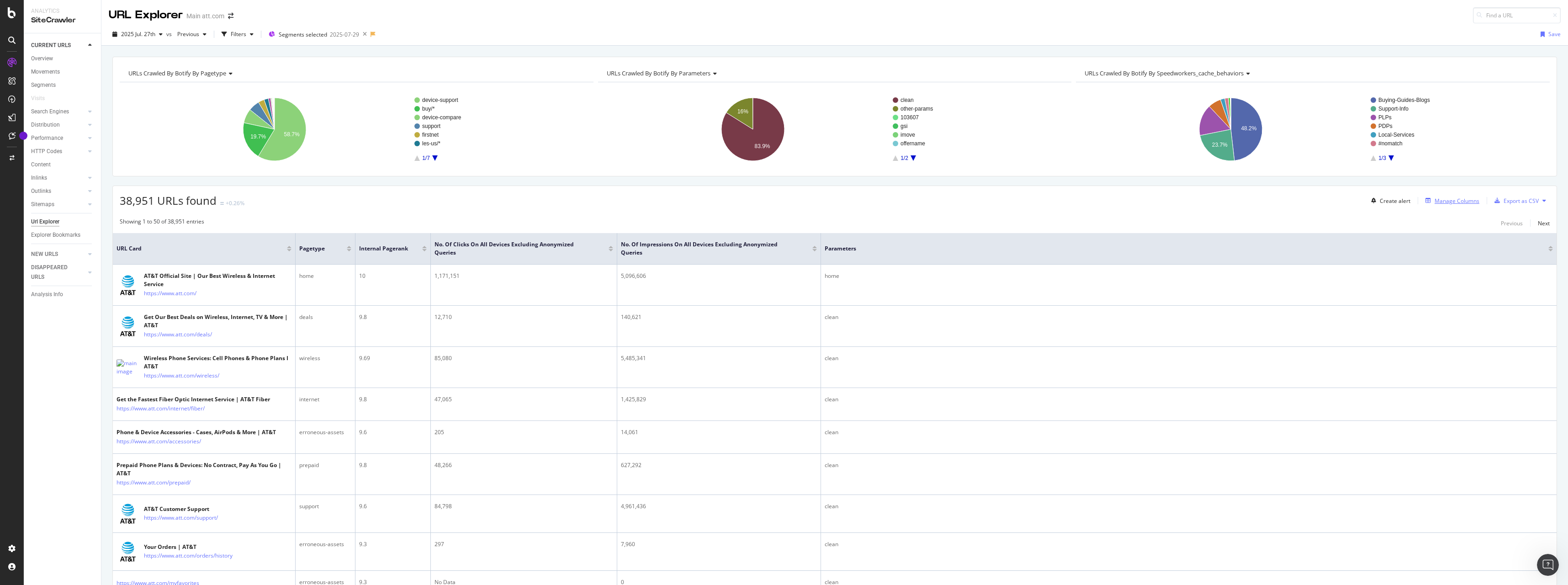 click on "Manage Columns" at bounding box center (1457, 201) 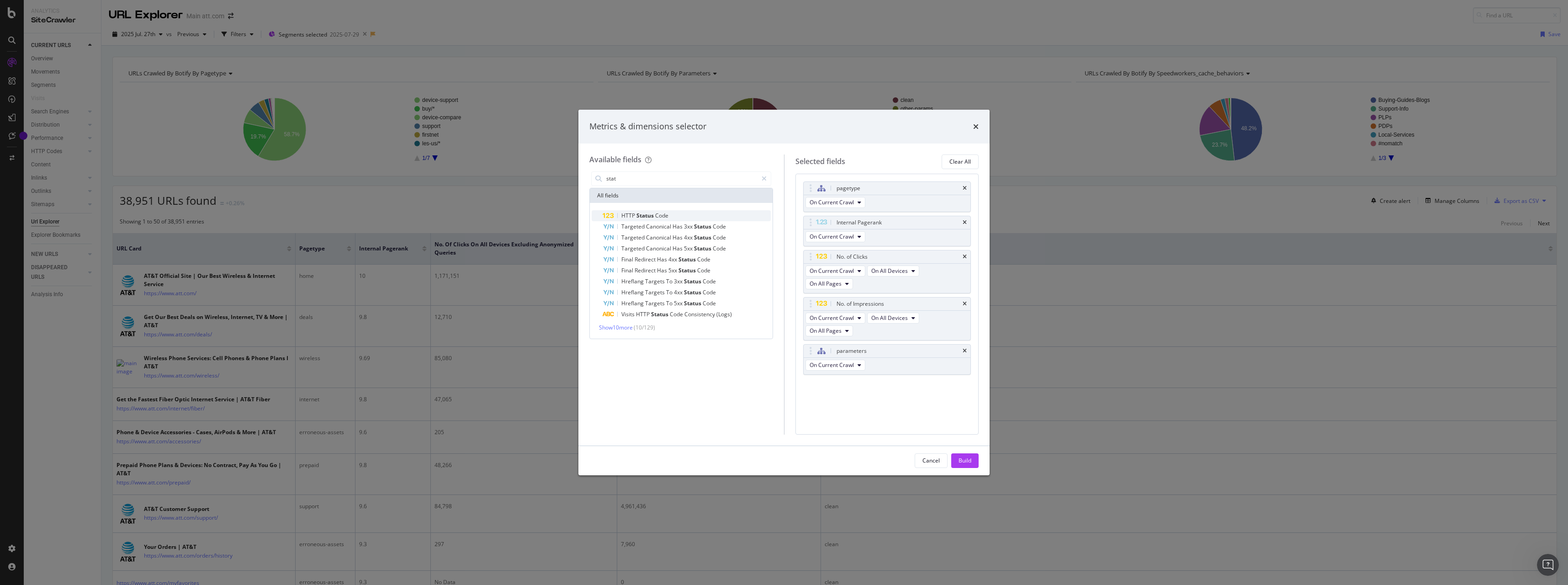 type on "stat" 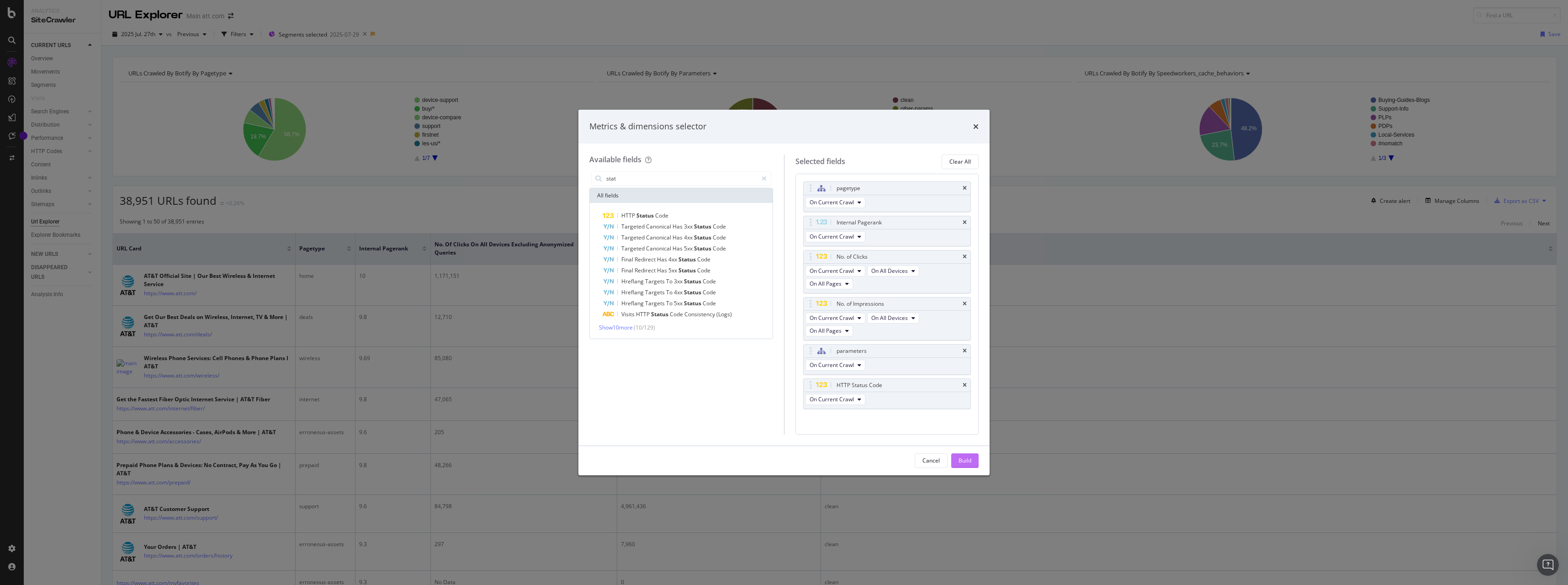 click on "Build" at bounding box center (965, 460) 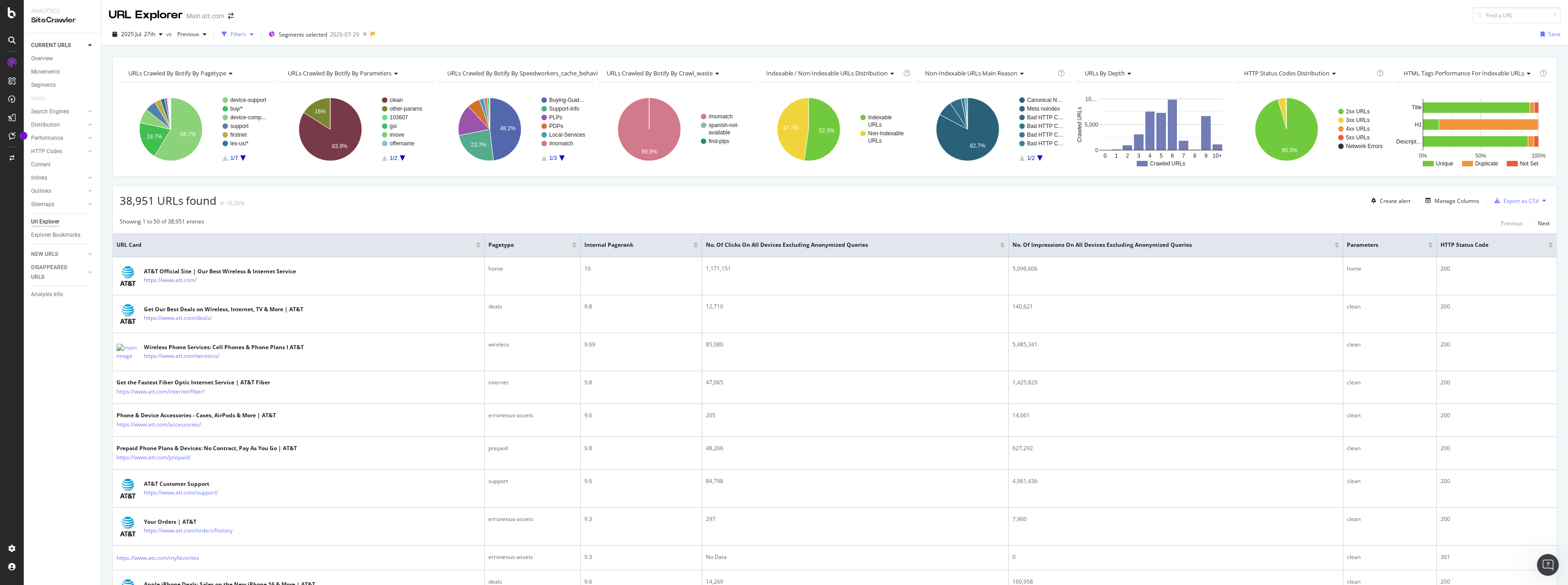 click on "Filters" at bounding box center (238, 34) 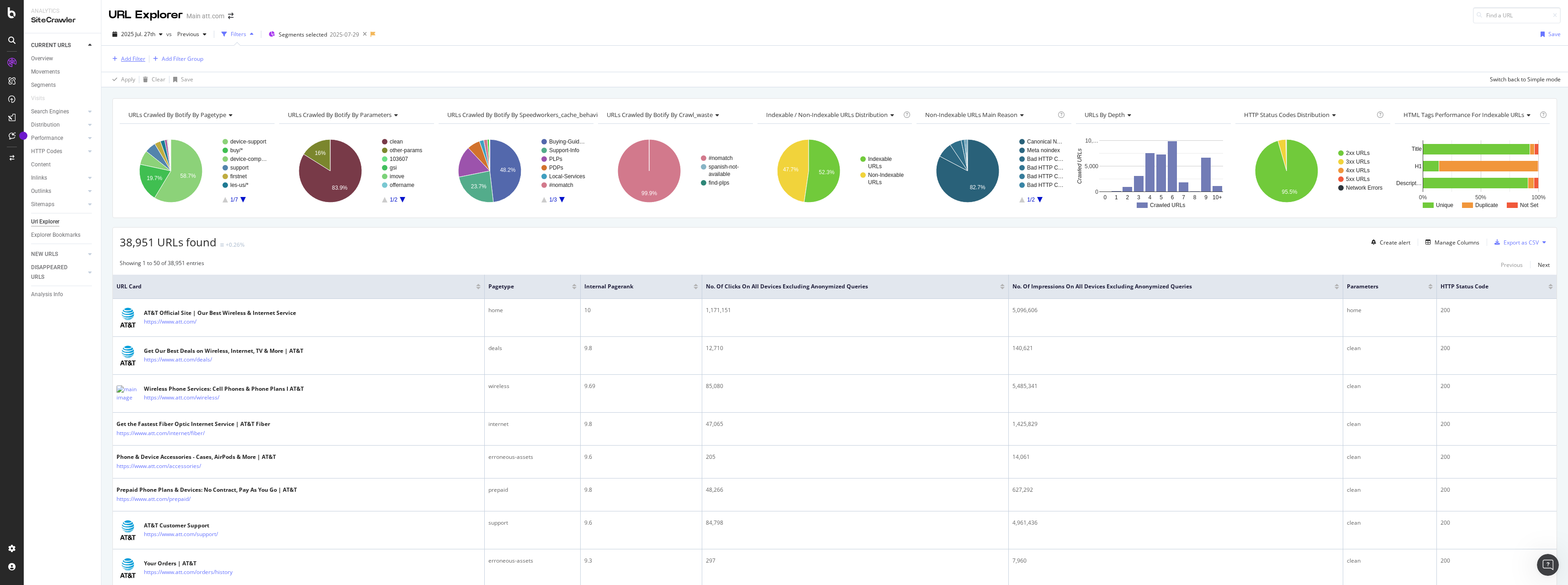 click on "Add Filter" at bounding box center (133, 58) 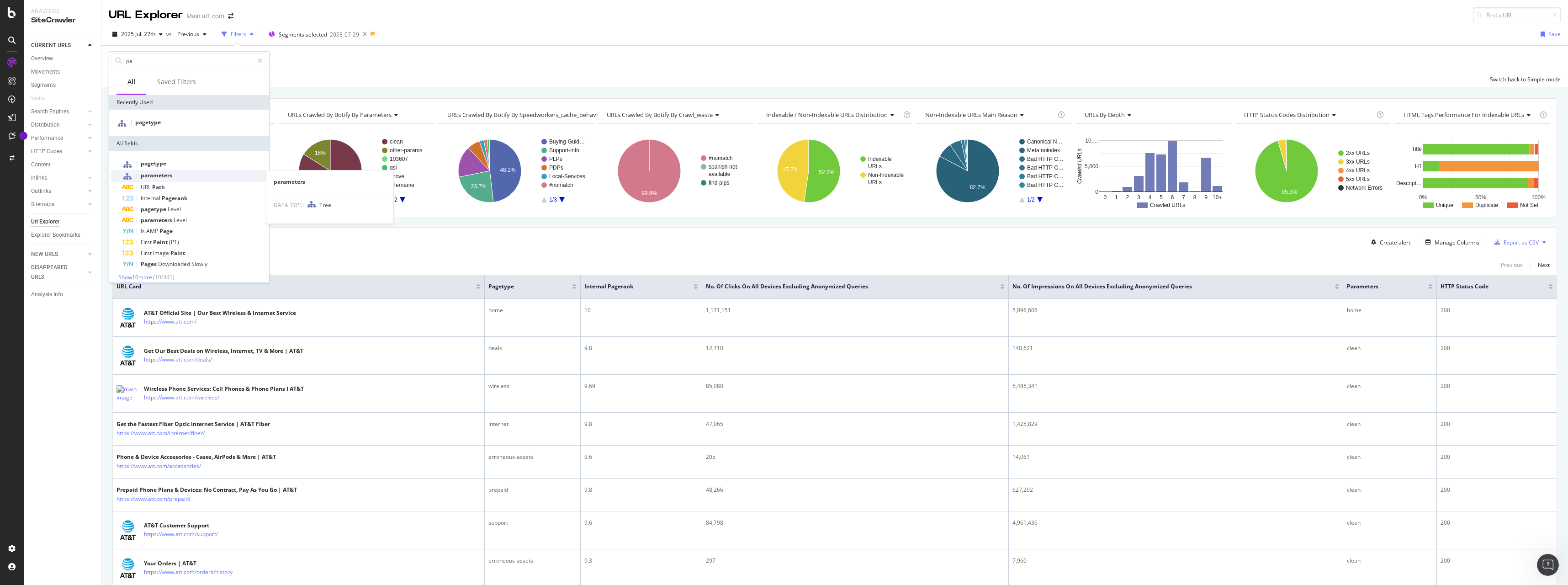 type on "pa" 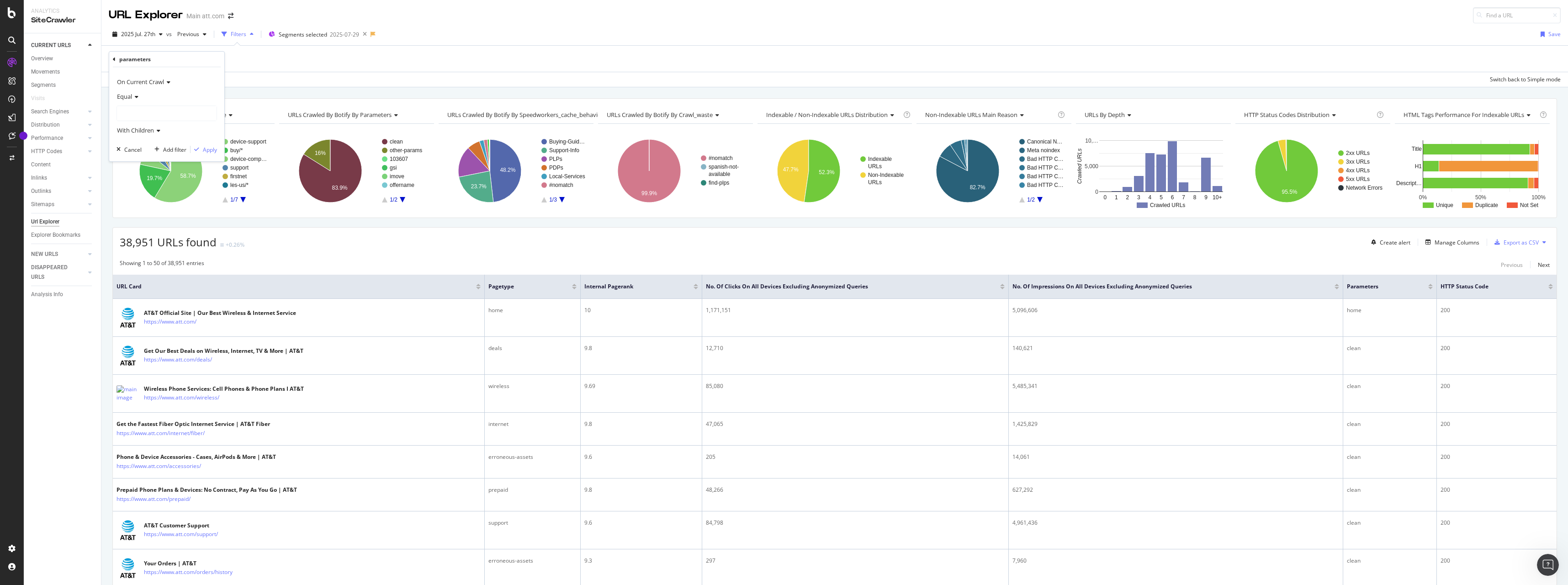 click at bounding box center [167, 113] 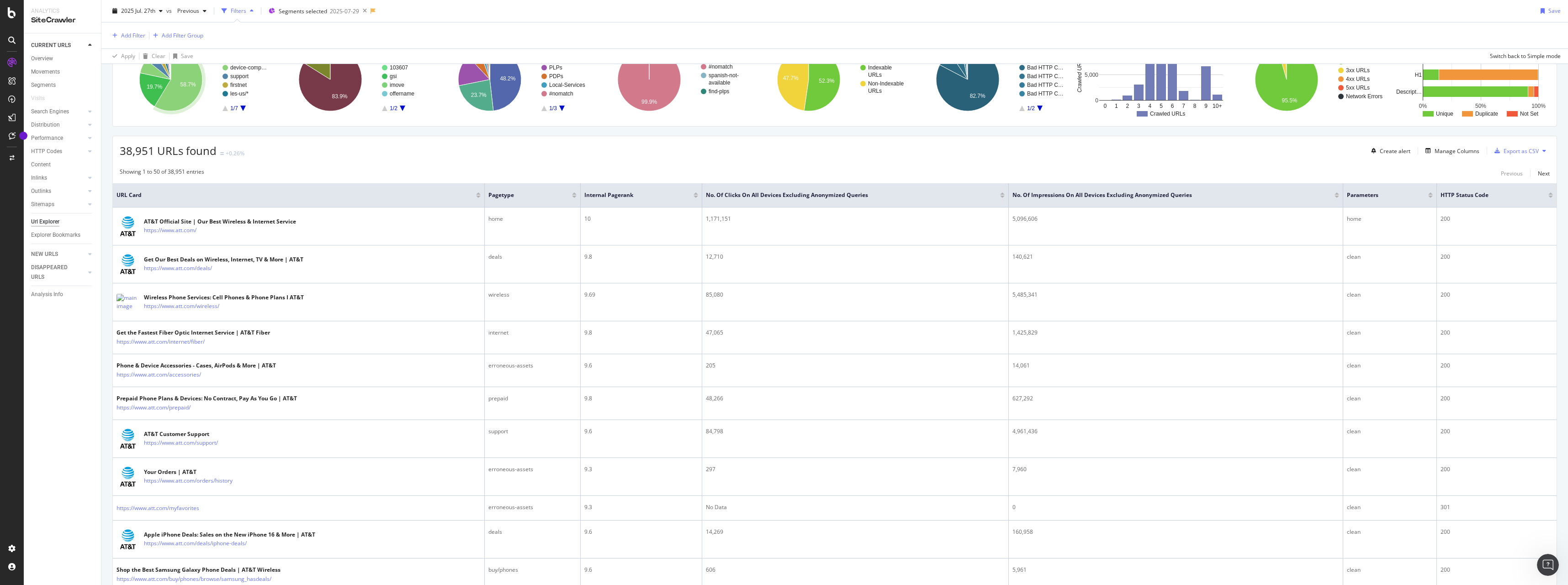 scroll, scrollTop: 0, scrollLeft: 0, axis: both 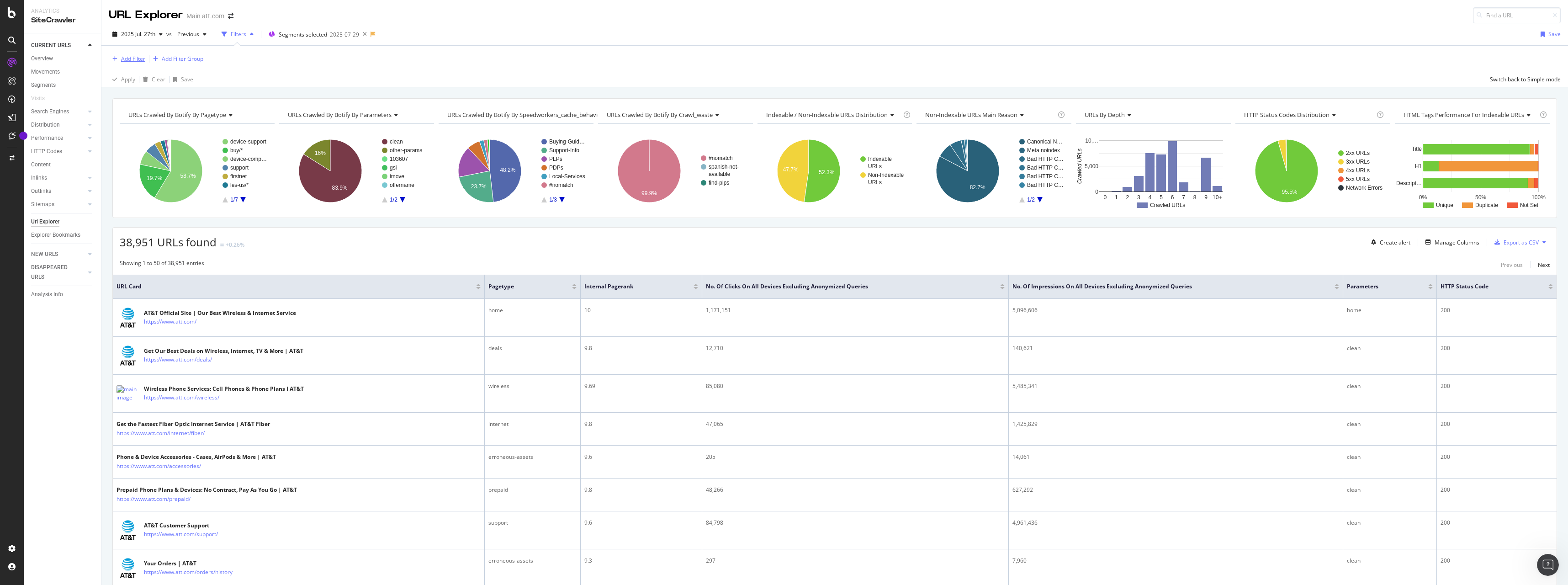 click on "Add Filter" at bounding box center [133, 58] 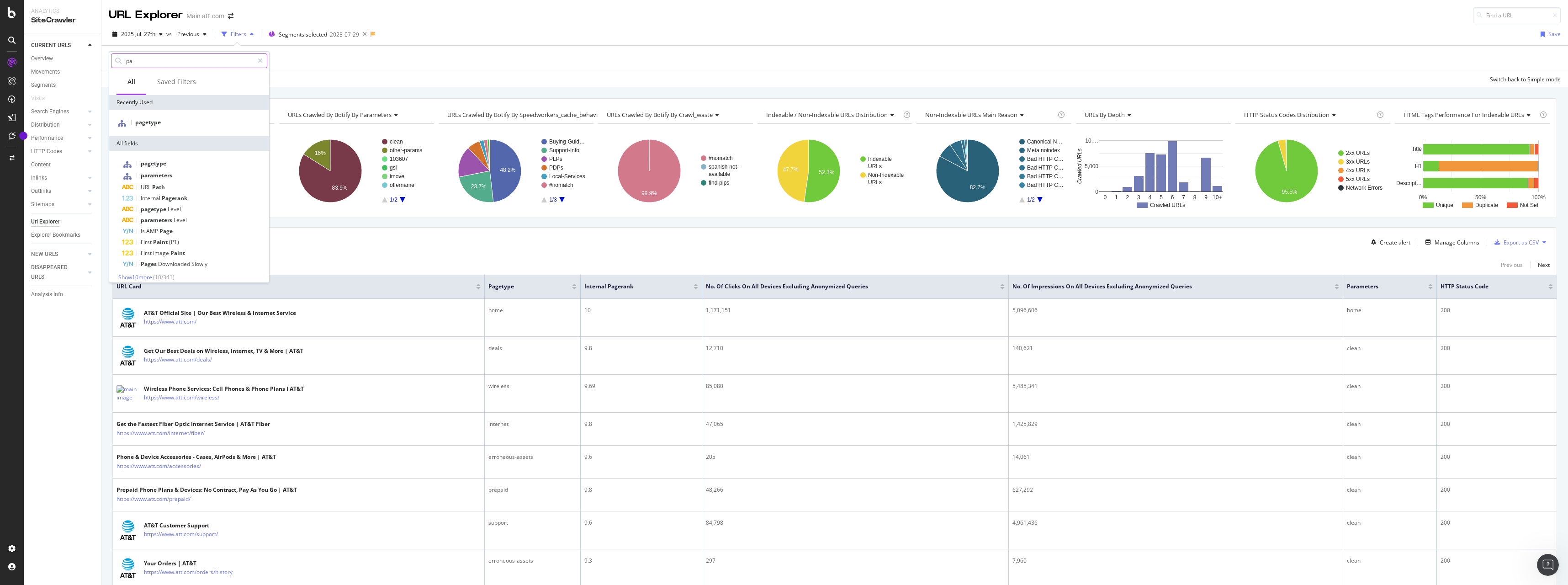click on "pa" at bounding box center (189, 61) 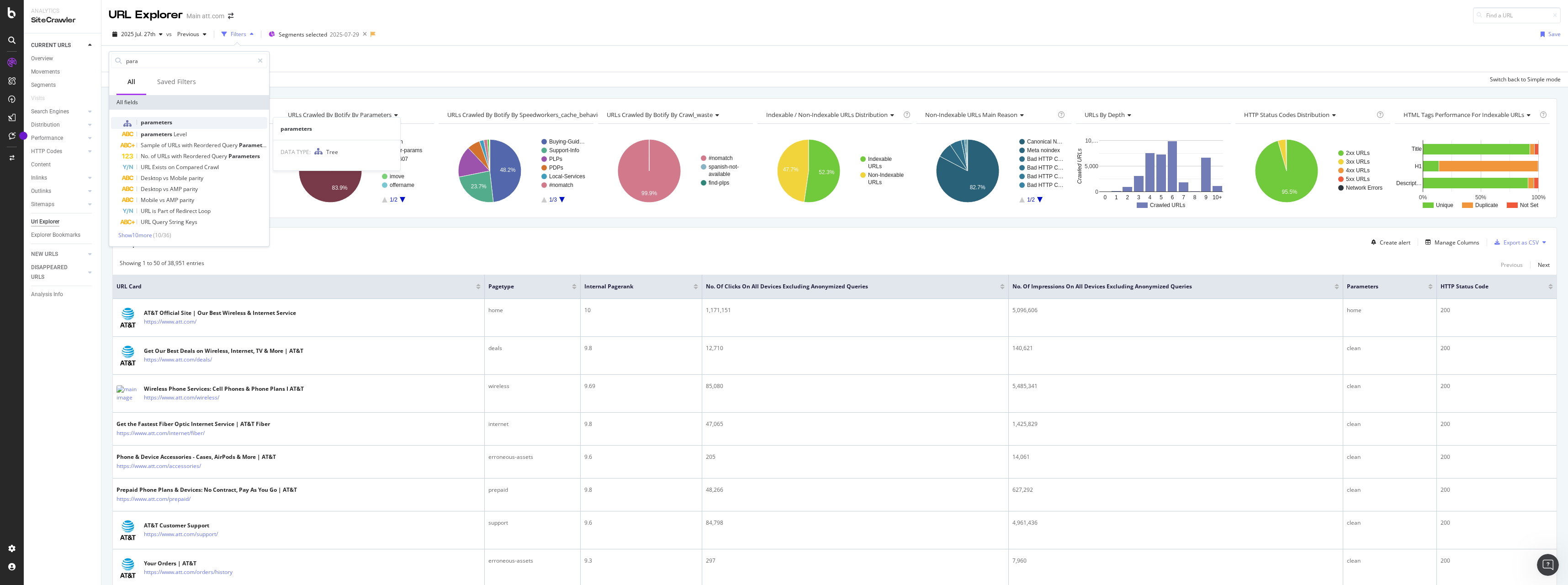 type on "para" 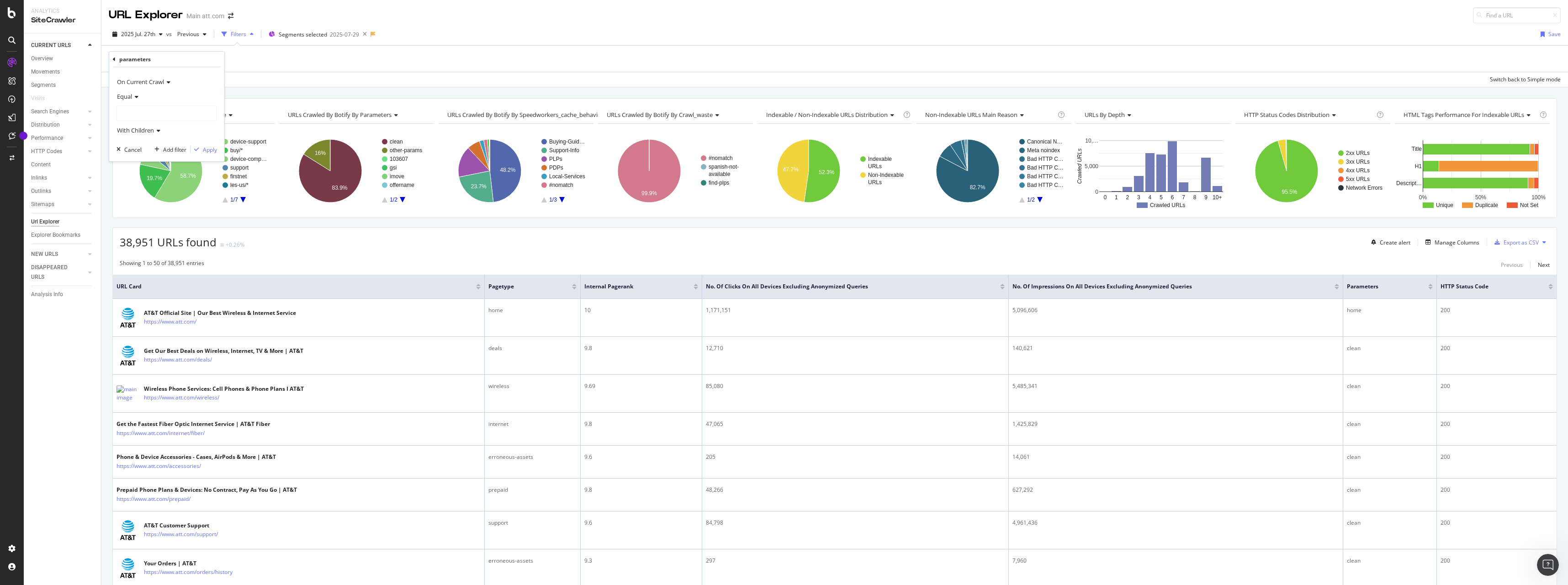 click at bounding box center (167, 113) 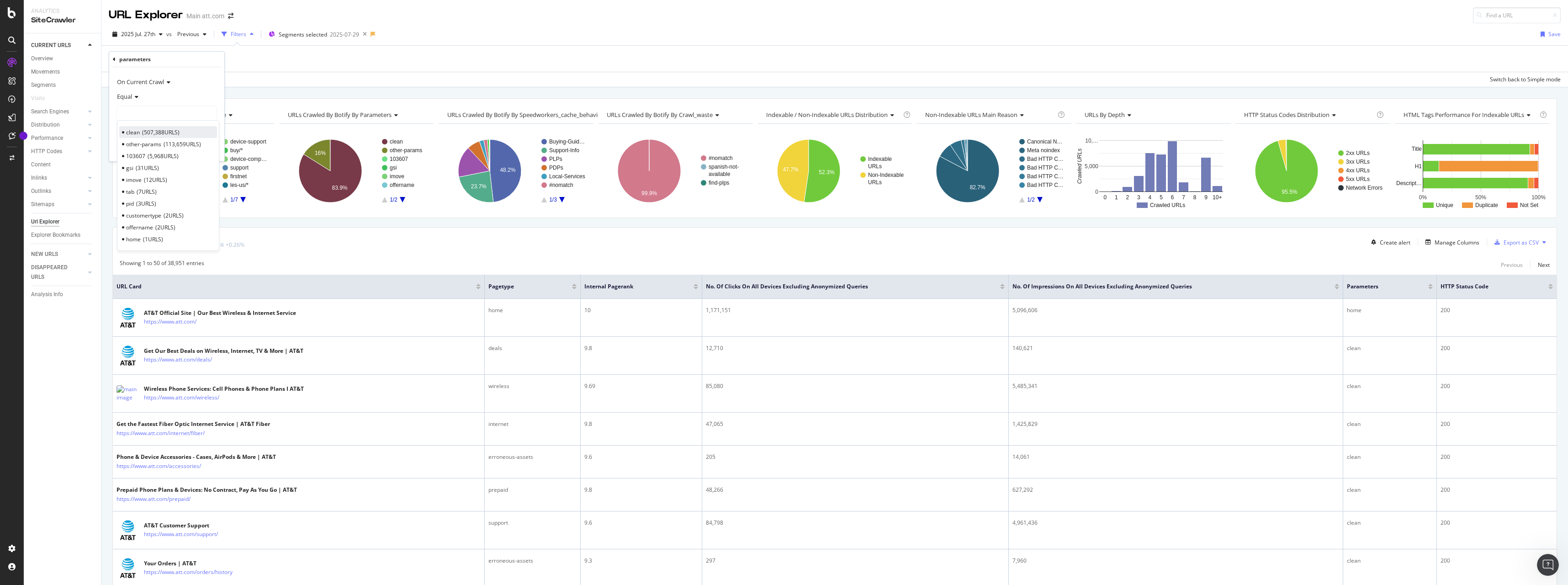 click on "clean 507,388  URLS" at bounding box center (168, 132) 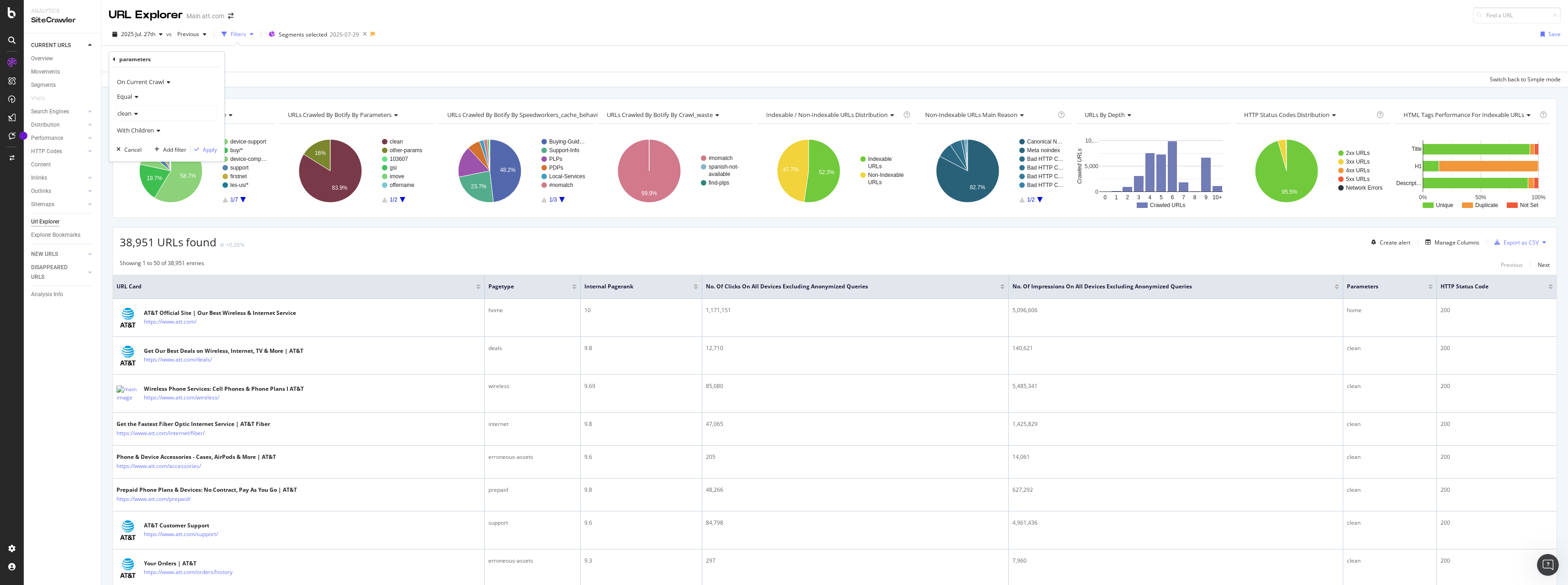 click at bounding box center [157, 131] 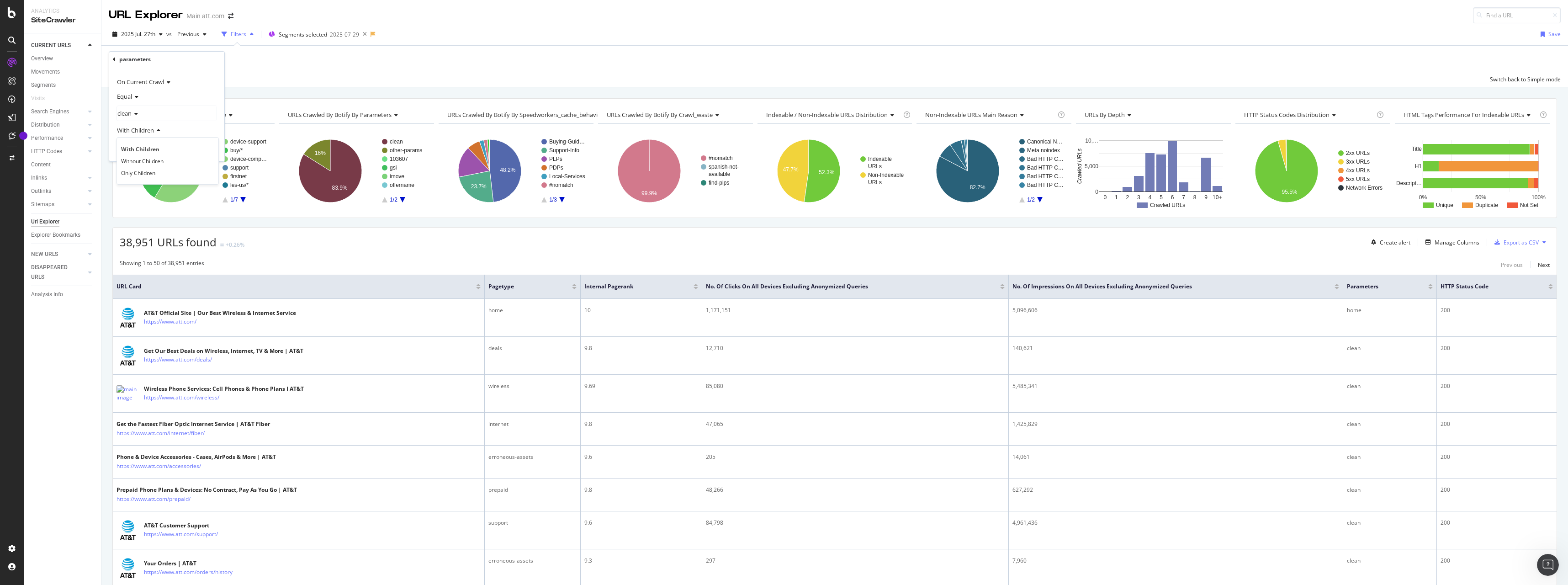 click on "Without Children" at bounding box center (142, 161) 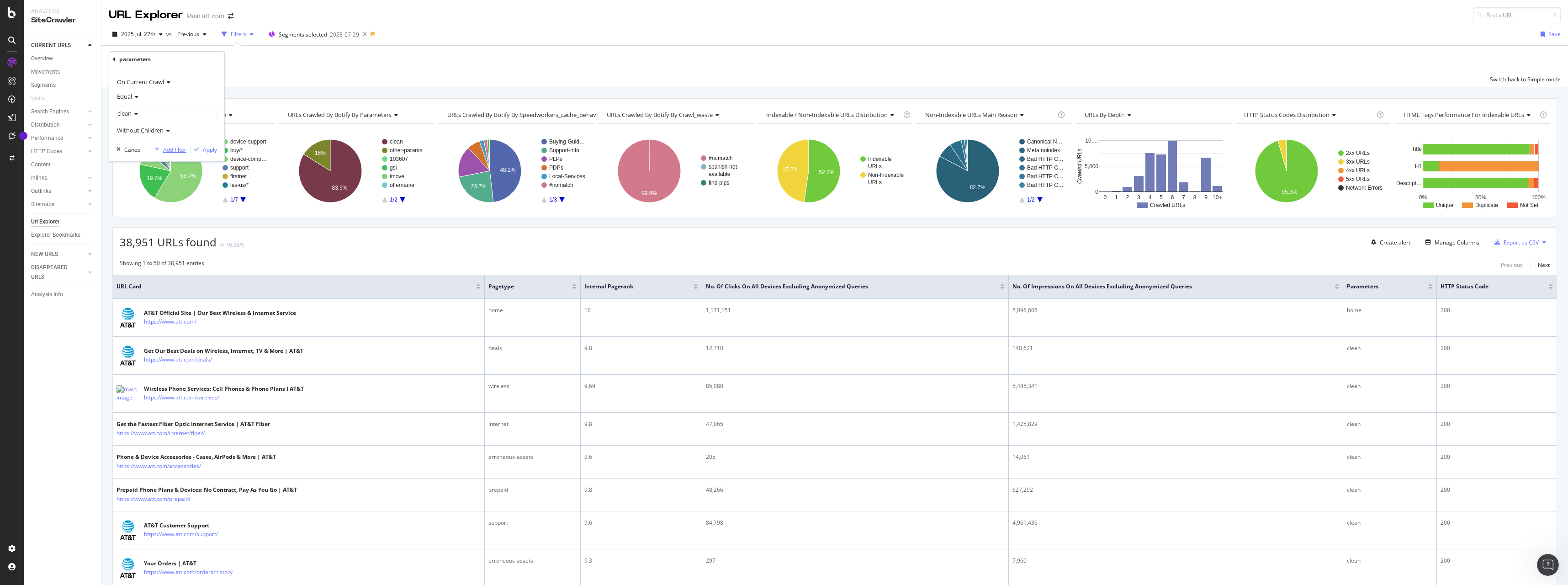 click on "Add filter" at bounding box center [175, 149] 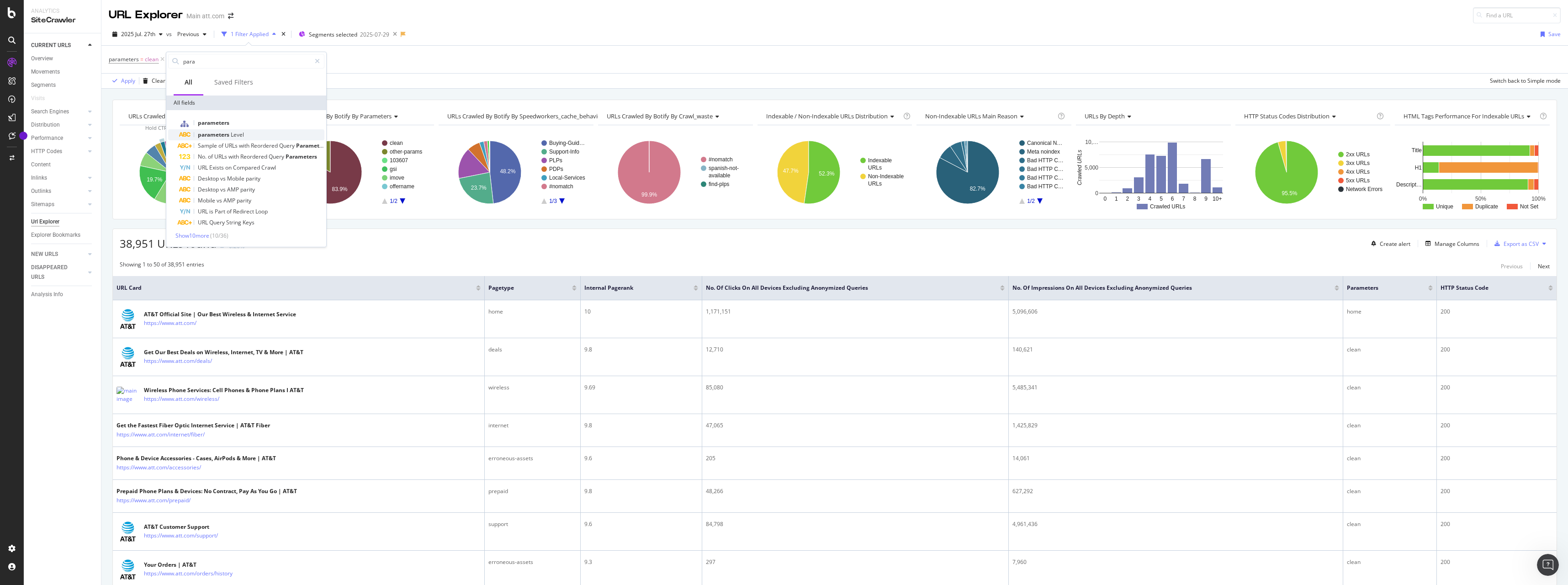click on "parameters" at bounding box center (214, 134) 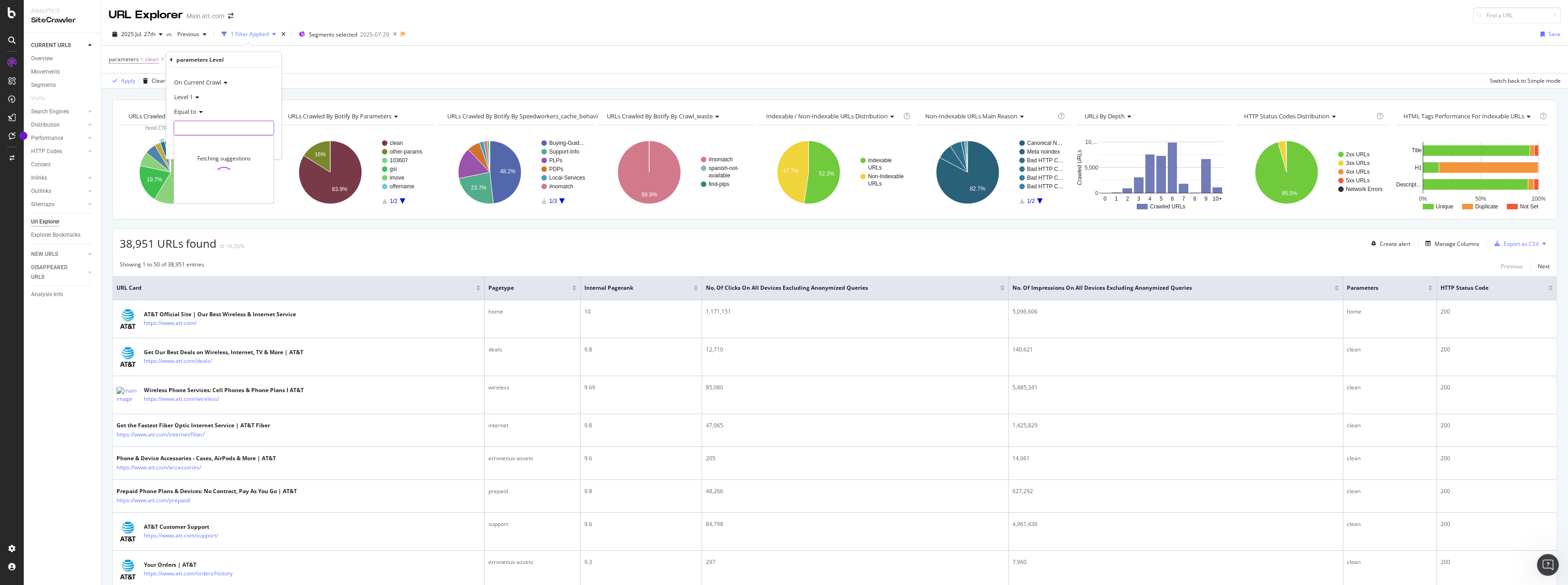click at bounding box center (224, 128) 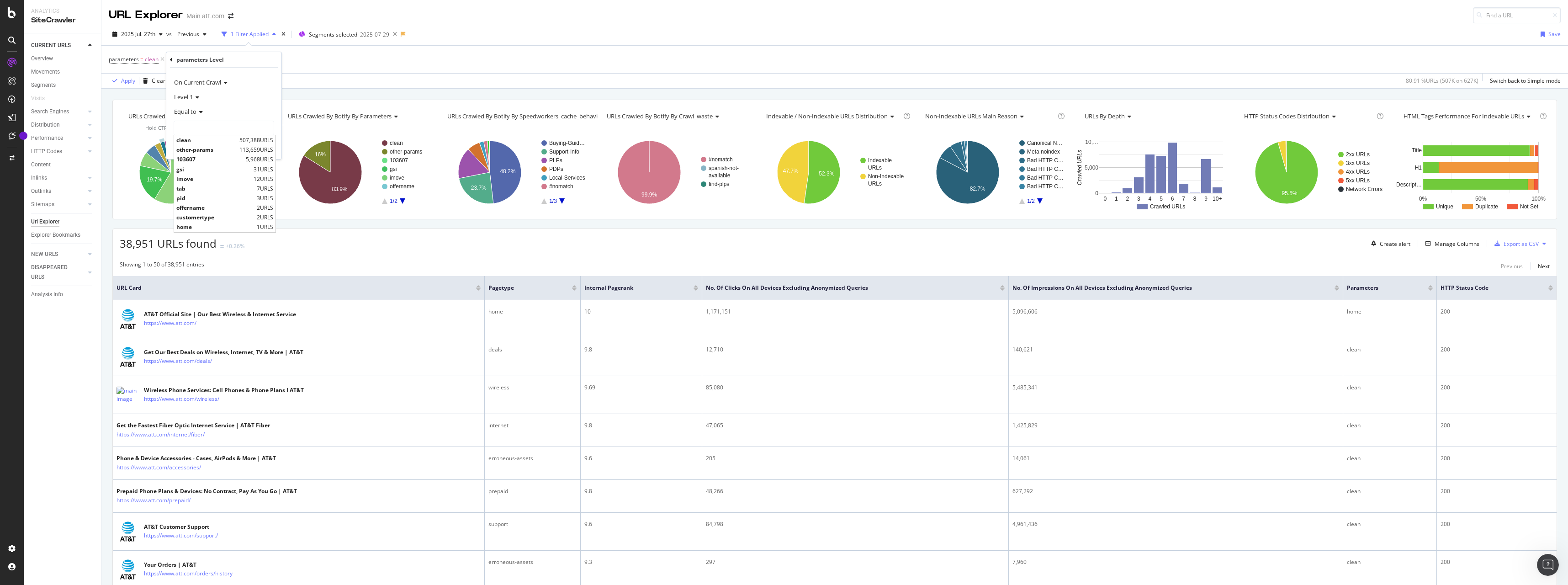 click on "Apply Clear Save 80.91 %  URLs ( 507K on 627K ) Switch back to Simple mode" at bounding box center (835, 80) 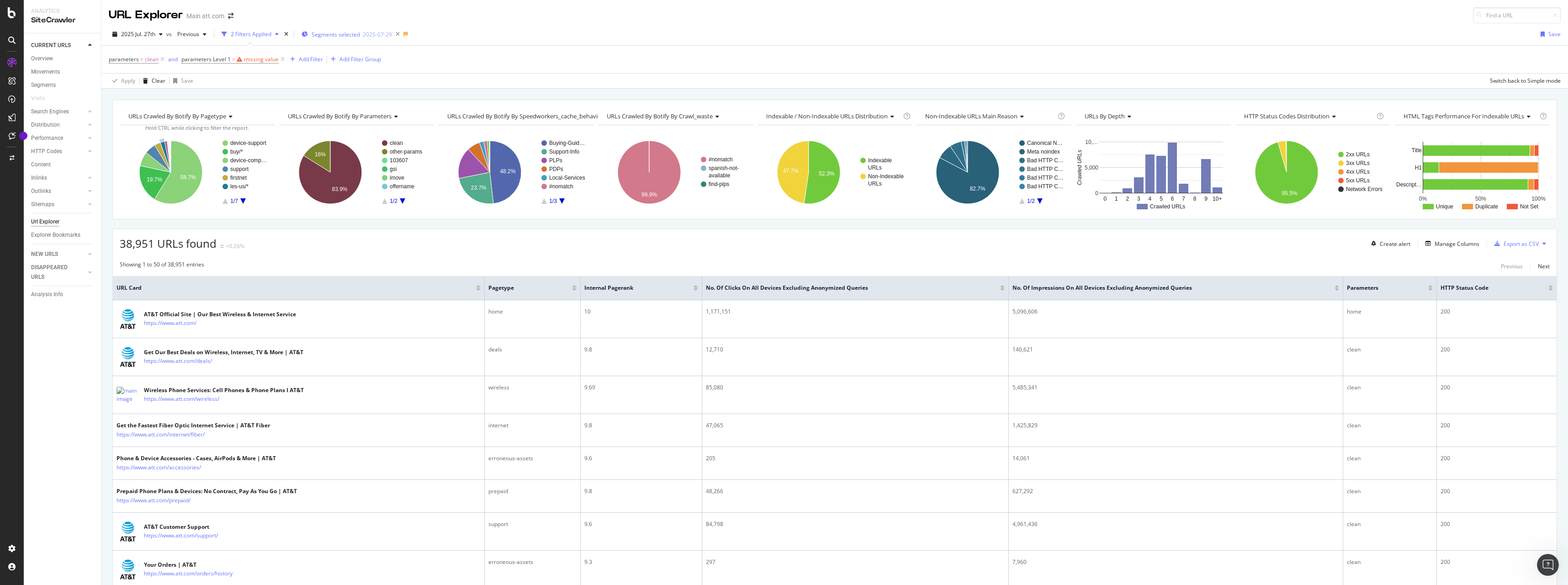 drag, startPoint x: 280, startPoint y: 58, endPoint x: 323, endPoint y: 32, distance: 50.249378 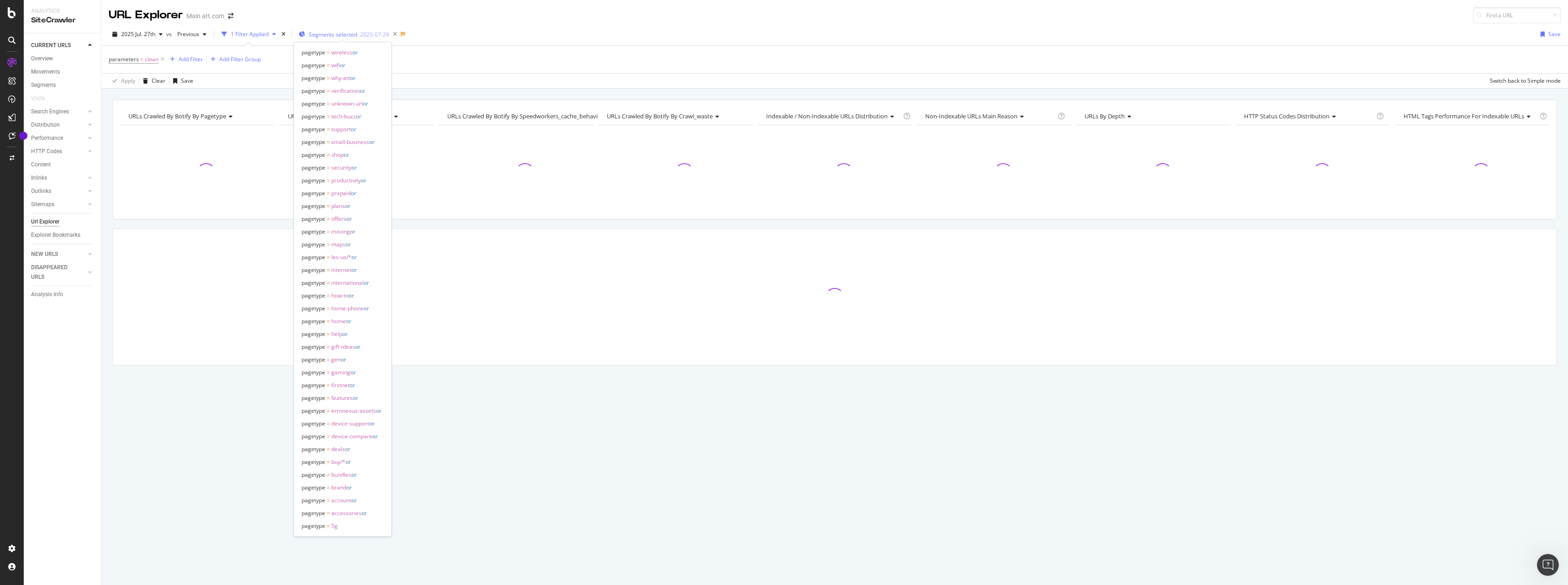 click on "Segments selected" at bounding box center [333, 34] 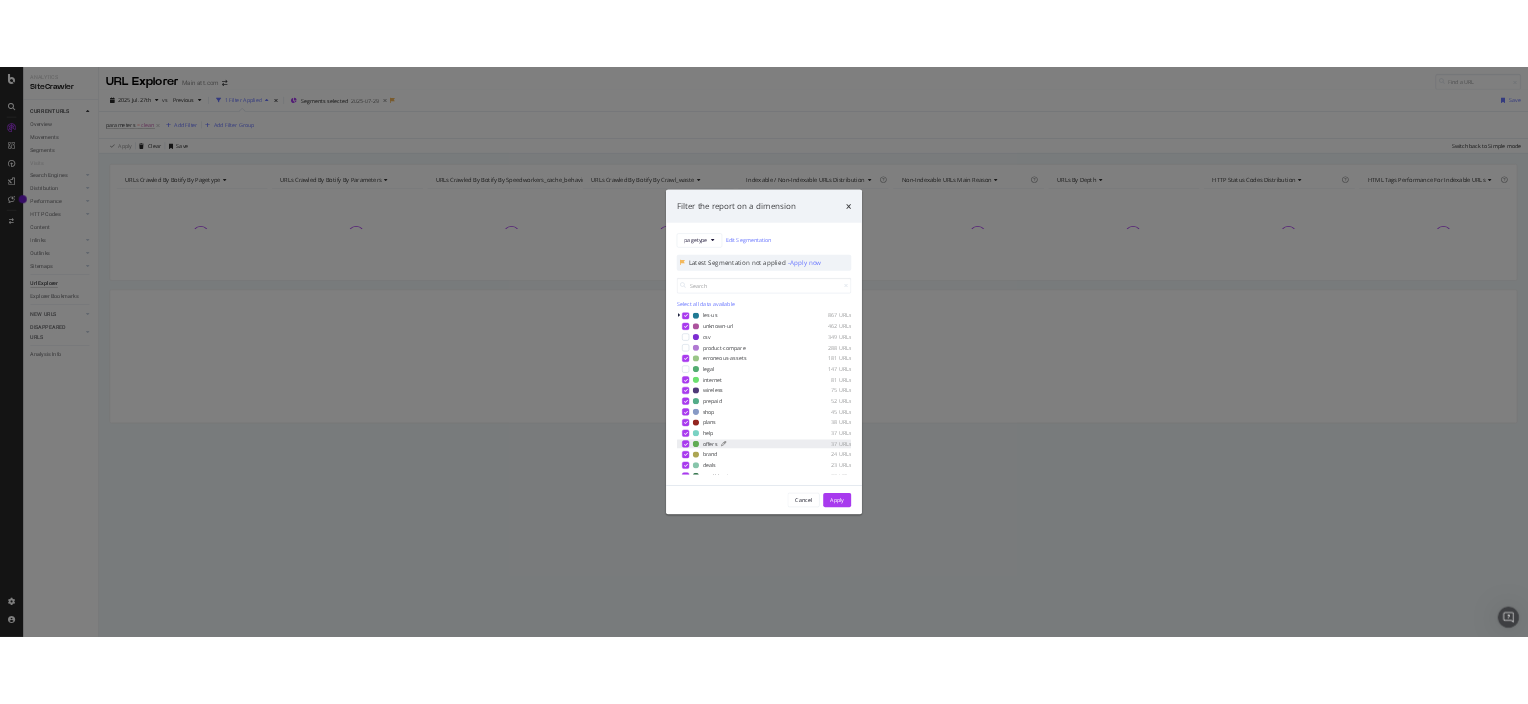 scroll, scrollTop: 400, scrollLeft: 0, axis: vertical 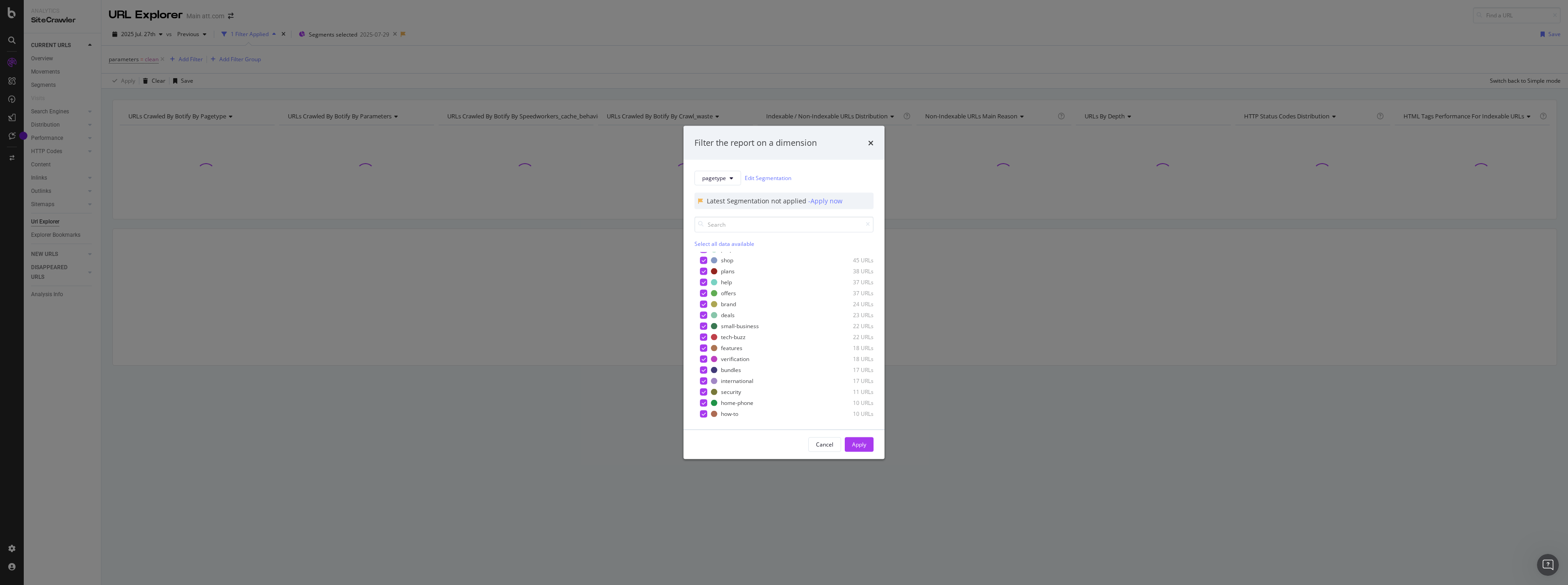 click on "Apply" at bounding box center (859, 444) 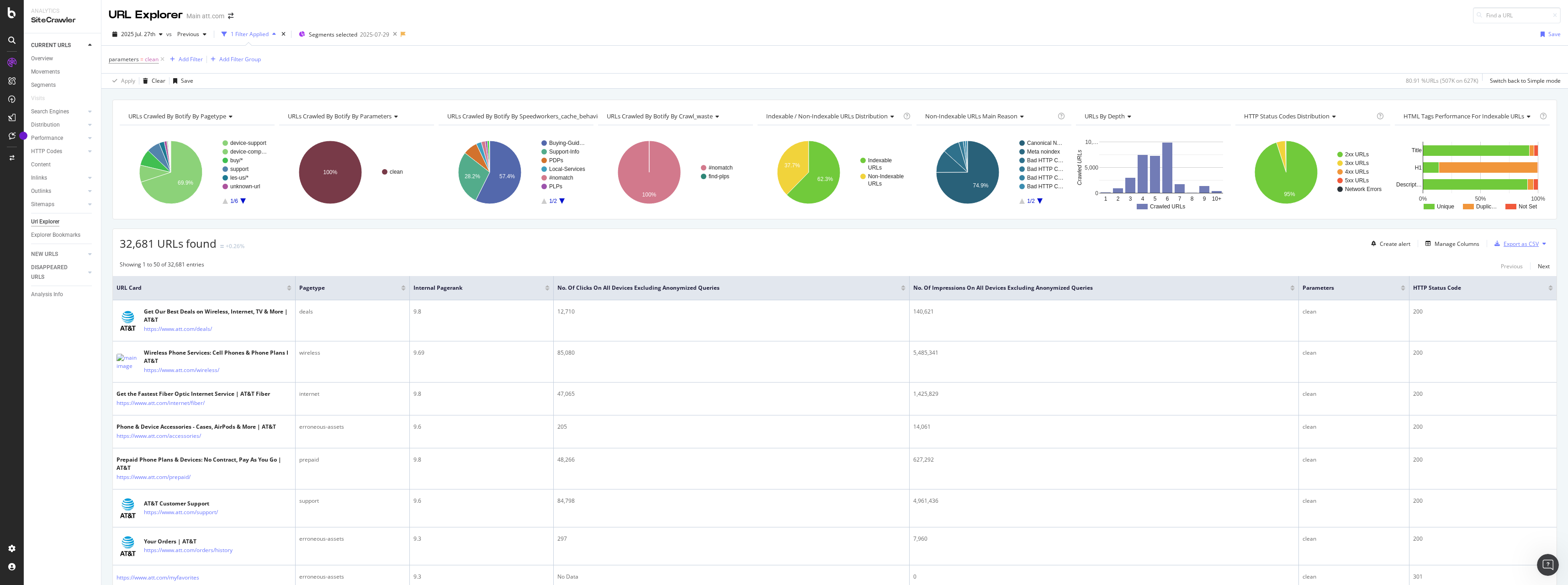 click on "Export as CSV" at bounding box center (1521, 244) 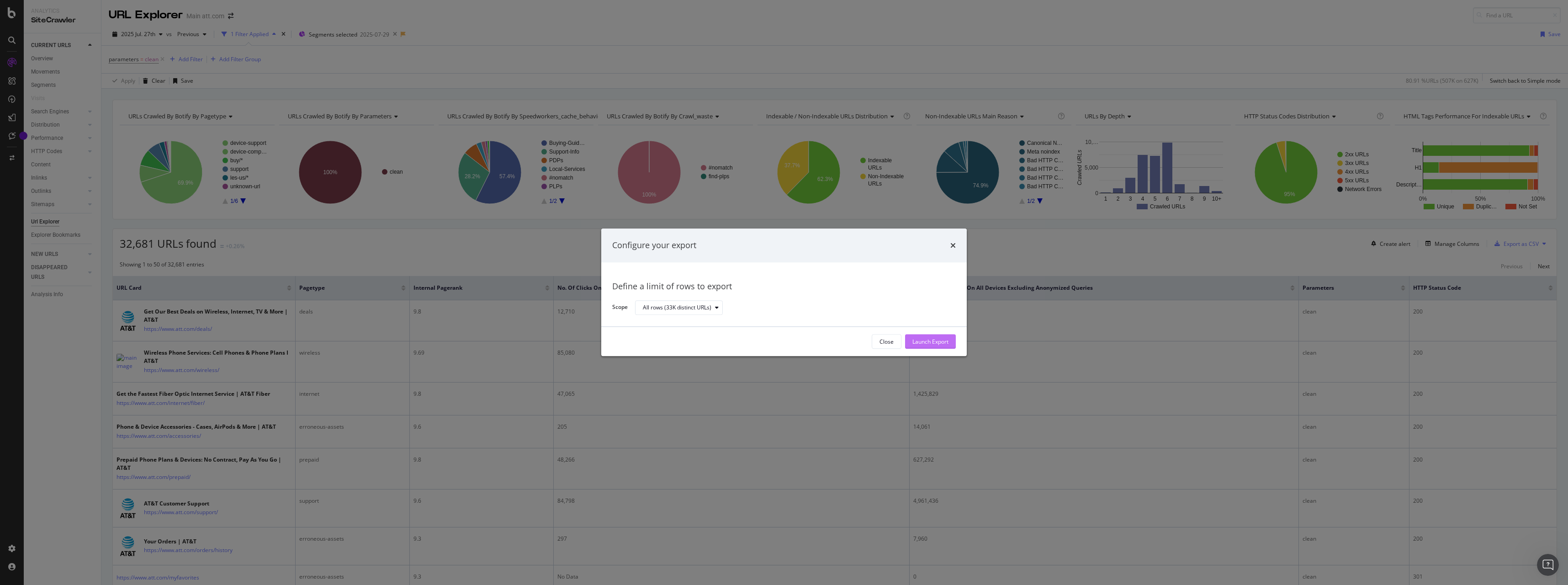 click on "Launch Export" at bounding box center (930, 342) 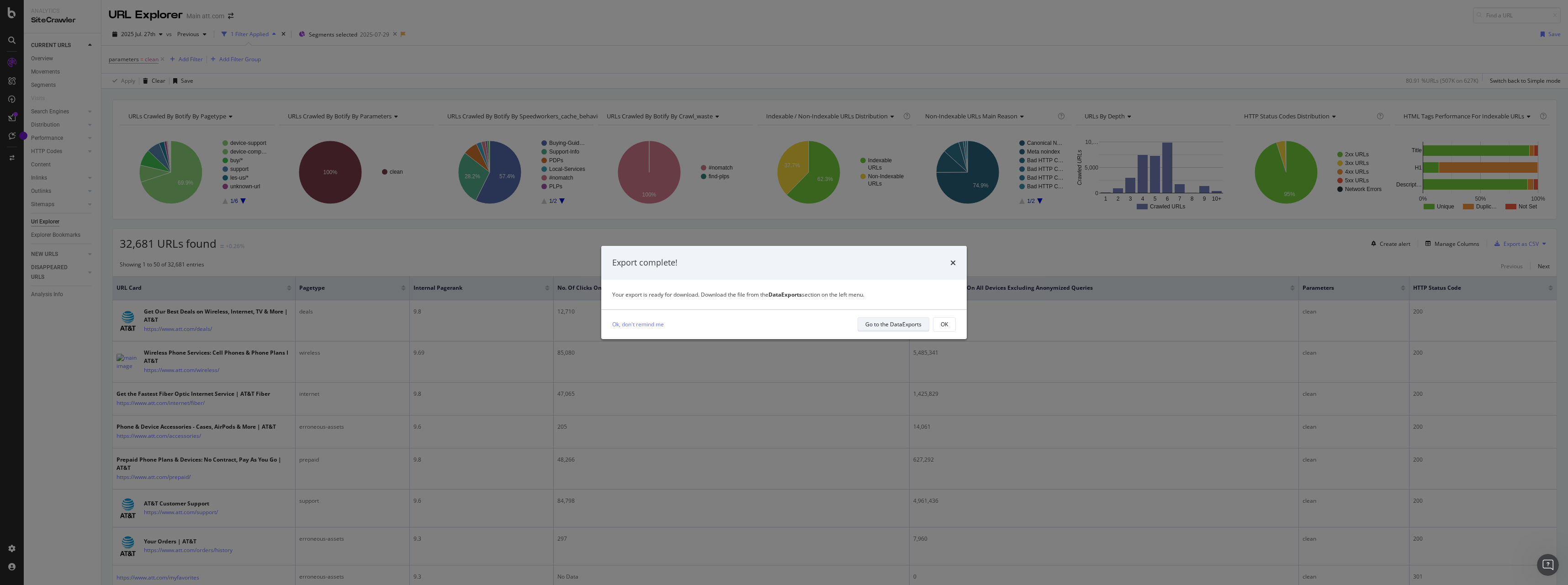 click on "Go to the DataExports" at bounding box center [893, 324] 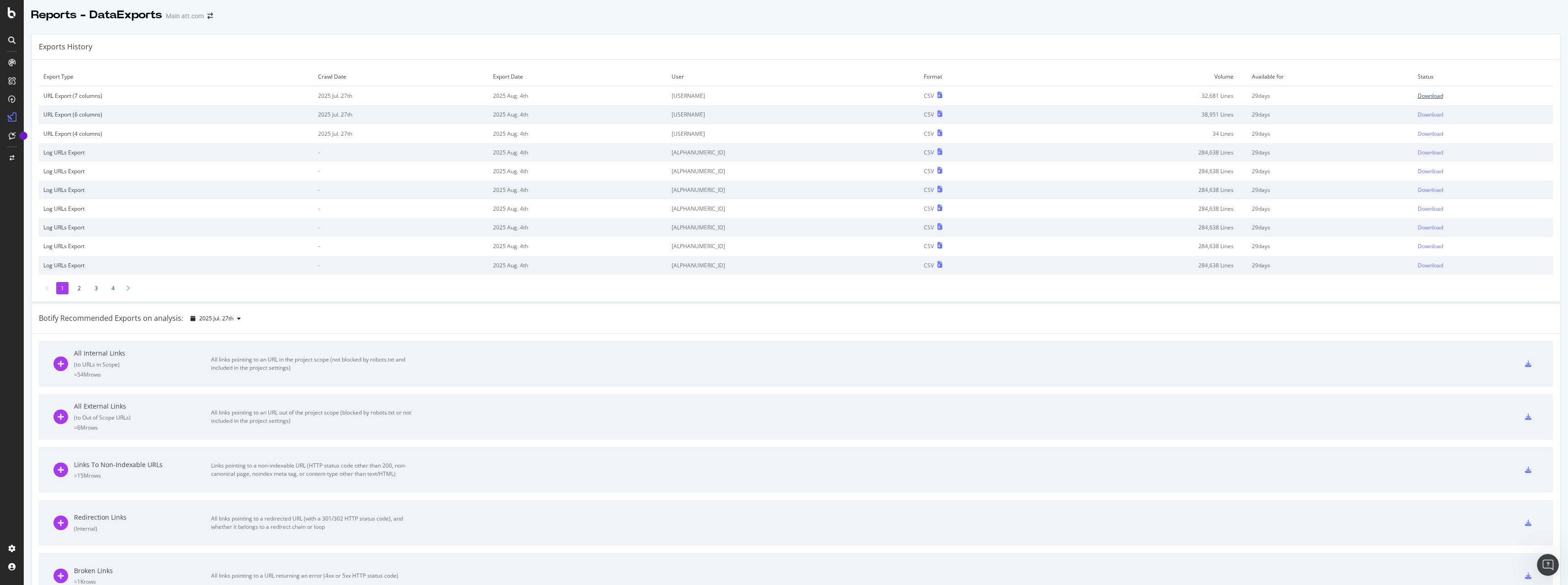 click on "Download" at bounding box center [1430, 96] 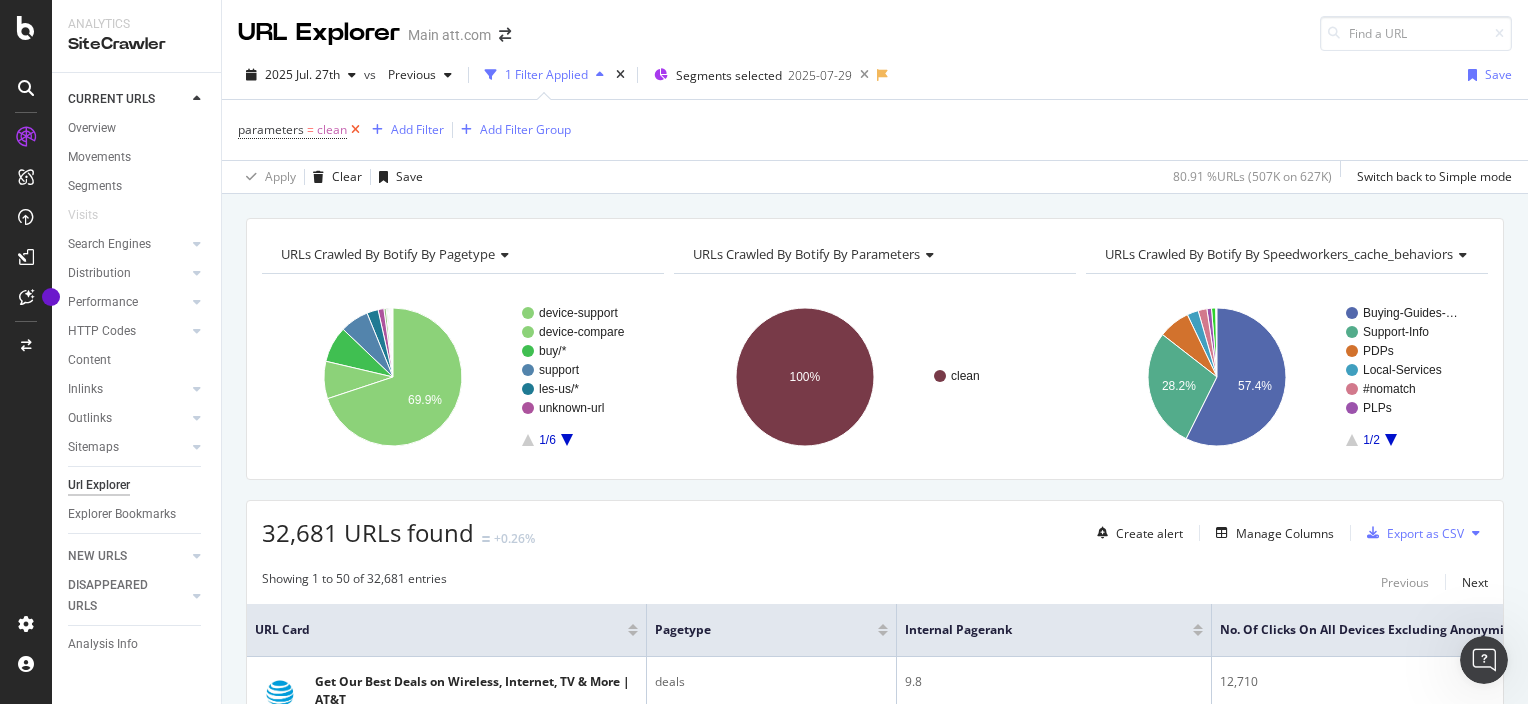 click at bounding box center [355, 130] 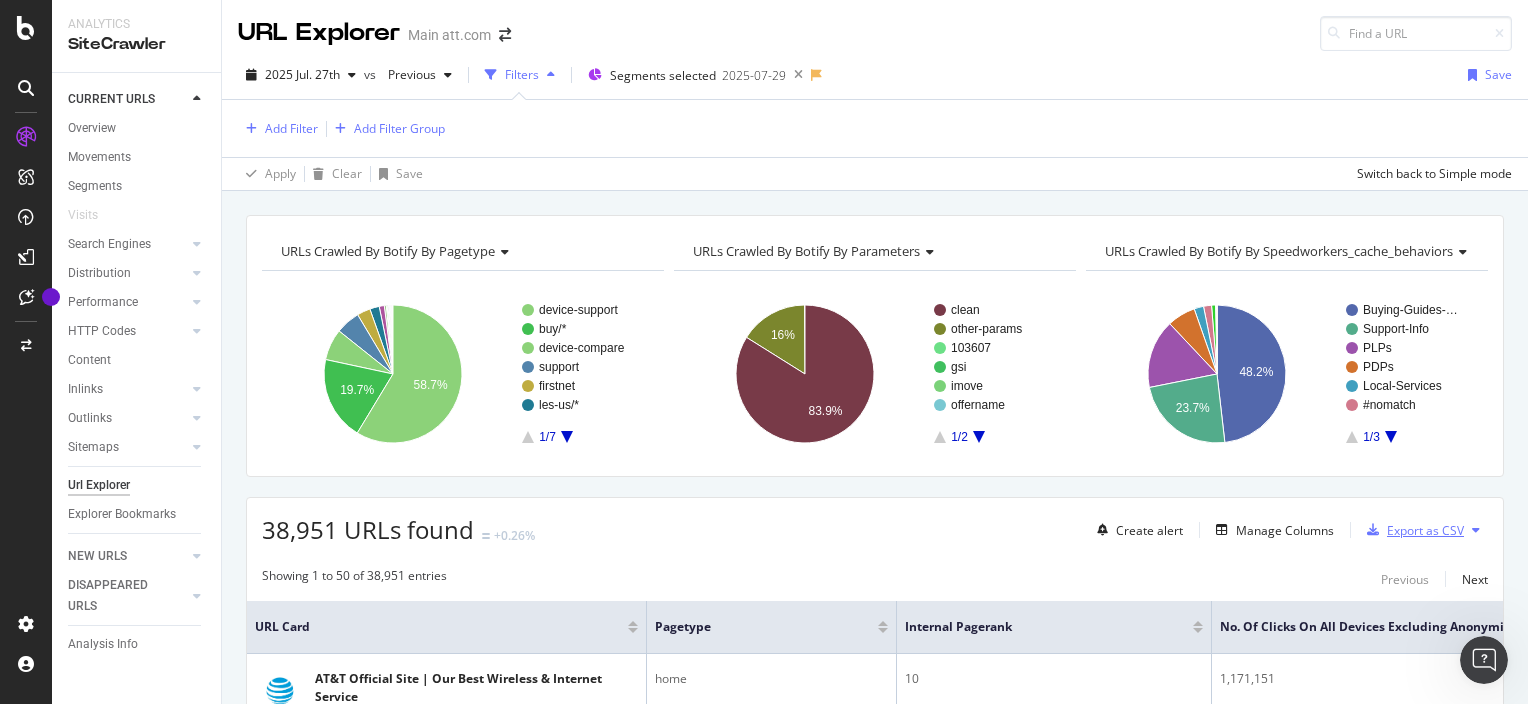 click on "Export as CSV" at bounding box center [1425, 530] 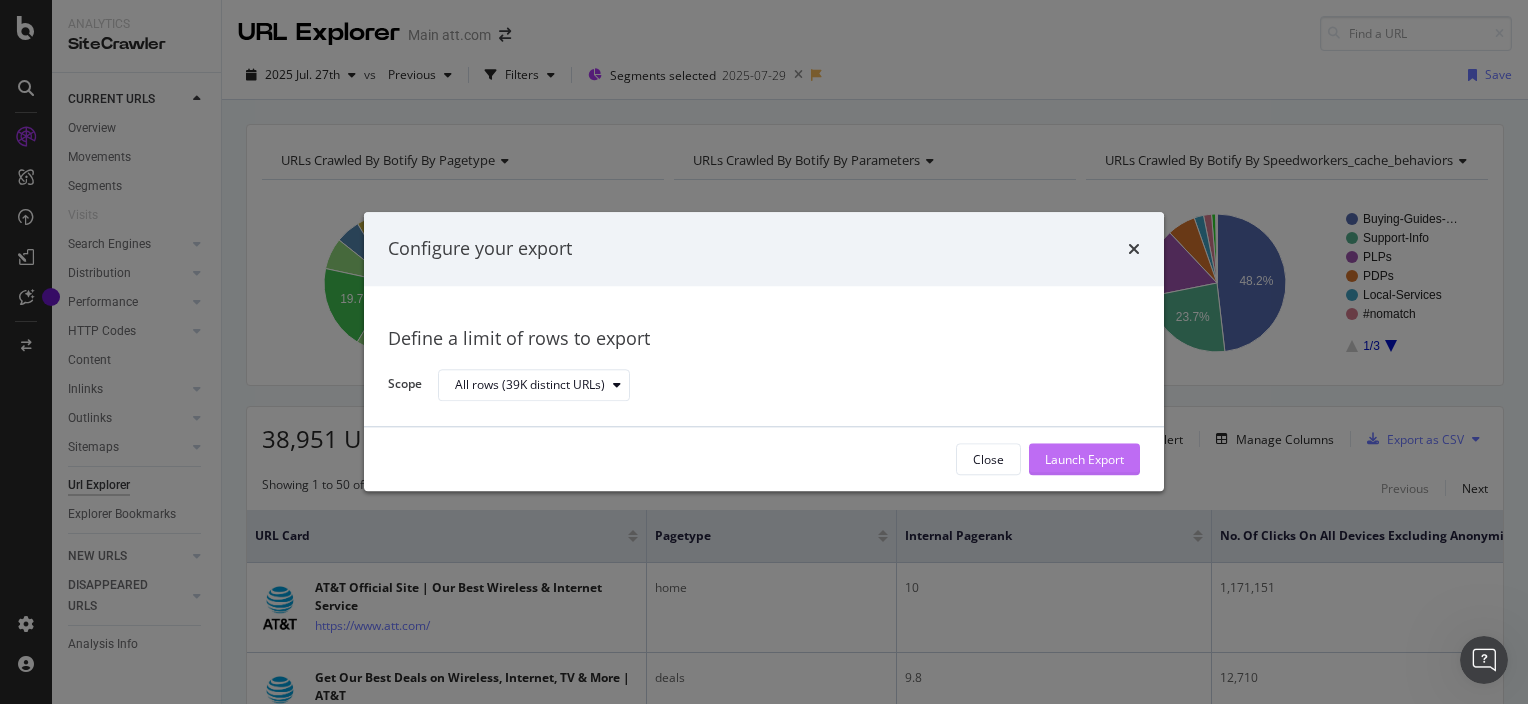 click on "Launch Export" at bounding box center (1084, 459) 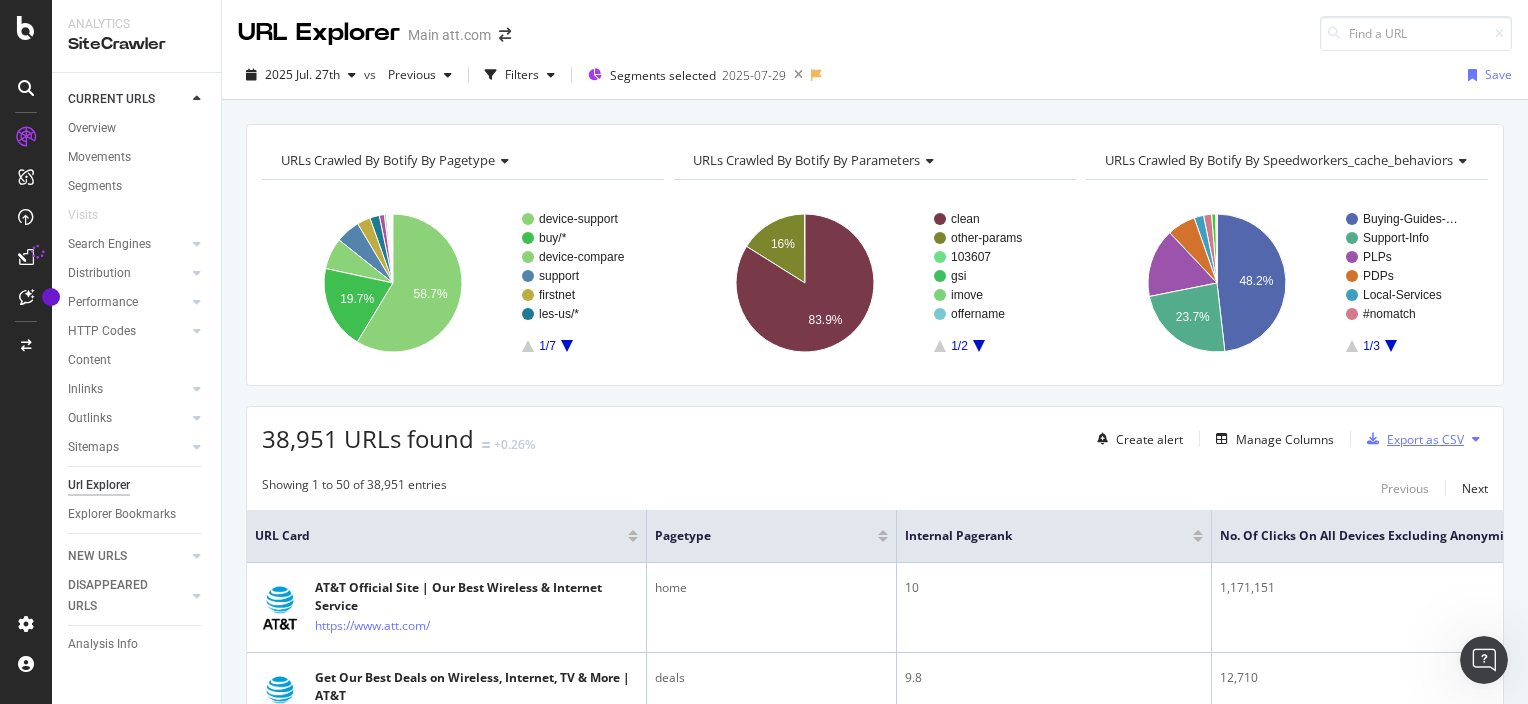 click on "Export as CSV" at bounding box center (1425, 439) 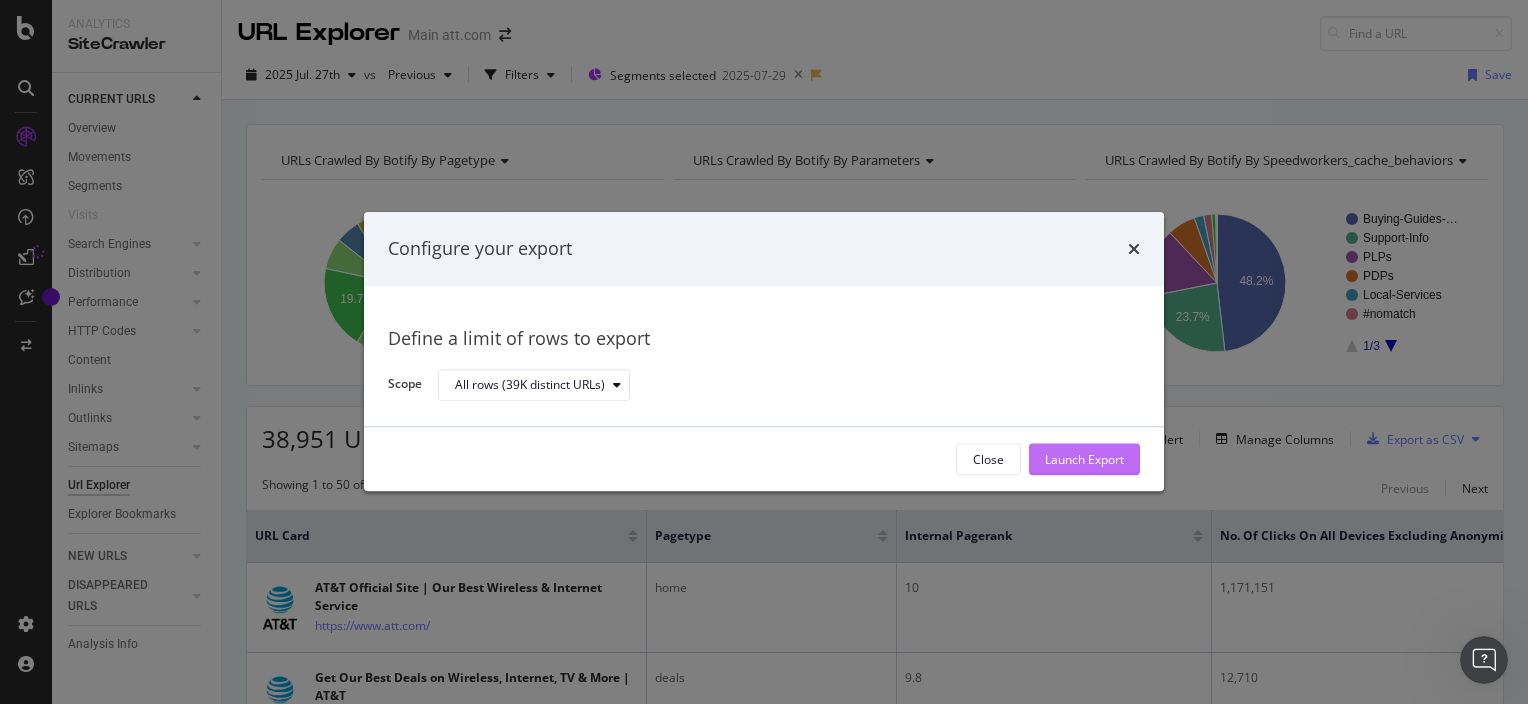 click on "Launch Export" at bounding box center [1084, 459] 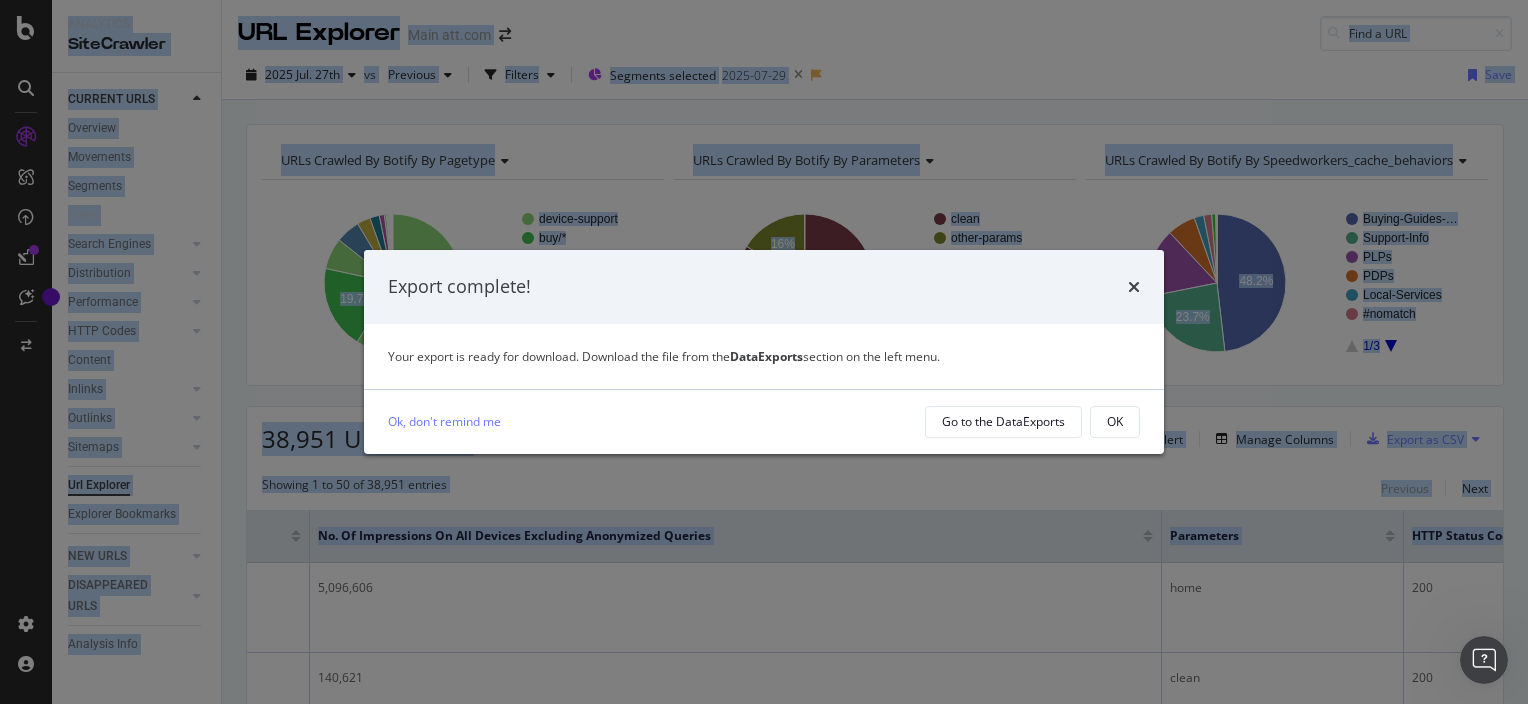 drag, startPoint x: 1202, startPoint y: 581, endPoint x: 1530, endPoint y: 584, distance: 328.01373 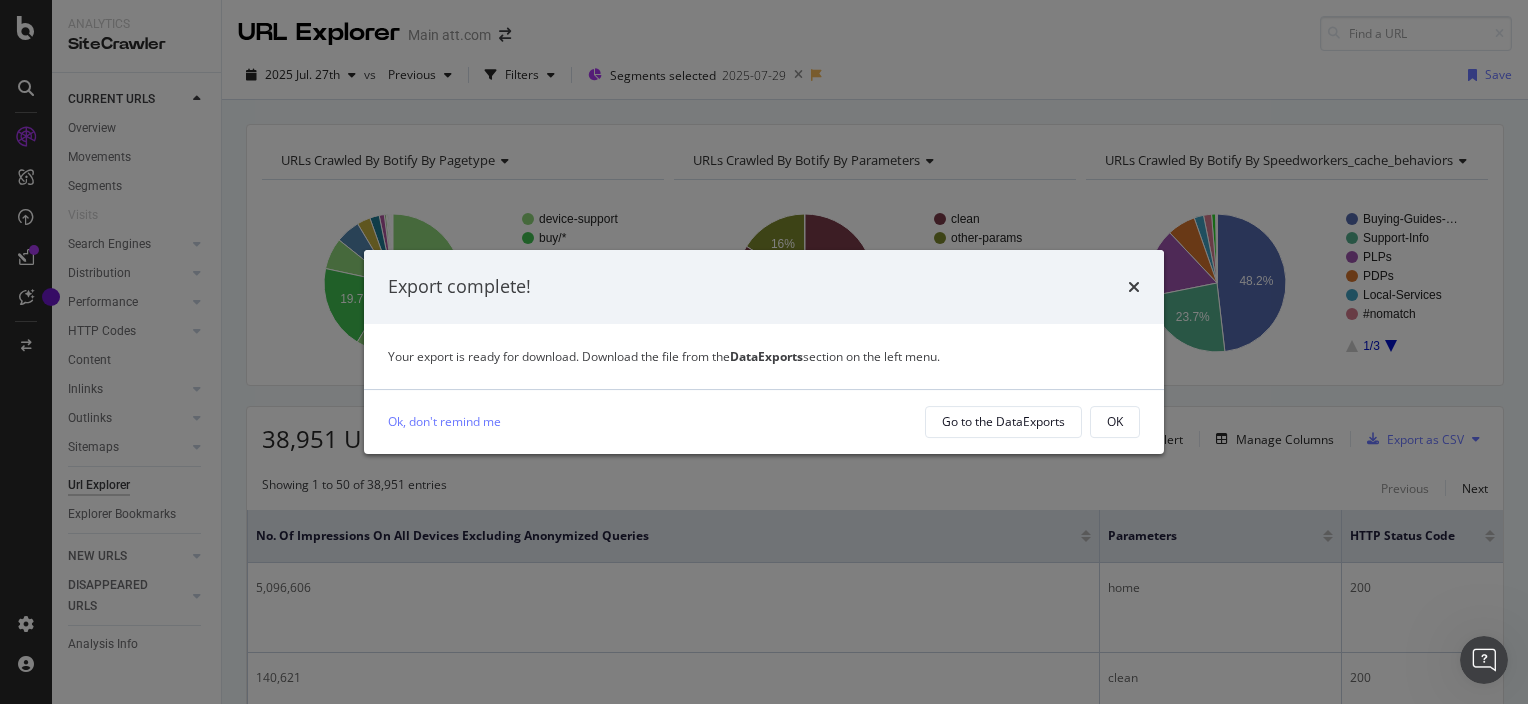 click on "Export complete! Your export is ready for download. Download the file from the   DataExports  section on the left menu.   Ok, don't remind me Go to the DataExports OK" at bounding box center [764, 352] 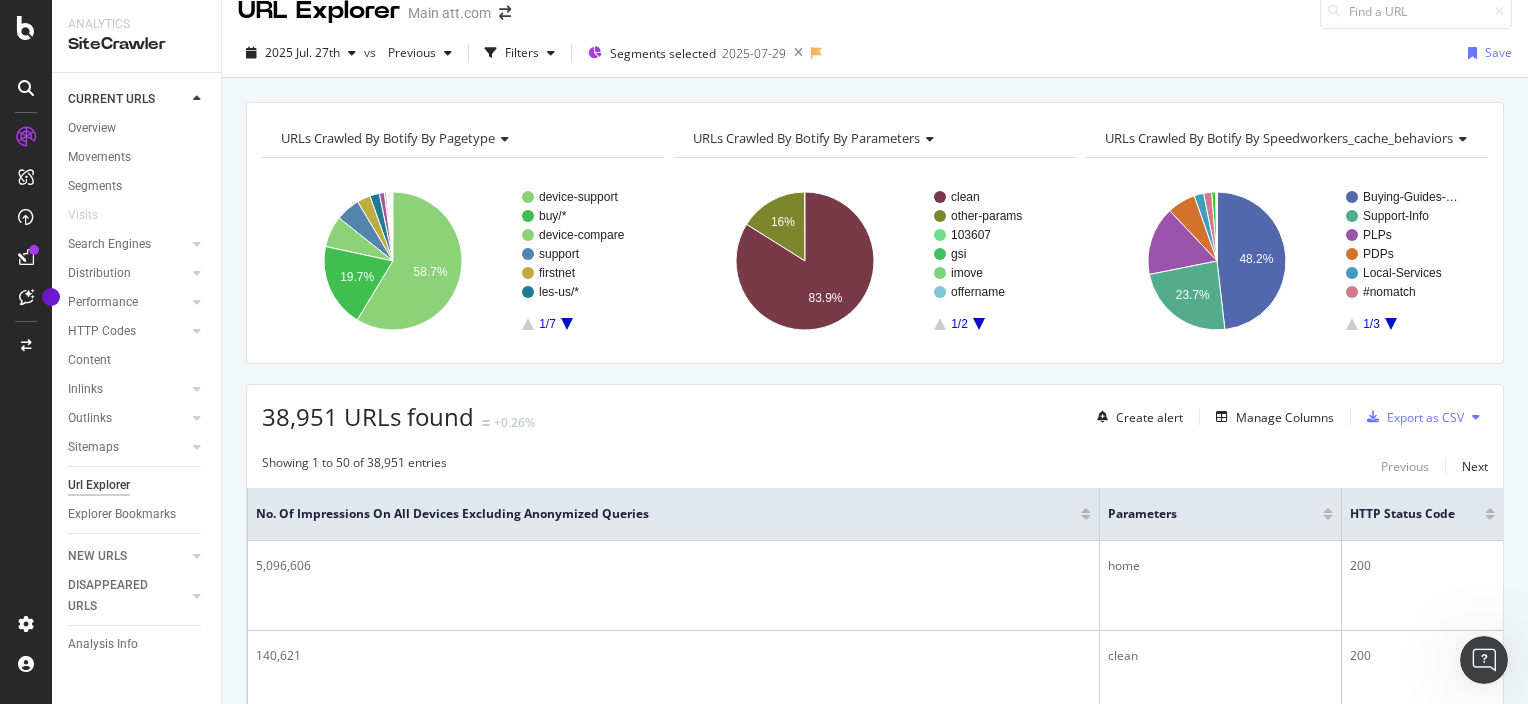 scroll, scrollTop: 0, scrollLeft: 0, axis: both 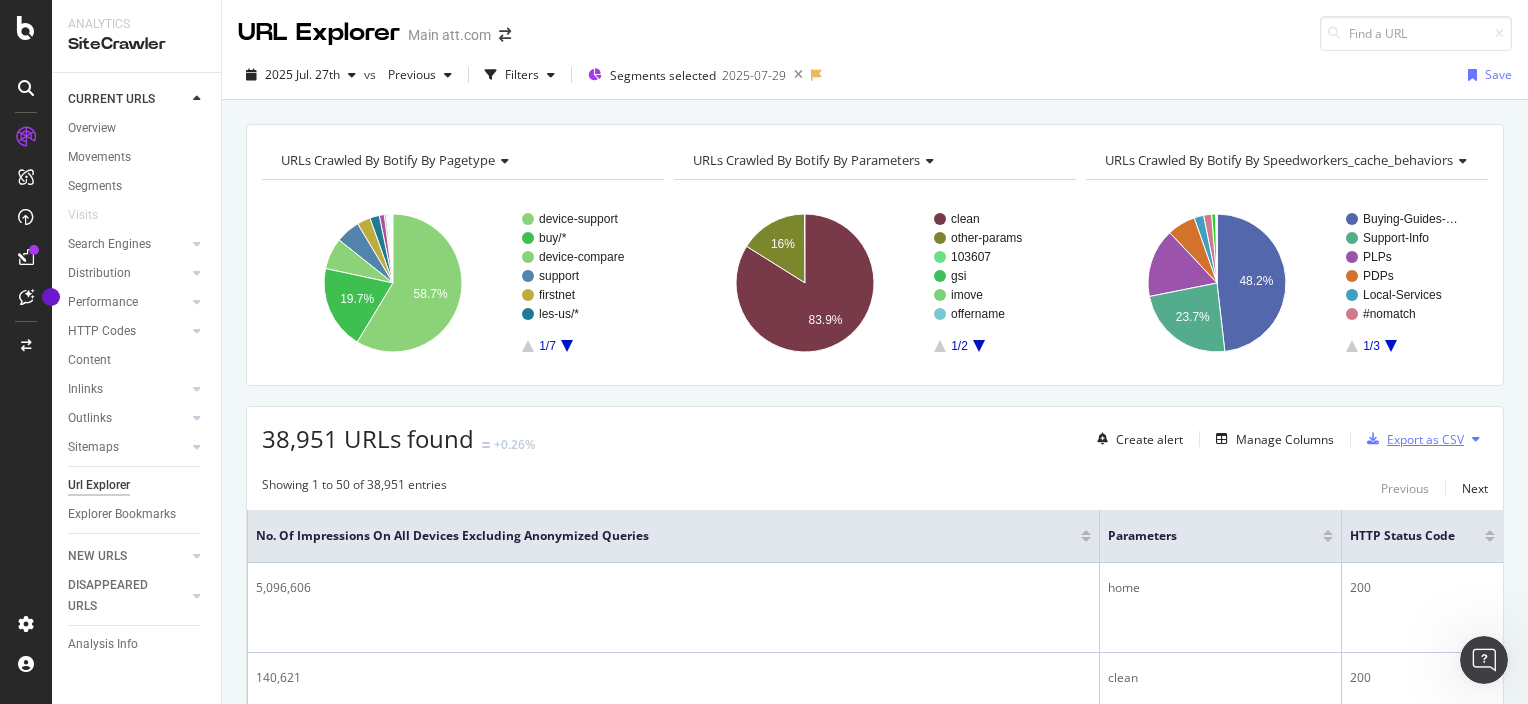 click on "Export as CSV" at bounding box center (1425, 439) 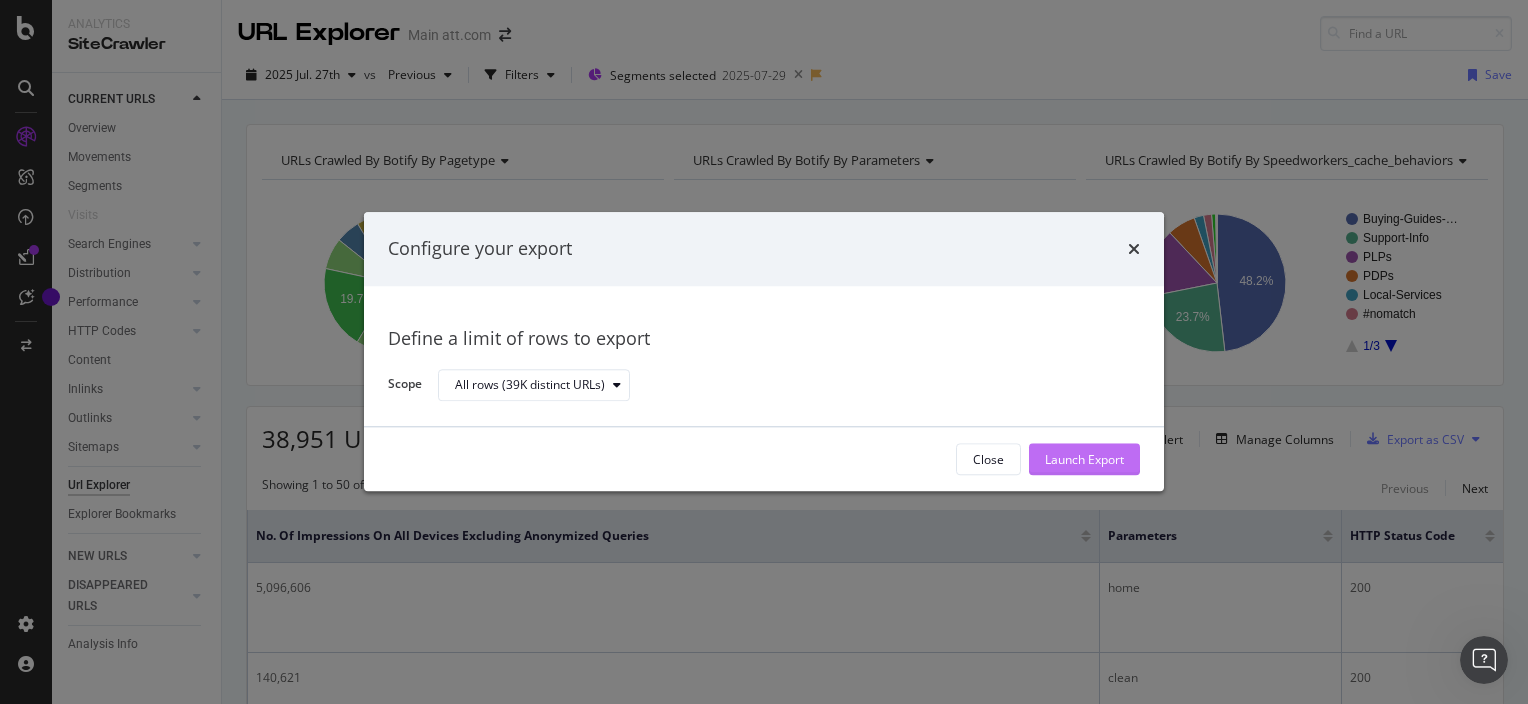 click on "Launch Export" at bounding box center (1084, 459) 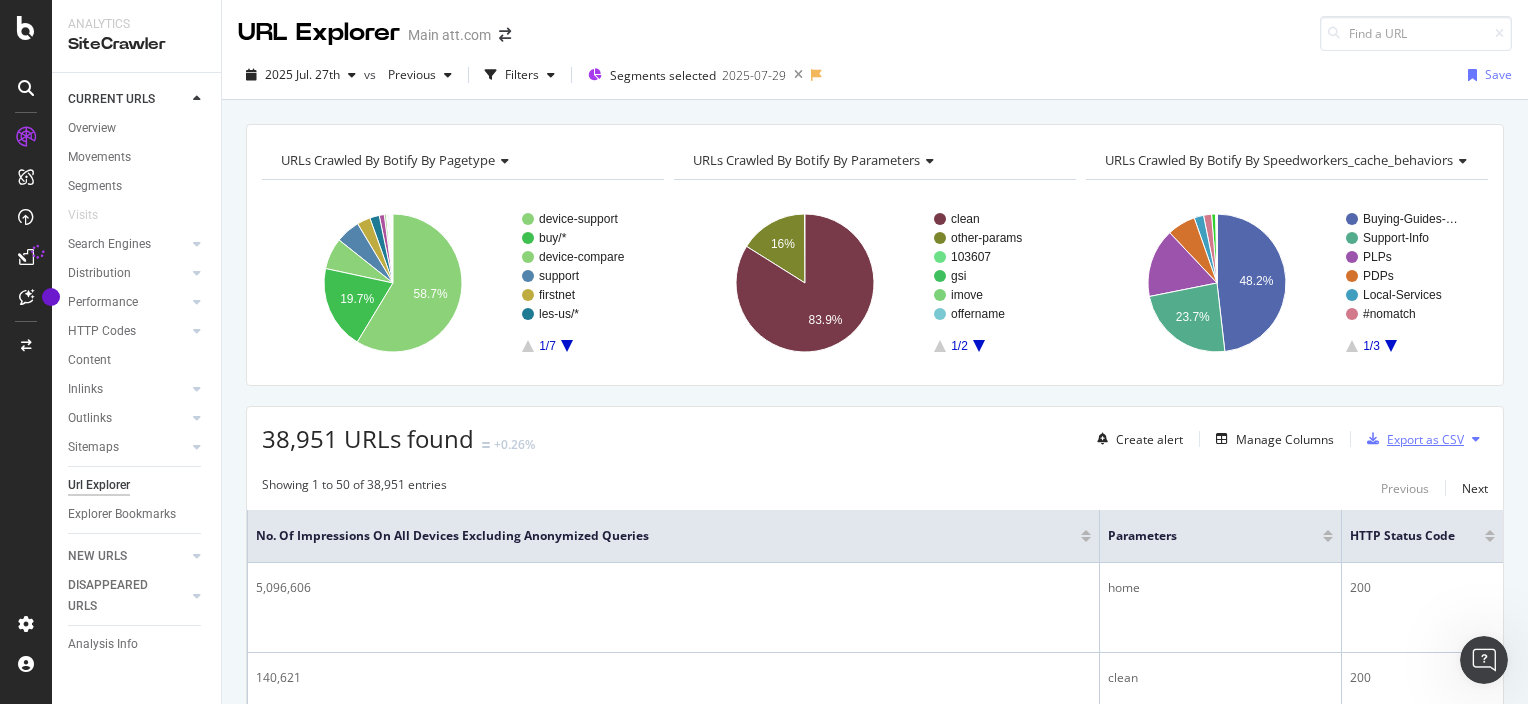 click on "Export as CSV" at bounding box center (1425, 439) 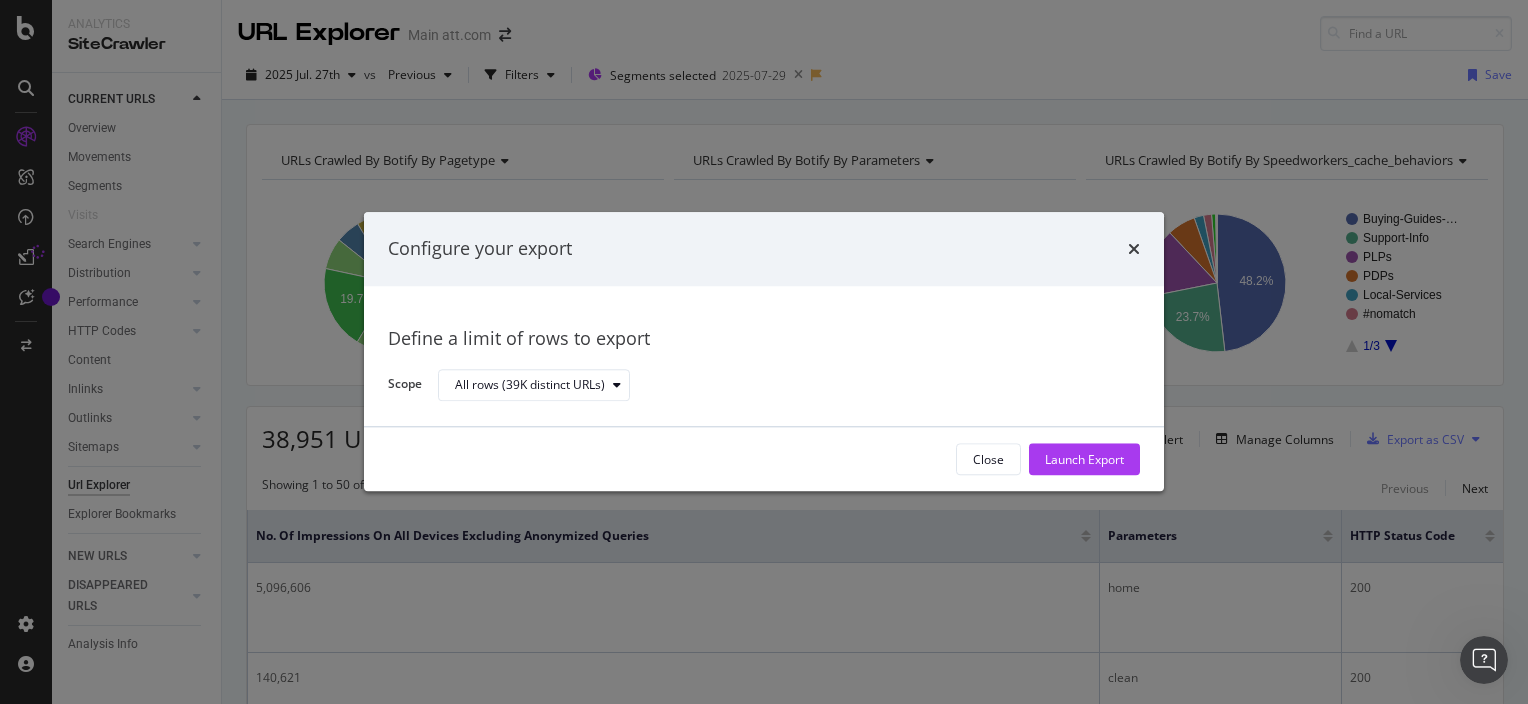 click on "Close Launch Export" at bounding box center (764, 460) 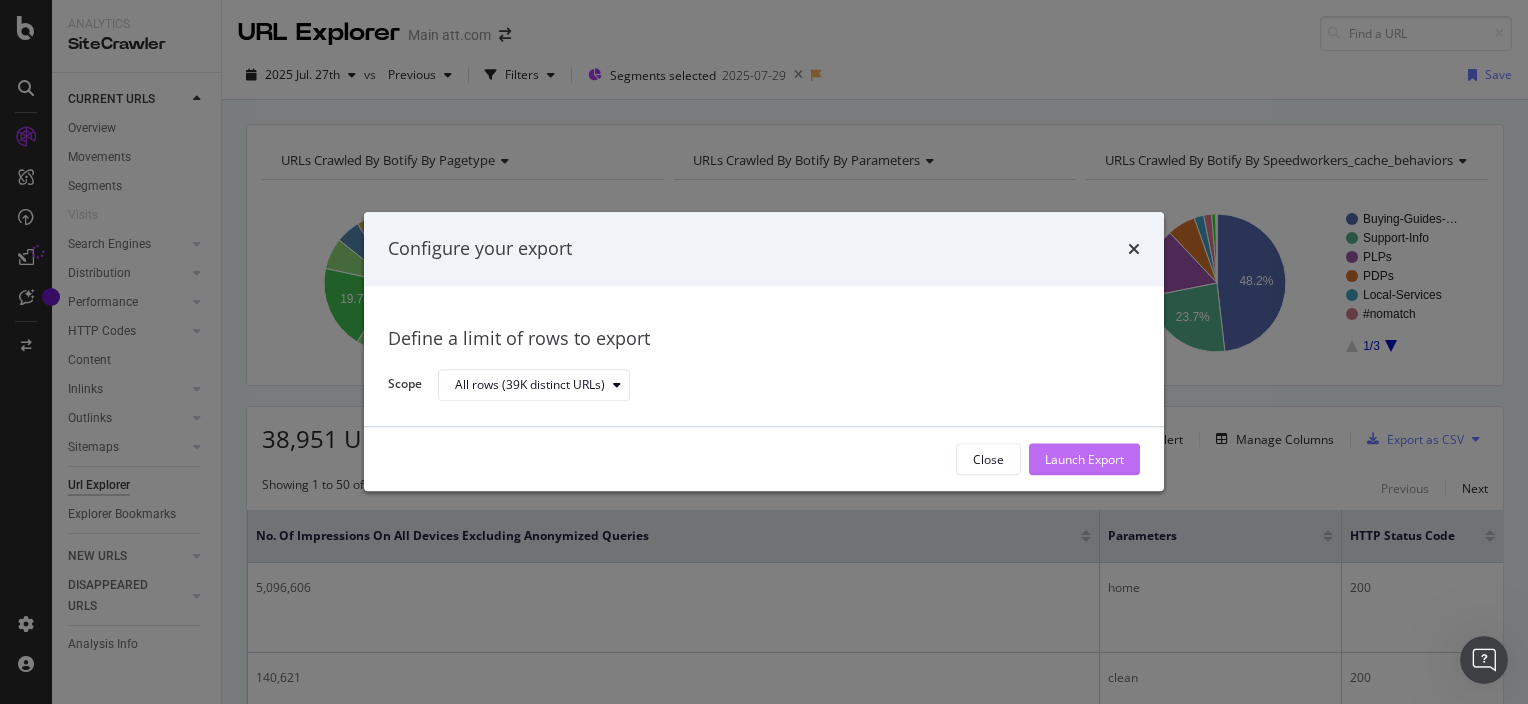 click on "Launch Export" at bounding box center [1084, 459] 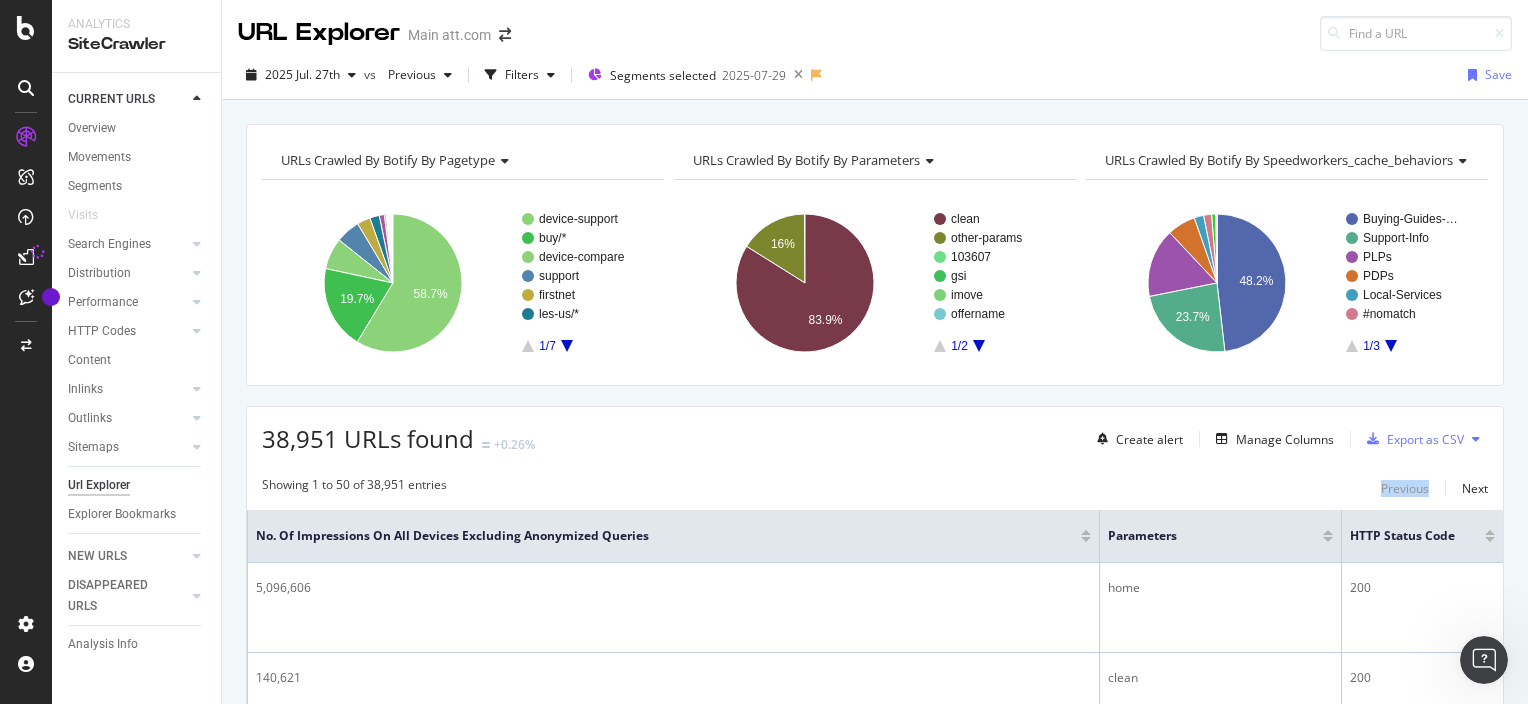 click on "URL Card pagetype Internal Pagerank No. of Clicks On All Devices excluding anonymized queries No. of Impressions On All Devices excluding anonymized queries parameters HTTP Status Code AT&T Official Site | Our Best Wireless & Internet Service https://www.att.com/ home 10 1,171,151 5,096,606 home 200 Get Our Best Deals on Wireless, Internet, TV & More | AT&T https://www.att.com/deals/ deals 9.8 12,710 140,621 clean 200 Wireless Phone Services: Cell Phones & Phone Plans I AT&T https://www.att.com/wireless/ wireless 9.69 85,080 5,485,341 clean 200 Get the Fastest Fiber Optic Internet Service | AT&T Fiber https://www.att.com/internet/fiber/ internet 9.8 47,065 1,425,829 clean 200 Phone & Device Accessories - Cases, AirPods & More | AT&T https://www.att.com/accessories/ erroneous-assets 9.6 205 14,061 clean 200 Prepaid Phone Plans & Devices: No Contract, Pay As You Go | AT&T prepaid 9.8 48,266 627,292" at bounding box center (875, 2620) 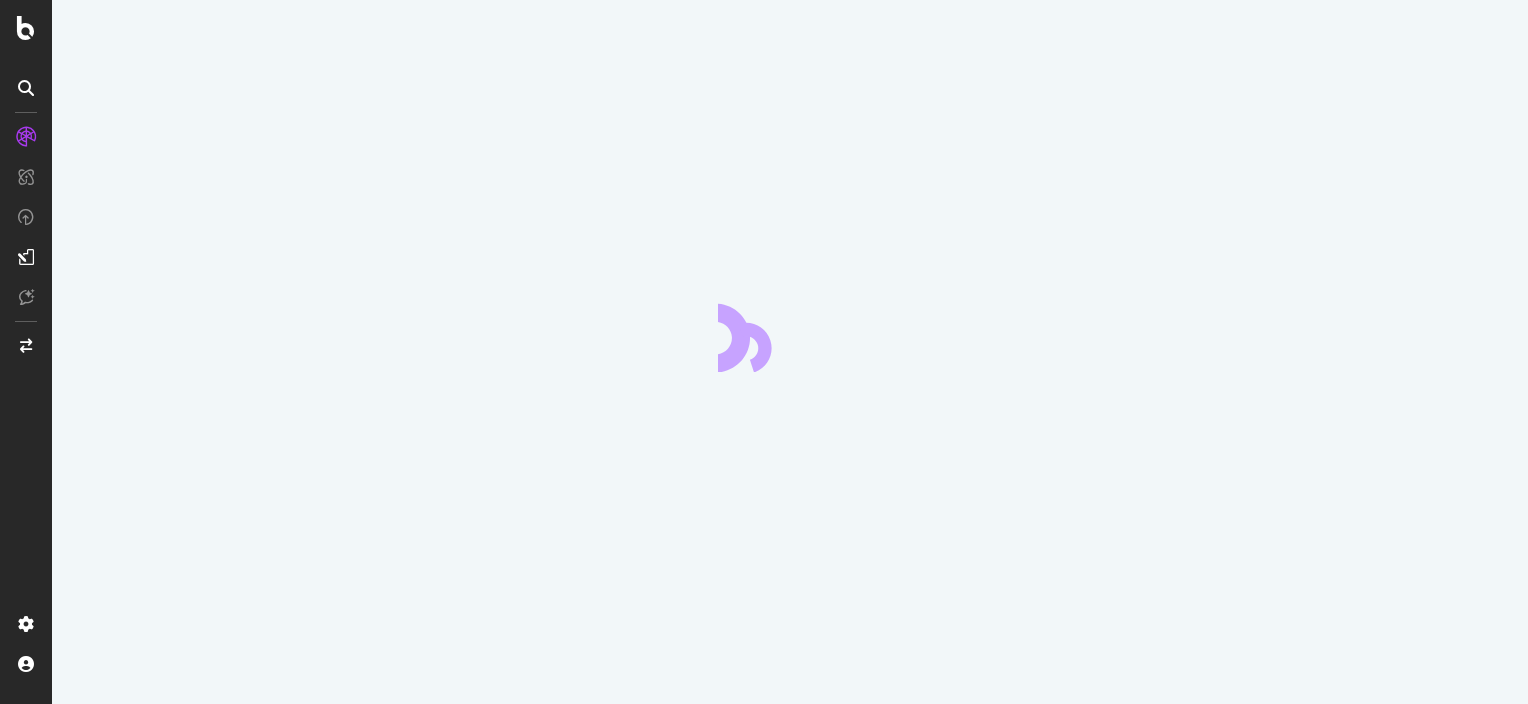 scroll, scrollTop: 0, scrollLeft: 0, axis: both 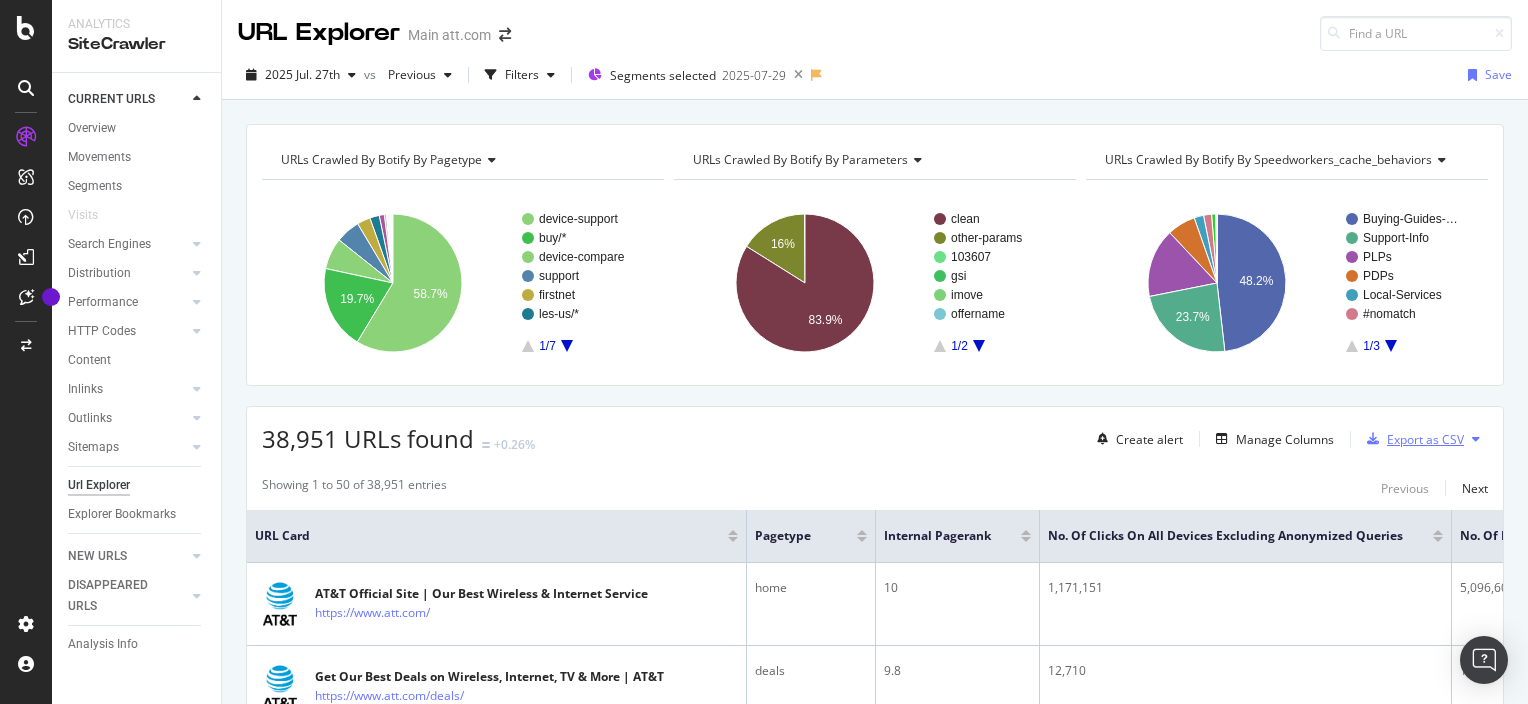 click on "Export as CSV" at bounding box center [1425, 439] 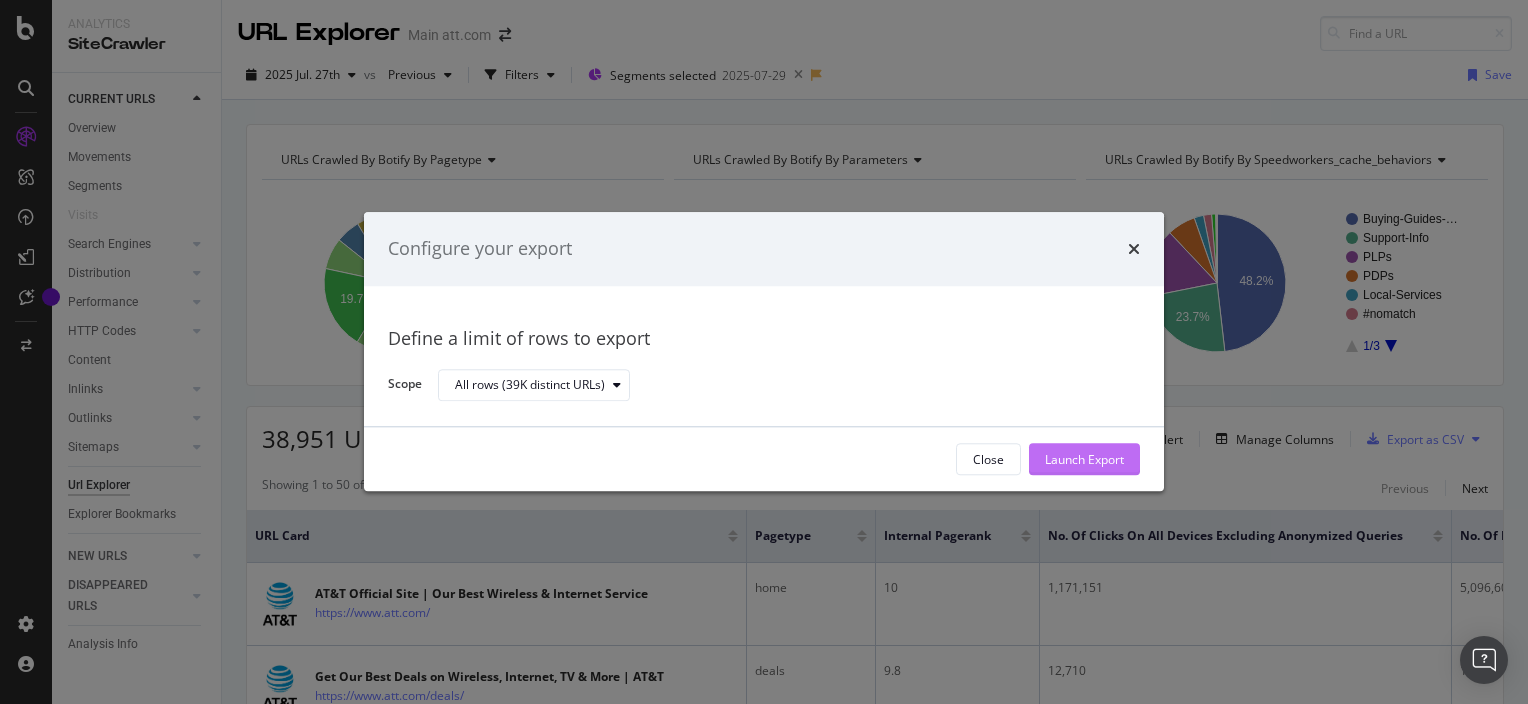 click on "Launch Export" at bounding box center [1084, 460] 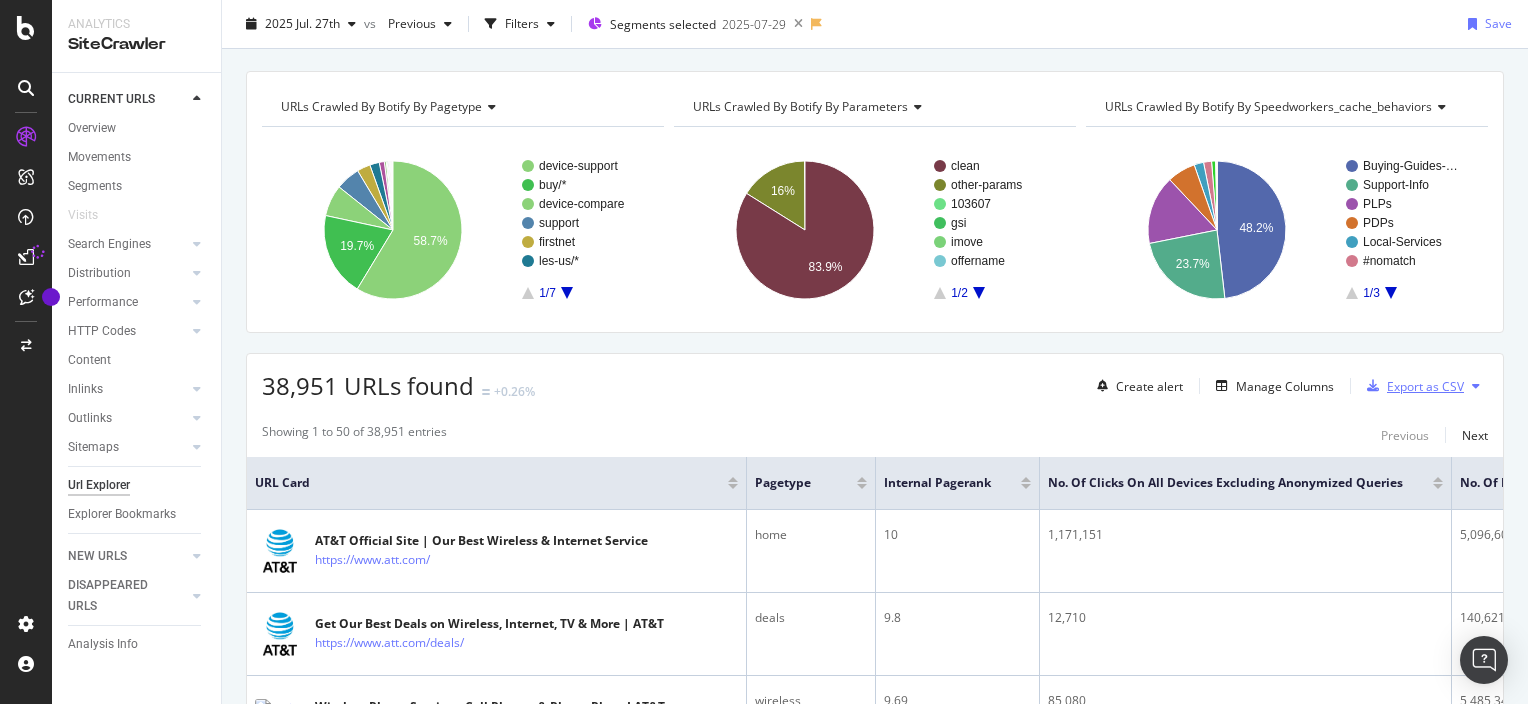 scroll, scrollTop: 0, scrollLeft: 0, axis: both 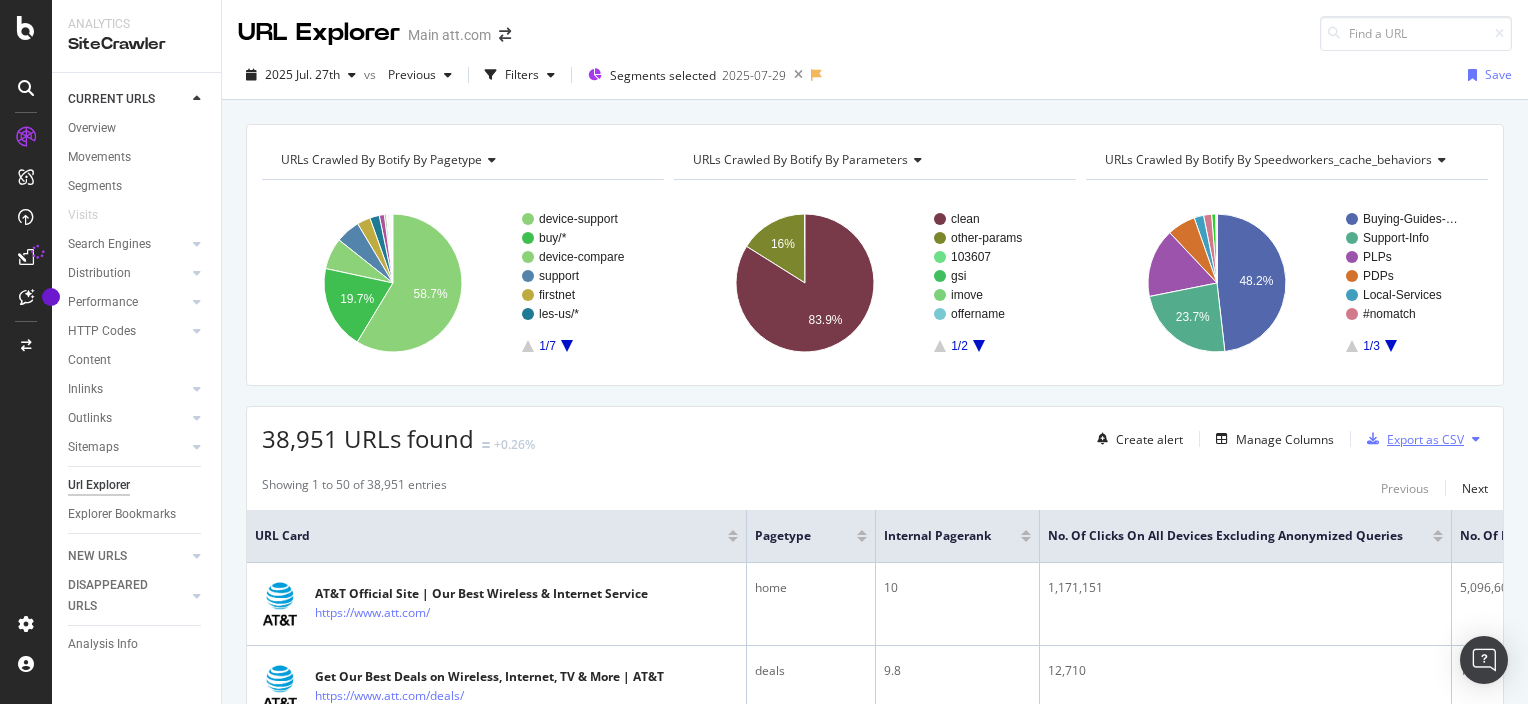 click on "Export as CSV" at bounding box center [1425, 439] 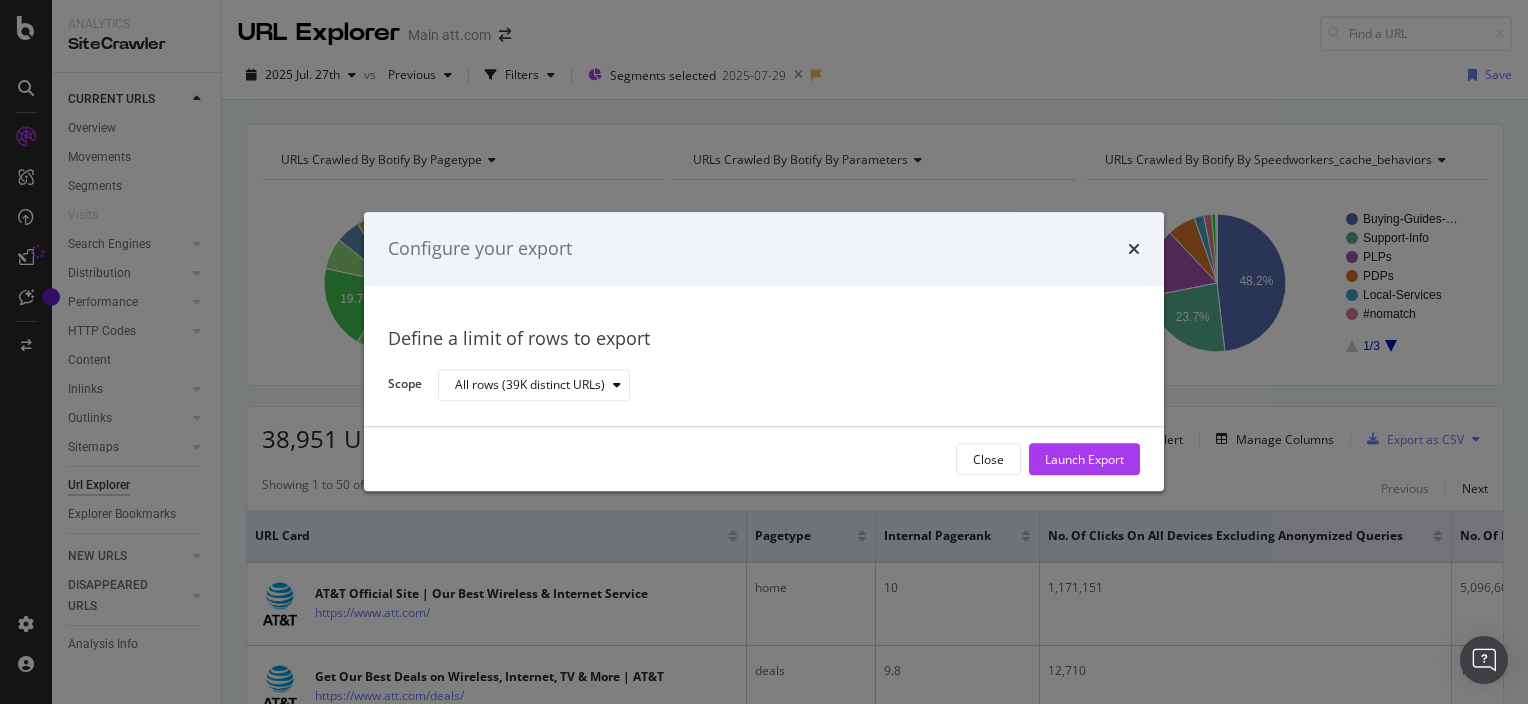 click on "Launch Export" at bounding box center [1084, 459] 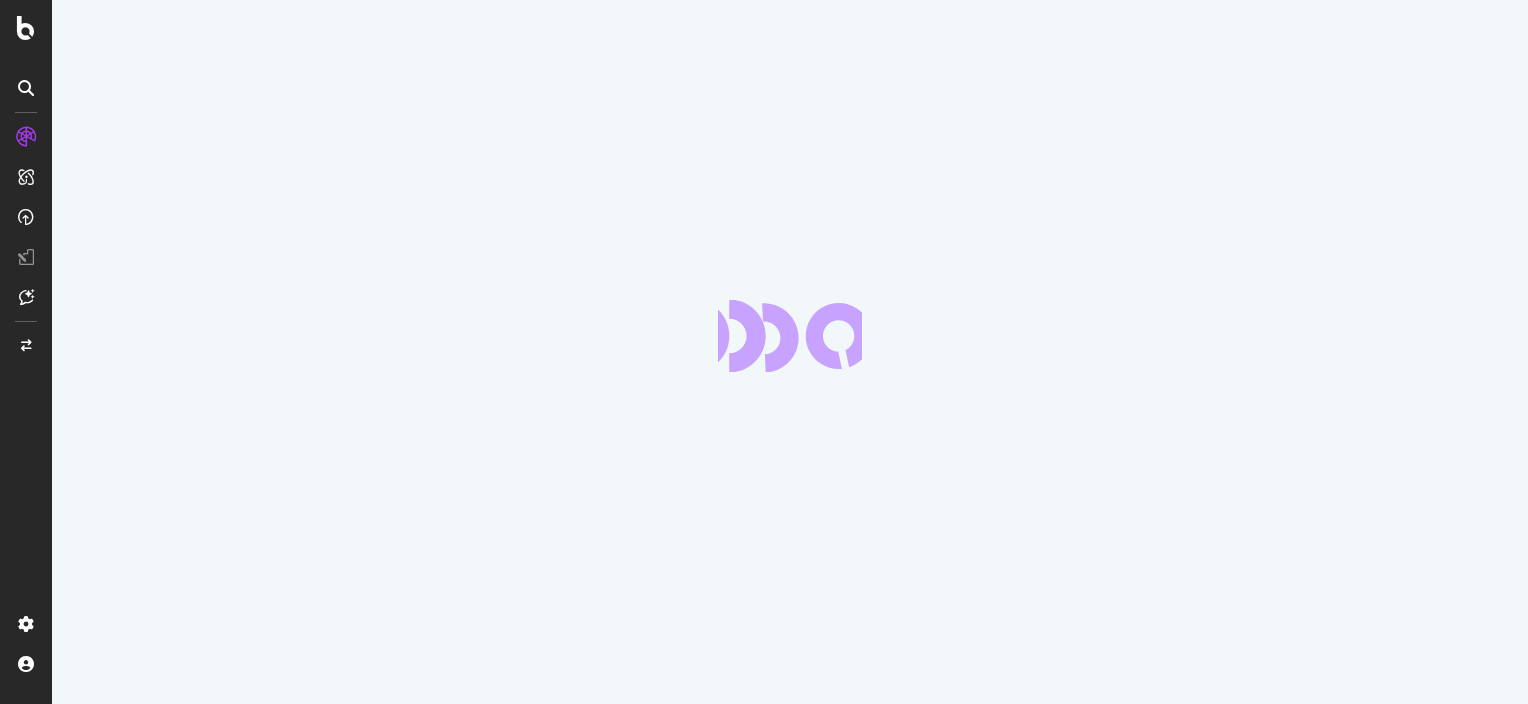 scroll, scrollTop: 0, scrollLeft: 0, axis: both 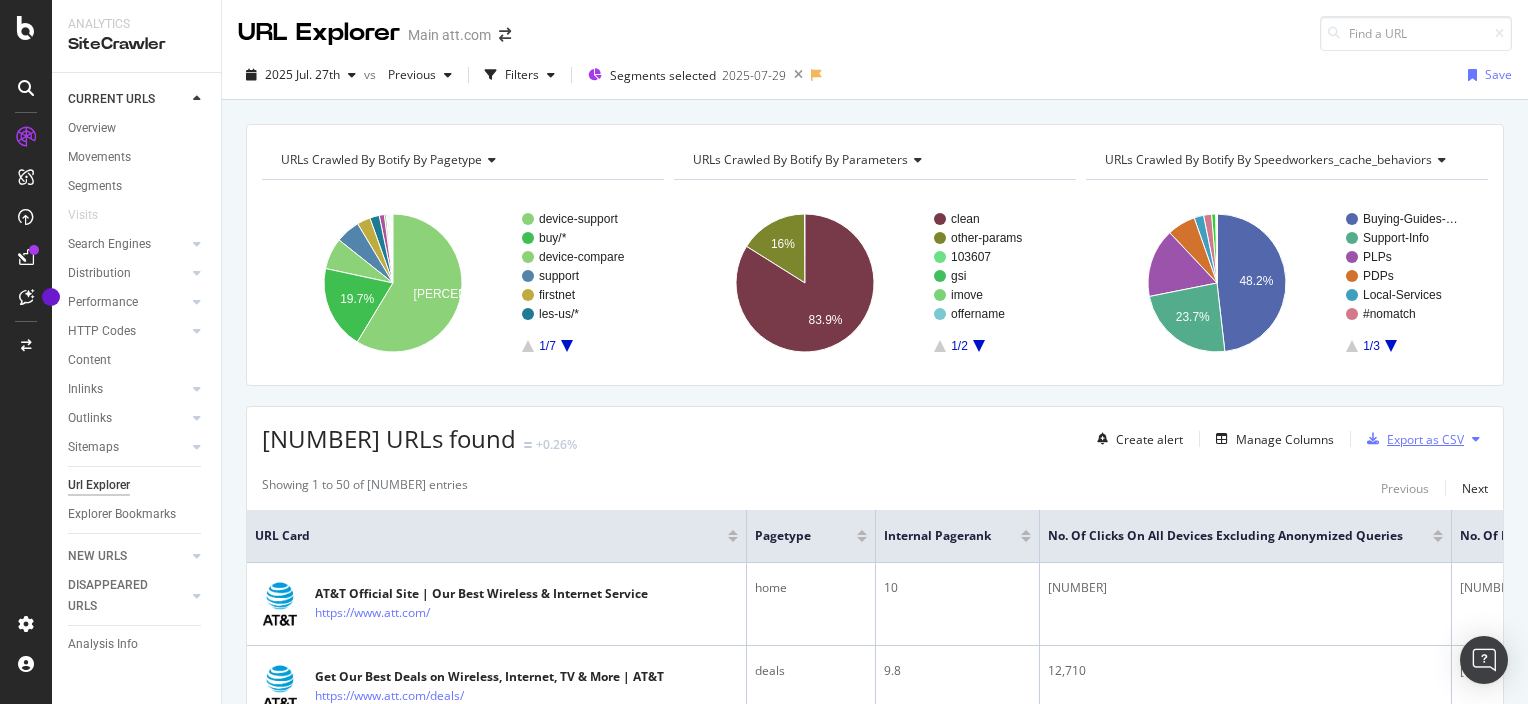 click on "Export as CSV" at bounding box center (1425, 439) 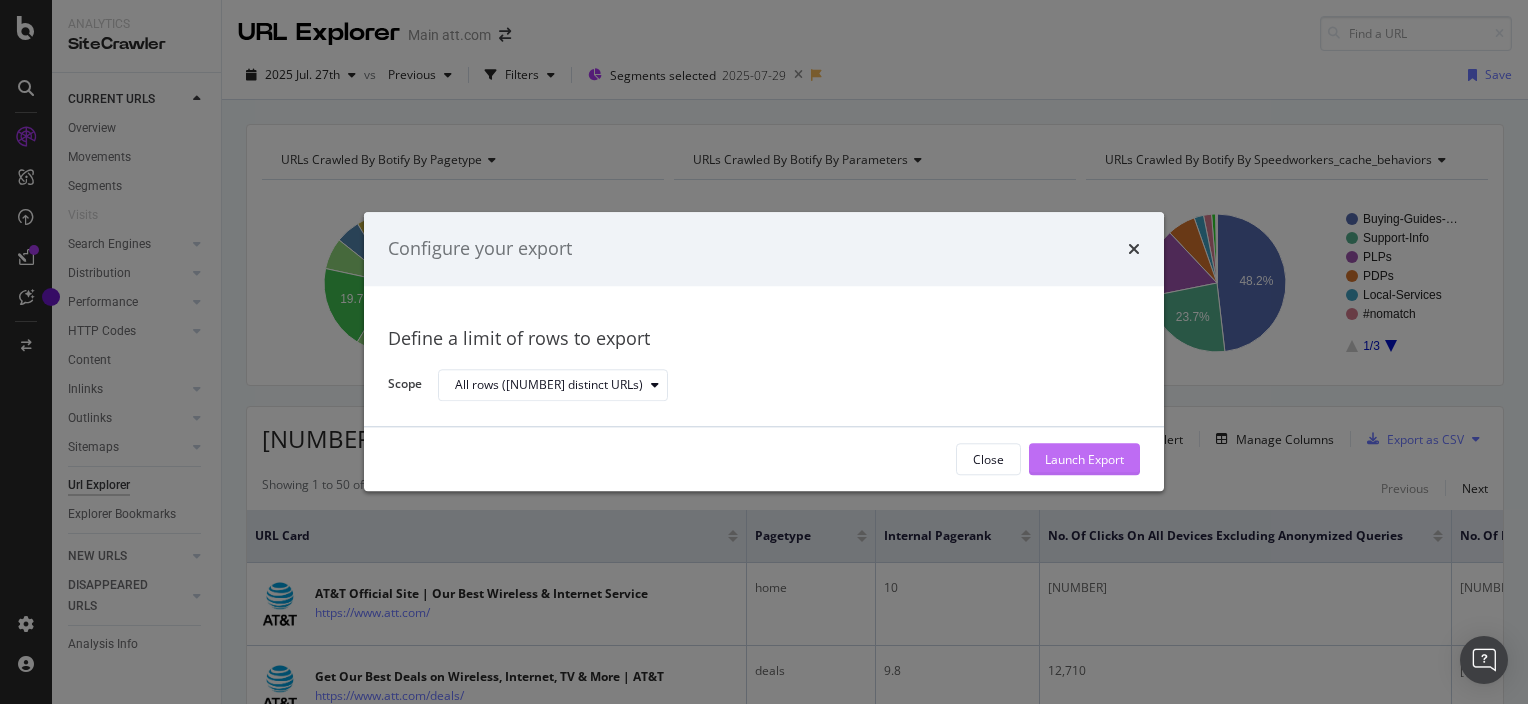 click on "Launch Export" at bounding box center (1084, 459) 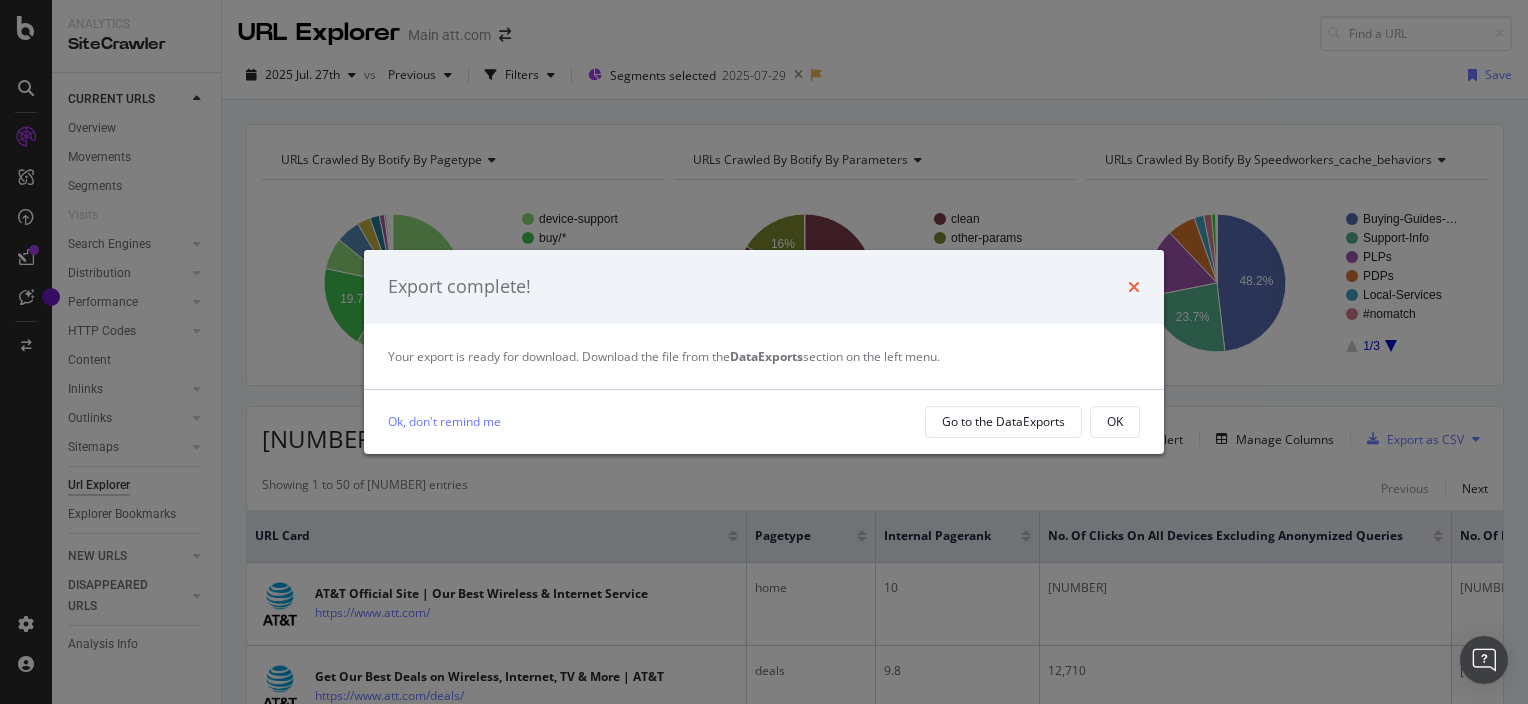 click at bounding box center (1134, 287) 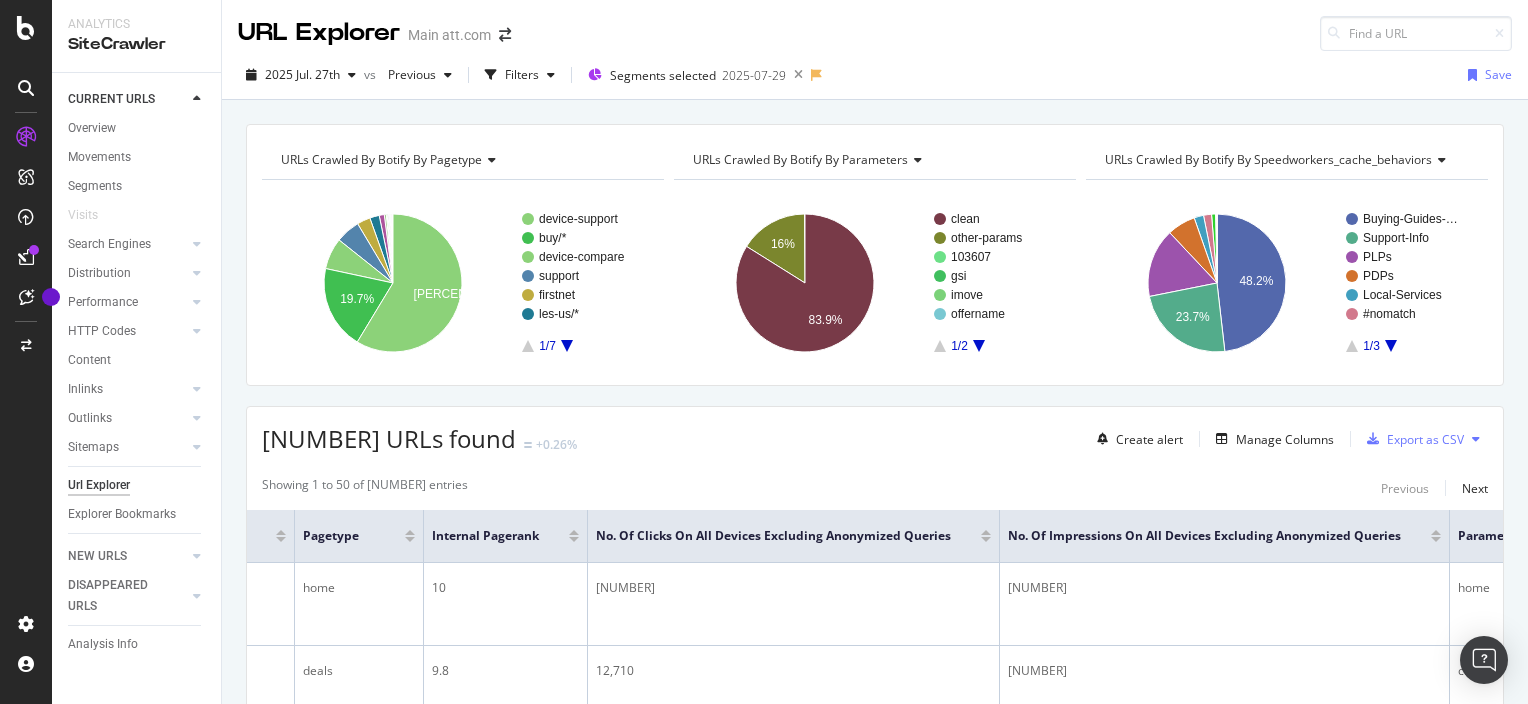 scroll, scrollTop: 0, scrollLeft: 686, axis: horizontal 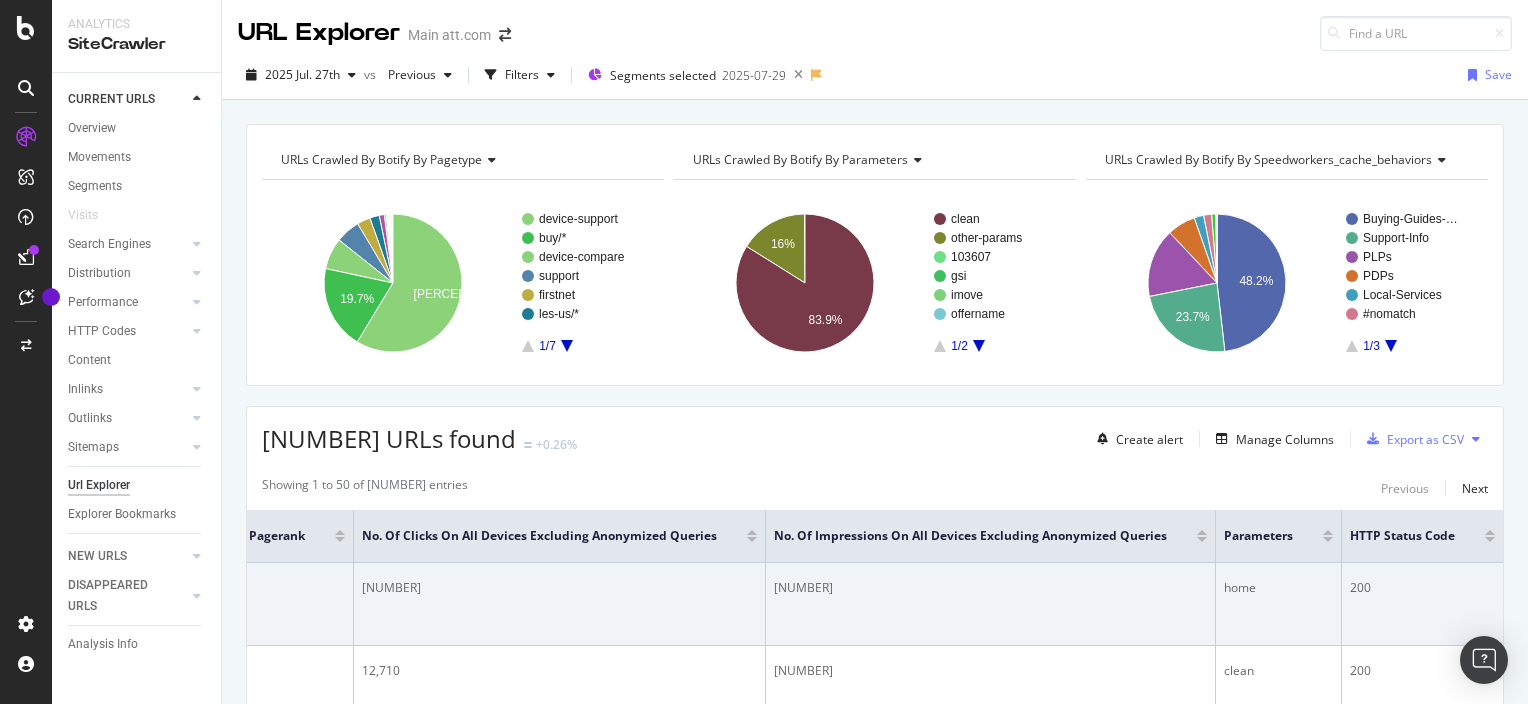 drag, startPoint x: 1140, startPoint y: 626, endPoint x: 1436, endPoint y: 590, distance: 298.18115 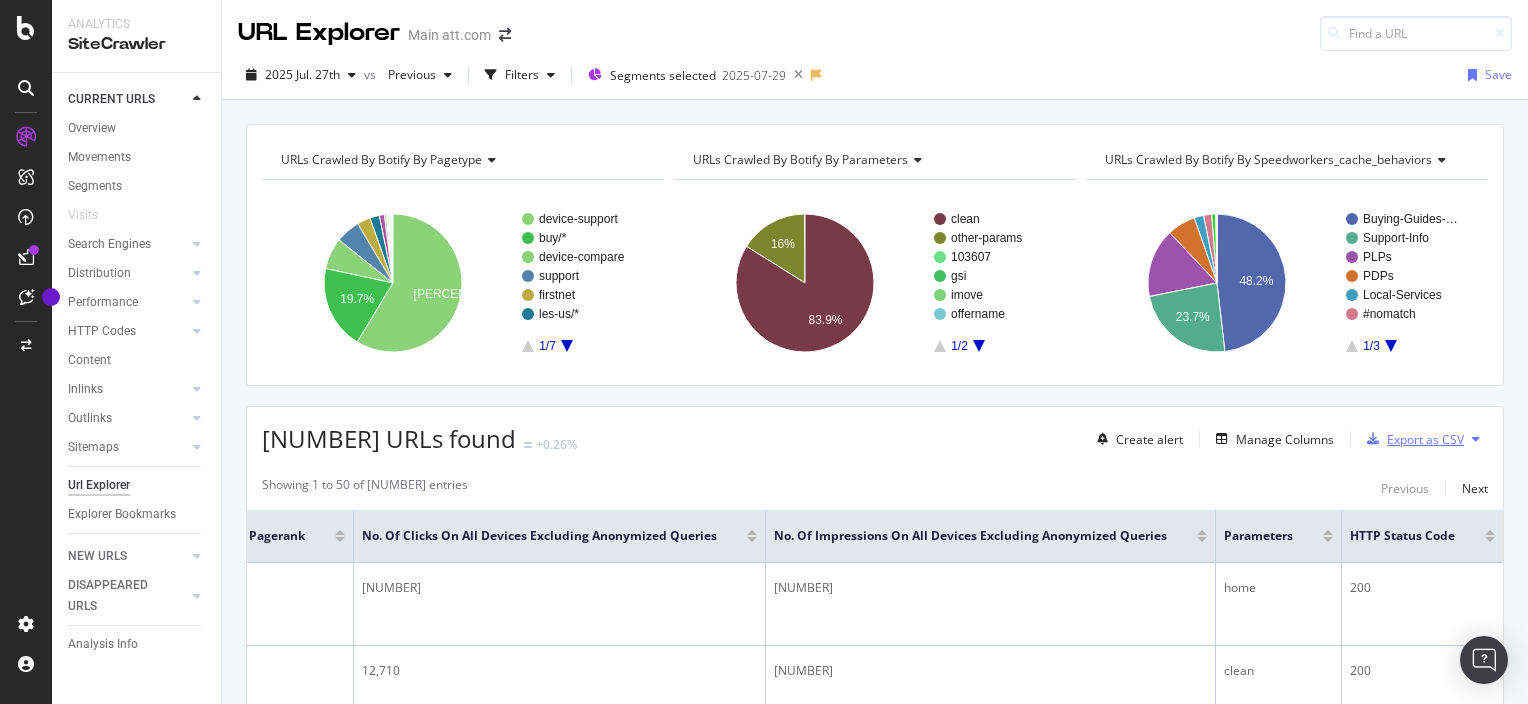 drag, startPoint x: 1436, startPoint y: 590, endPoint x: 1400, endPoint y: 441, distance: 153.28731 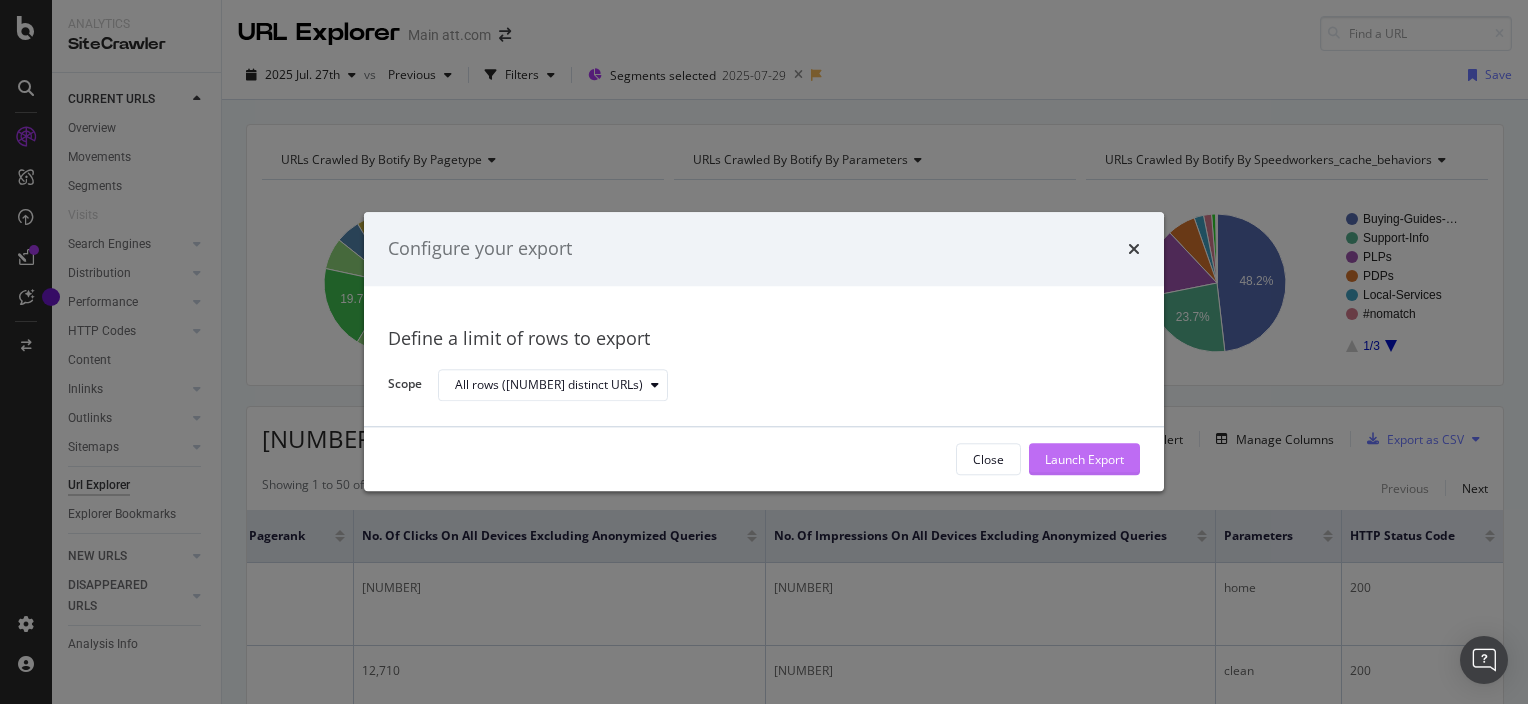 click on "Launch Export" at bounding box center (1084, 460) 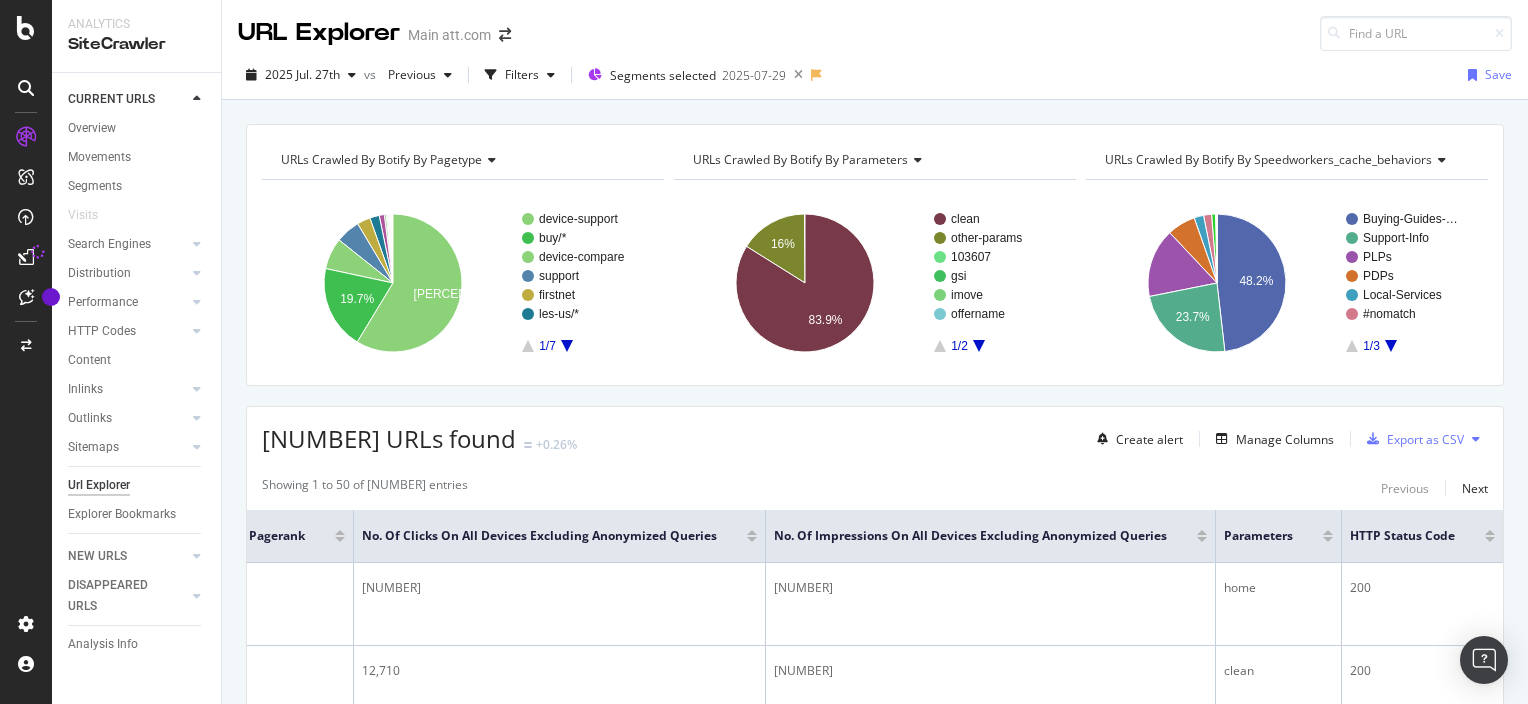 drag, startPoint x: 1435, startPoint y: 0, endPoint x: 1017, endPoint y: 95, distance: 428.65955 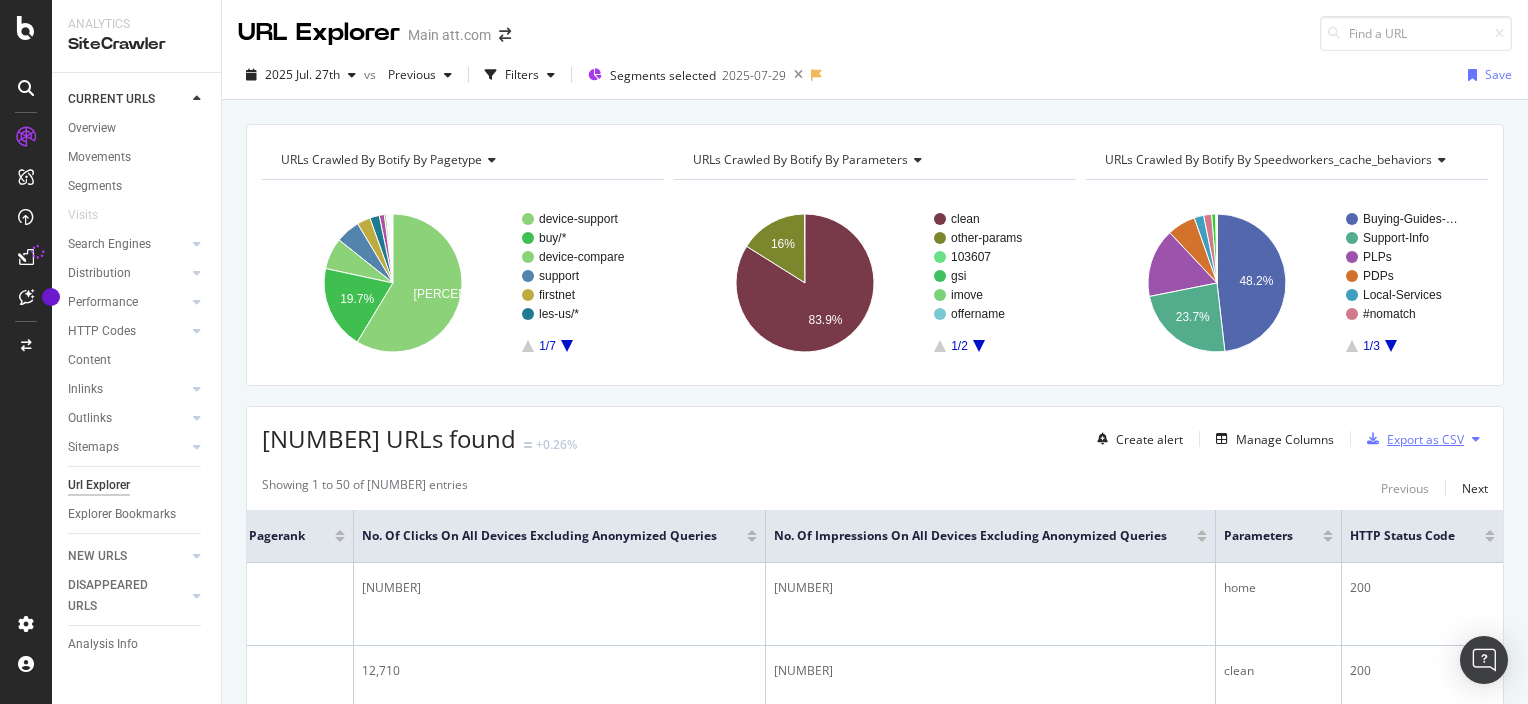 click on "Export as CSV" at bounding box center [1425, 439] 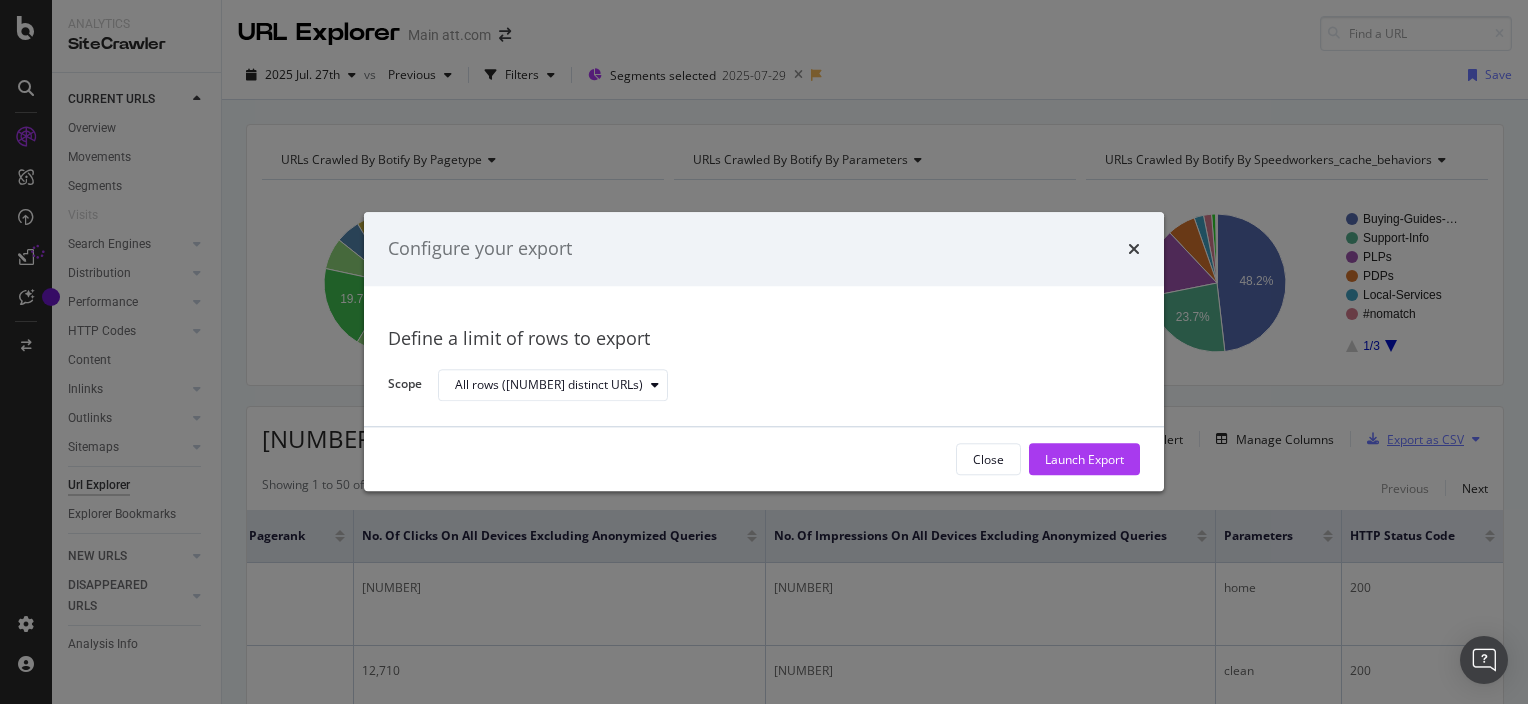 click on "Configure your export Define a limit of rows to export Scope All rows (39K distinct URLs) Close Launch Export" at bounding box center (764, 352) 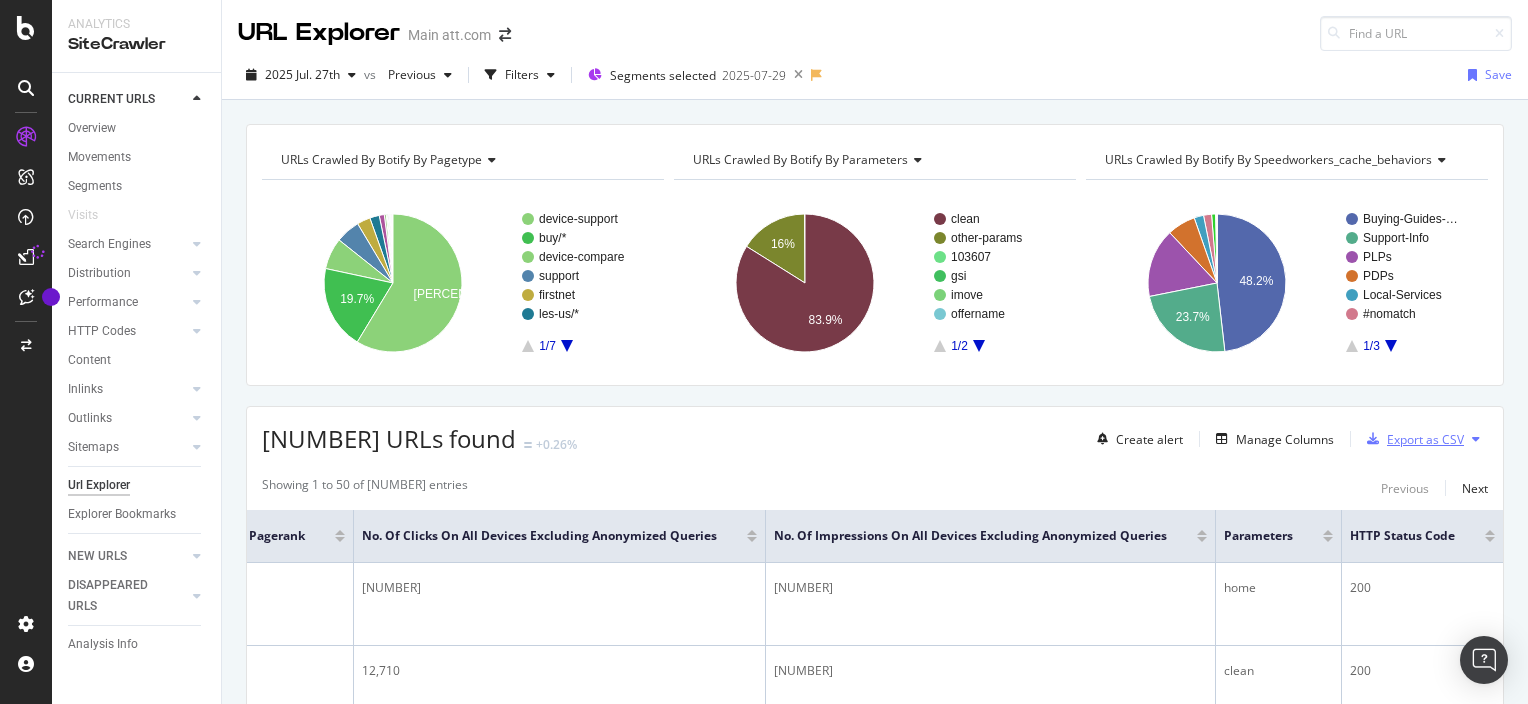 click on "Export as CSV" at bounding box center [1425, 439] 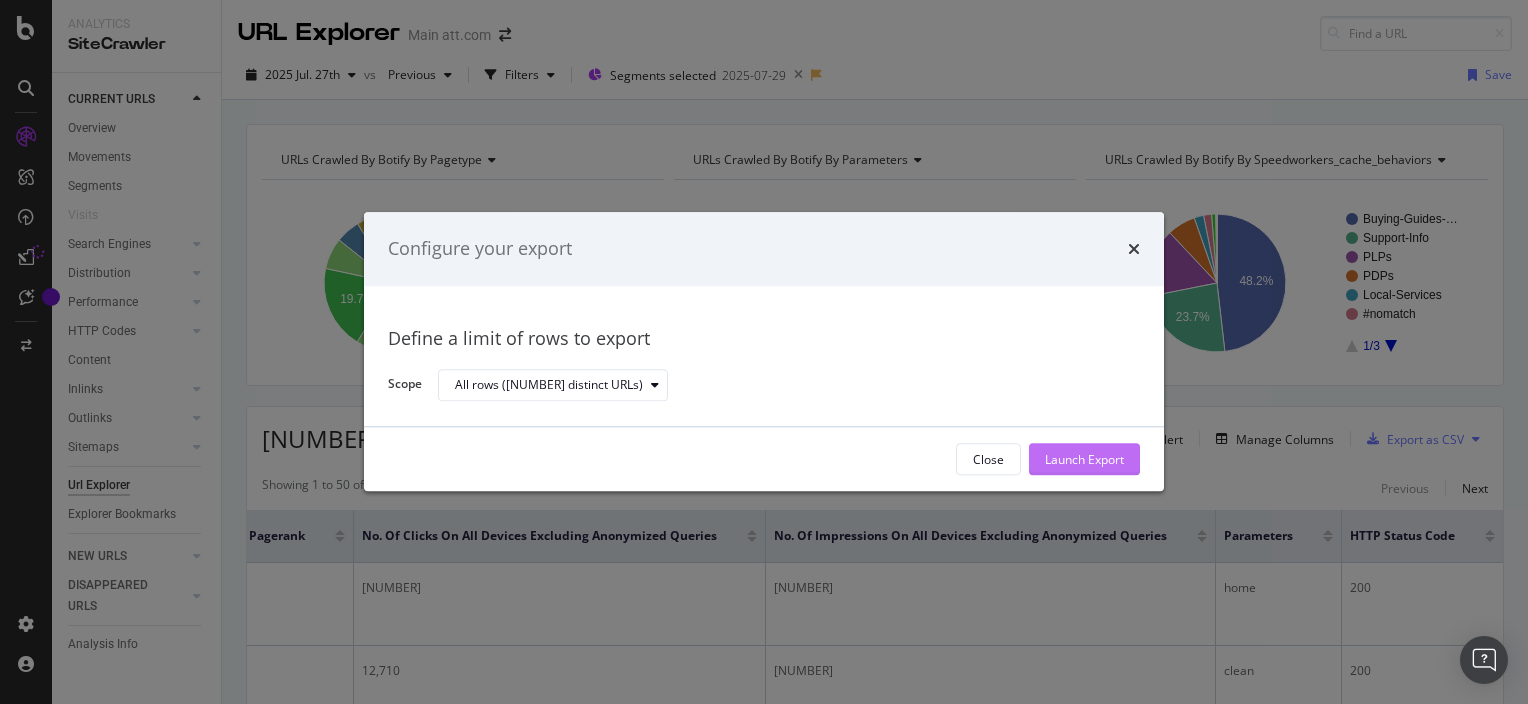 click on "Launch Export" at bounding box center [1084, 459] 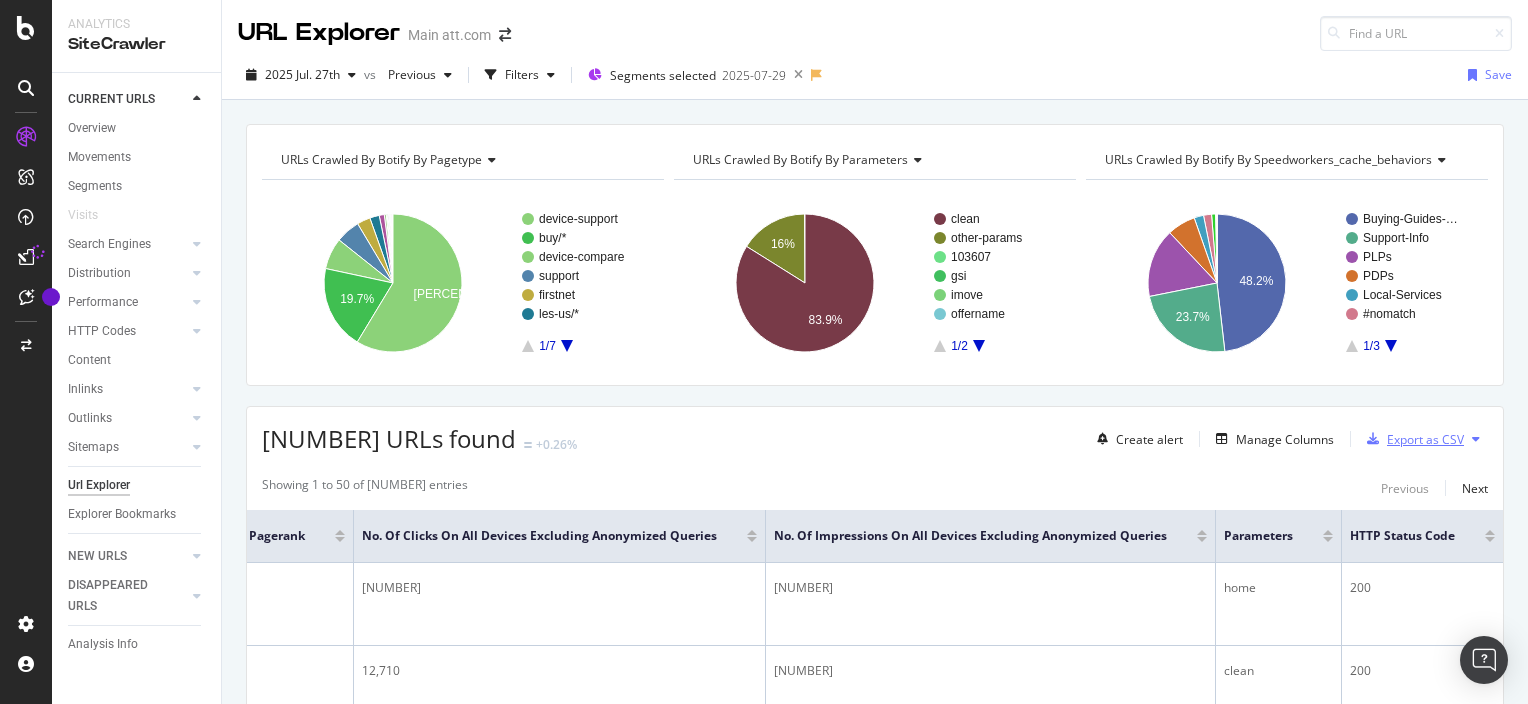 click on "Export as CSV" at bounding box center (1425, 439) 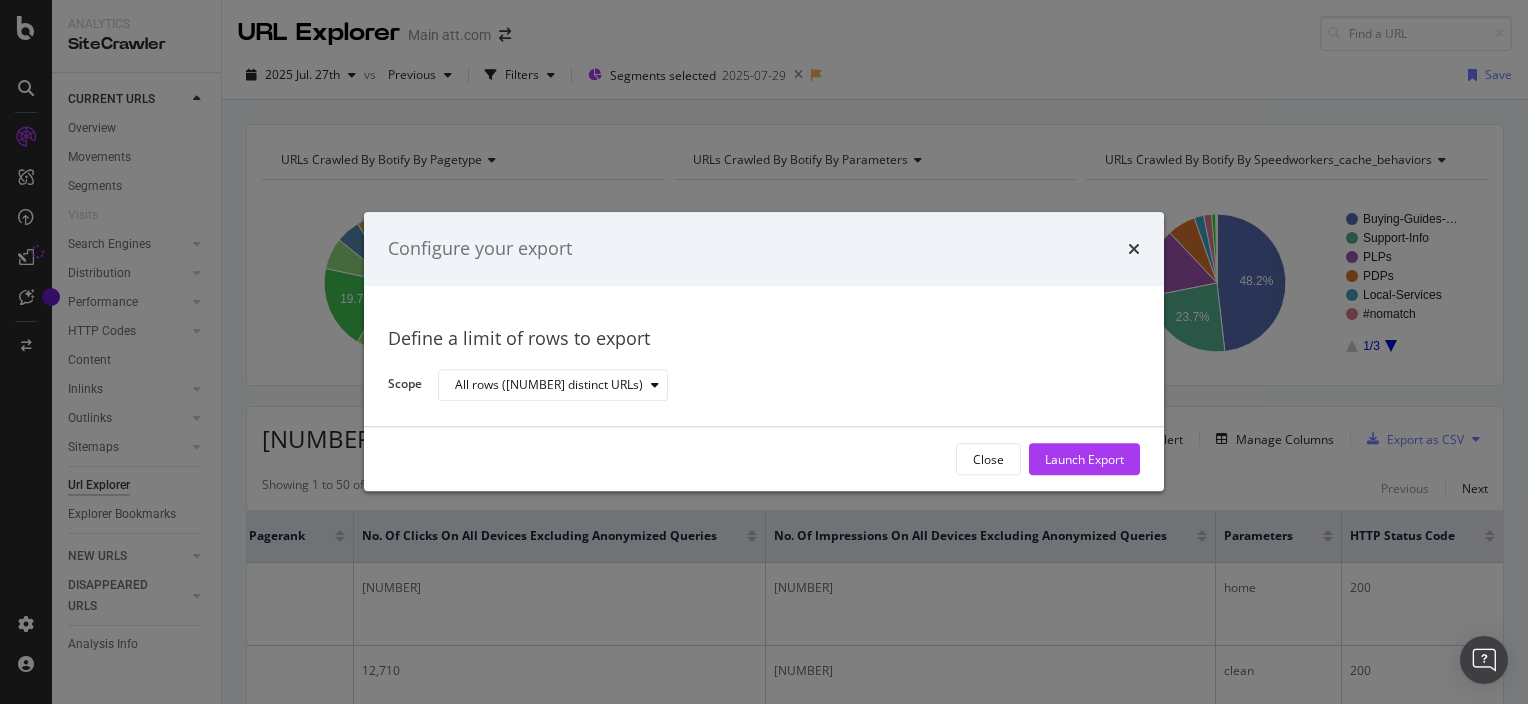 click on "Launch Export" at bounding box center (1084, 459) 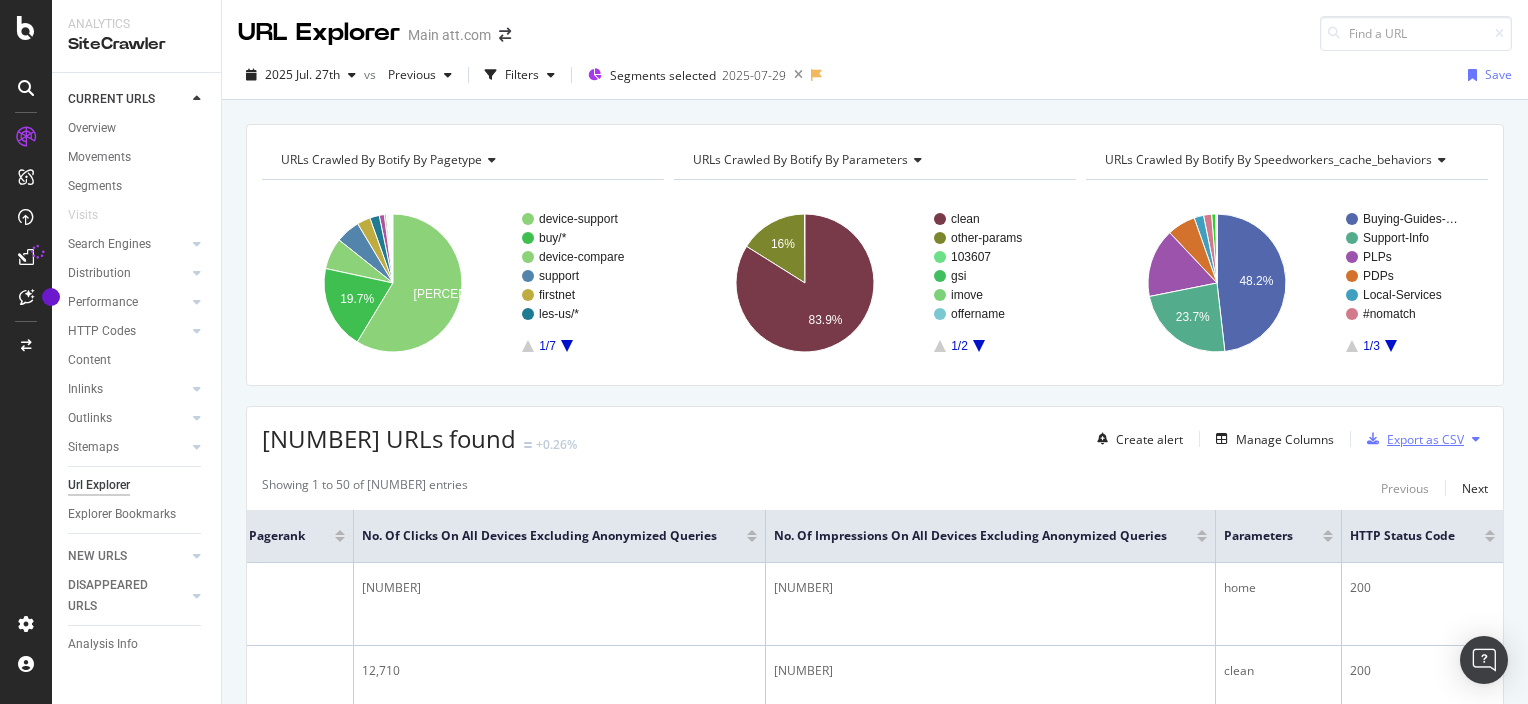 click on "Export as CSV" at bounding box center [1425, 439] 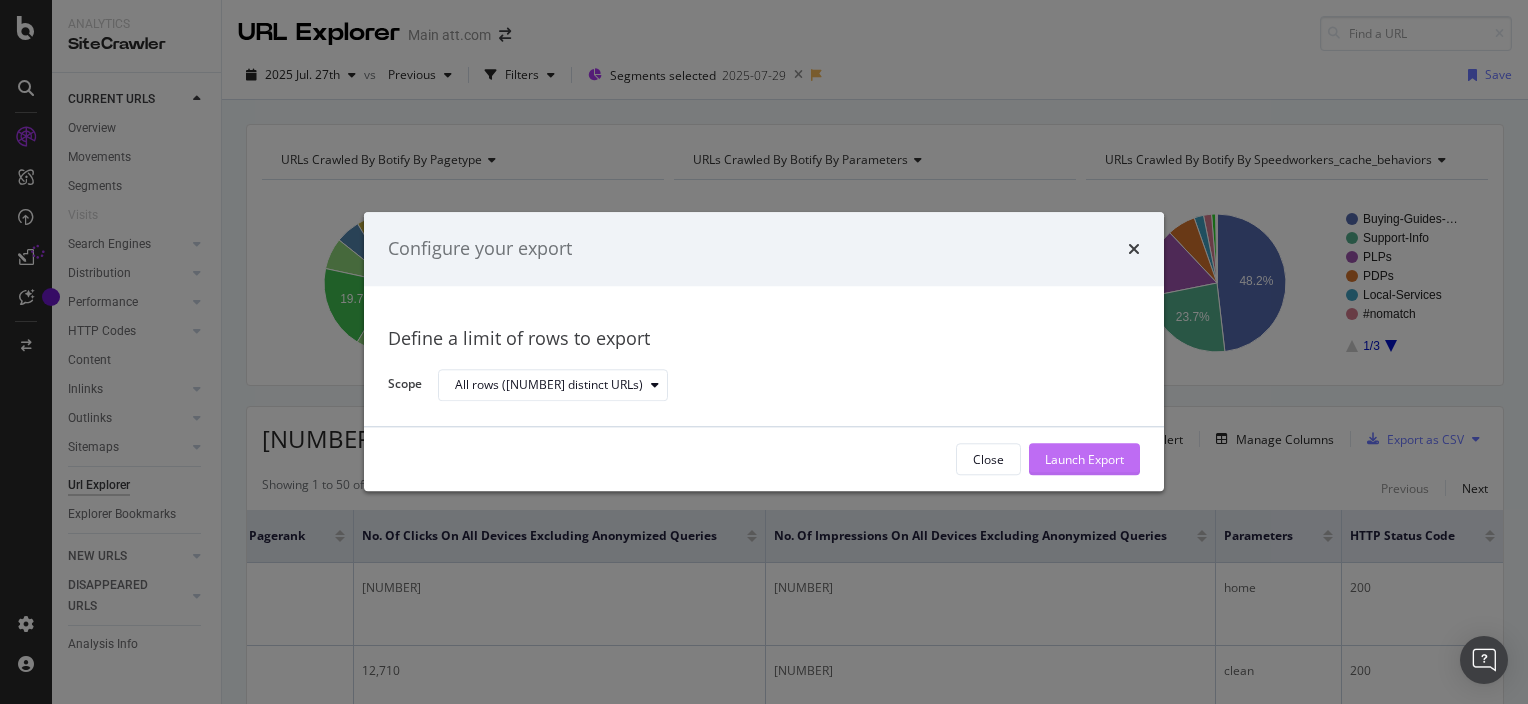 click on "Launch Export" at bounding box center (1084, 459) 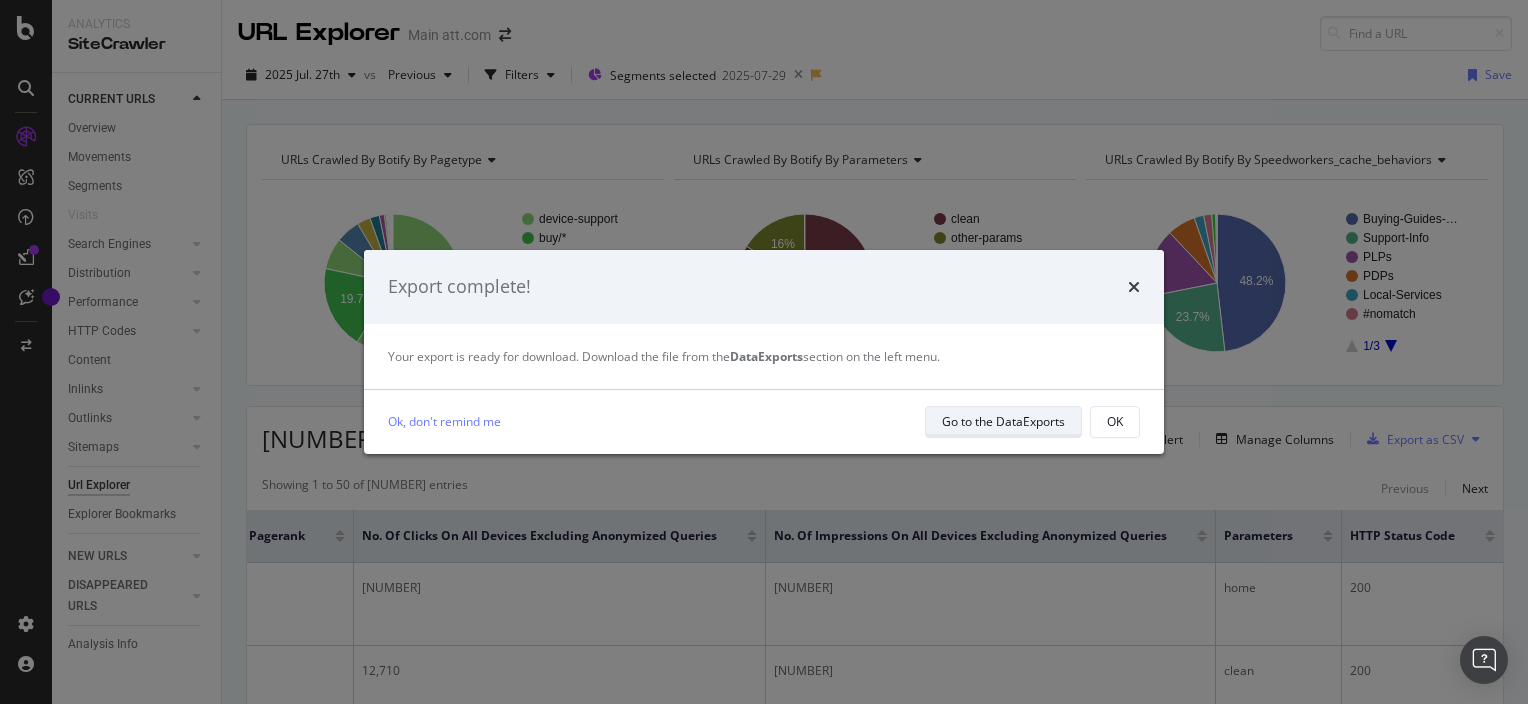 click on "Go to the DataExports" at bounding box center (1003, 421) 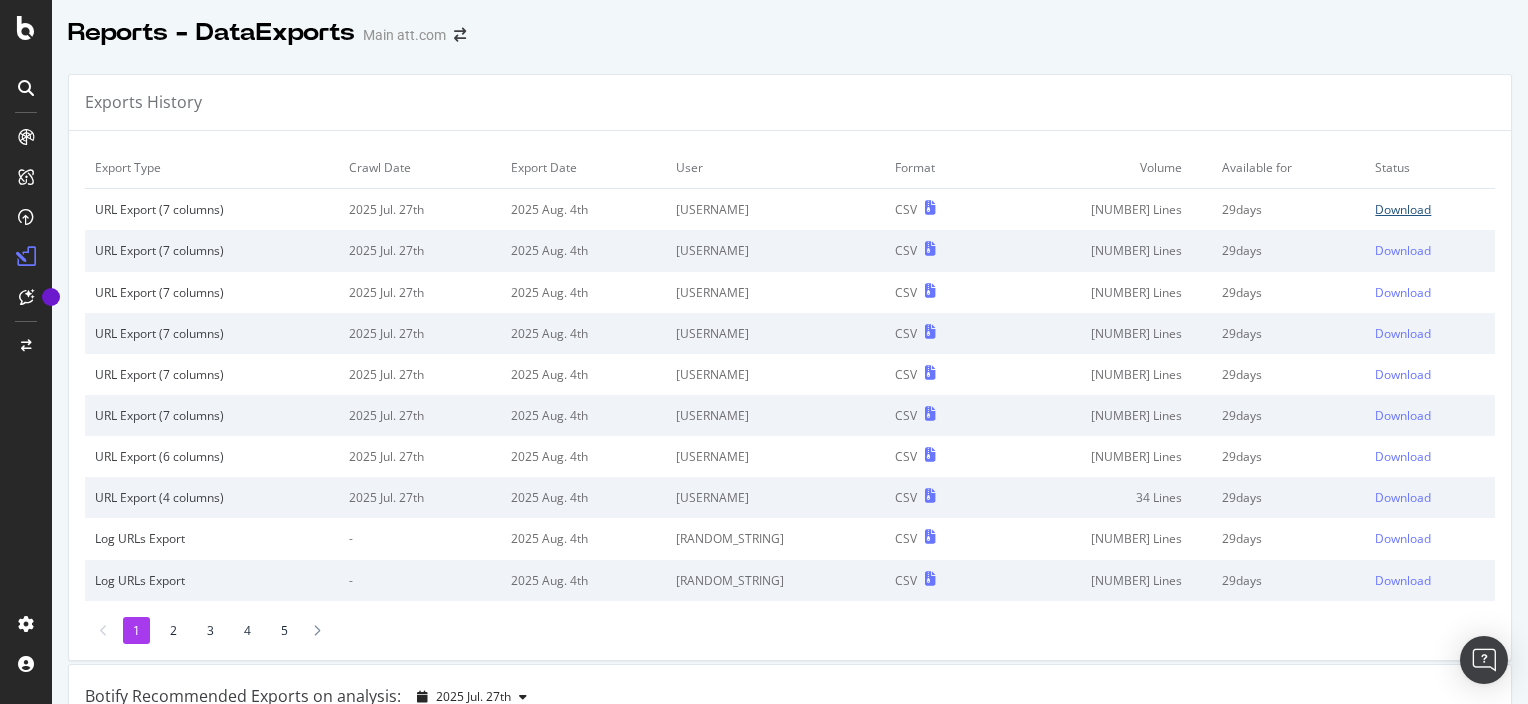 click on "Download" at bounding box center (1403, 209) 